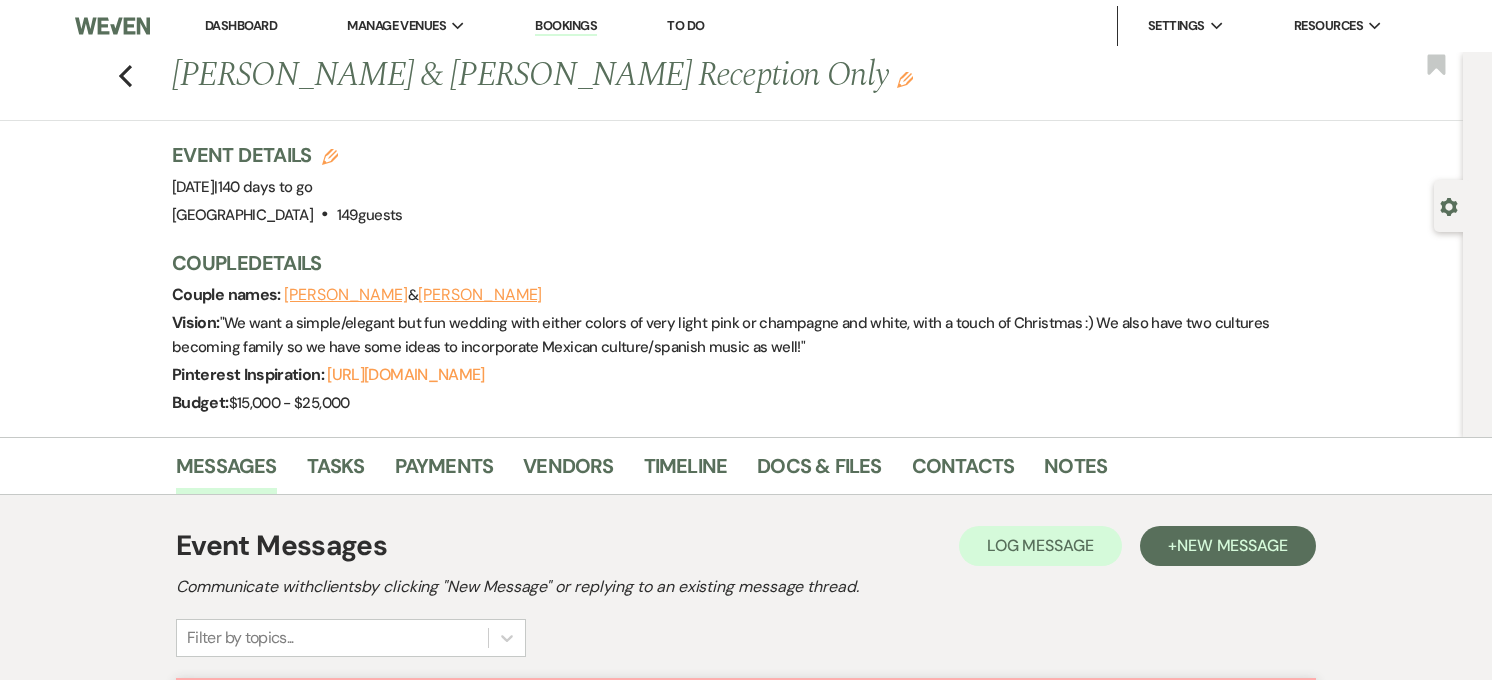 scroll, scrollTop: 223, scrollLeft: 0, axis: vertical 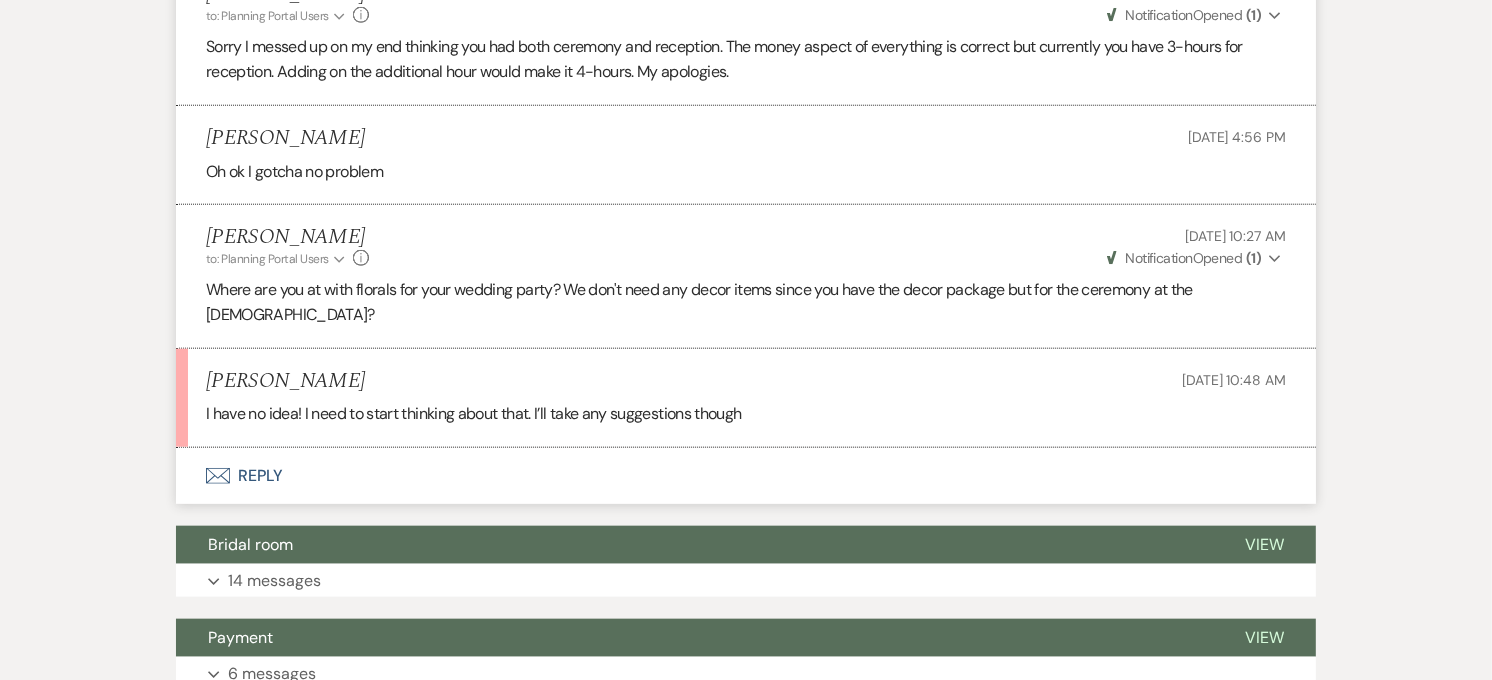 click on "Envelope Reply" at bounding box center [746, 476] 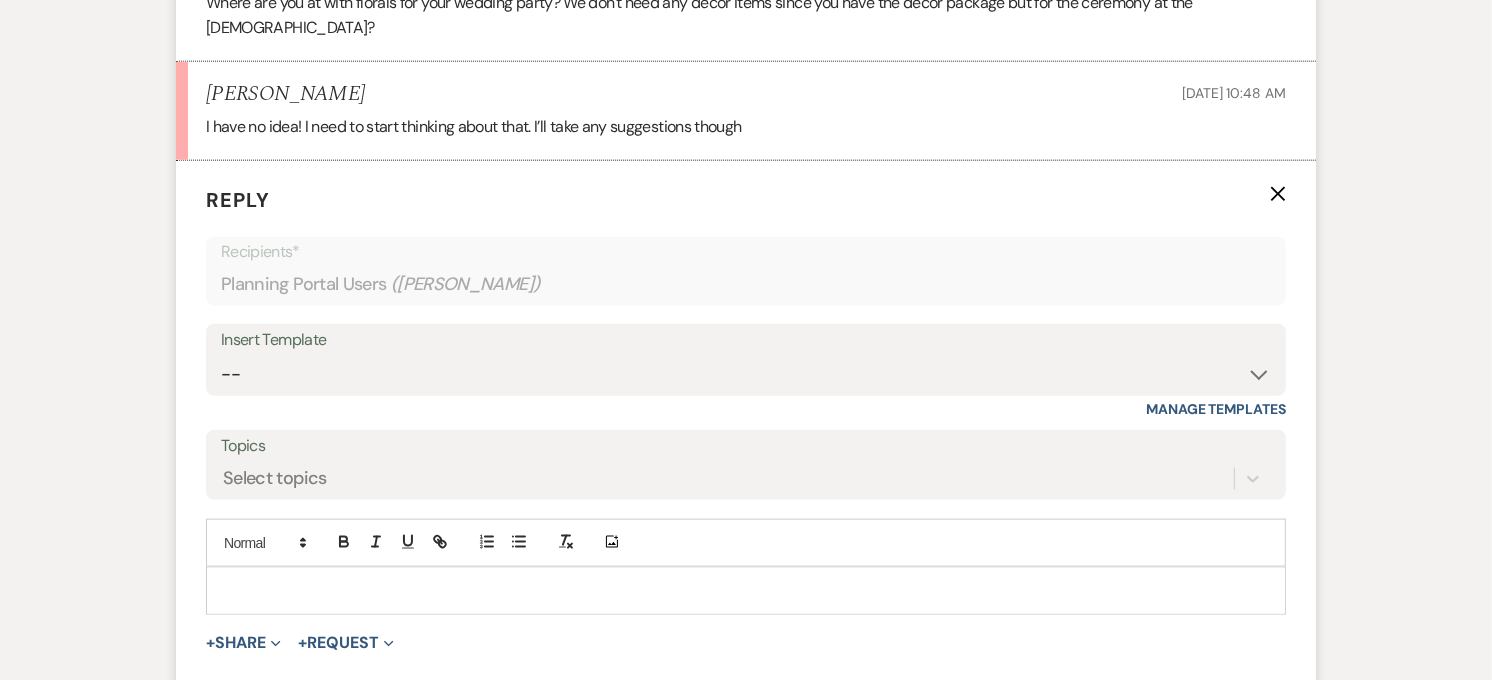 scroll, scrollTop: 2068, scrollLeft: 0, axis: vertical 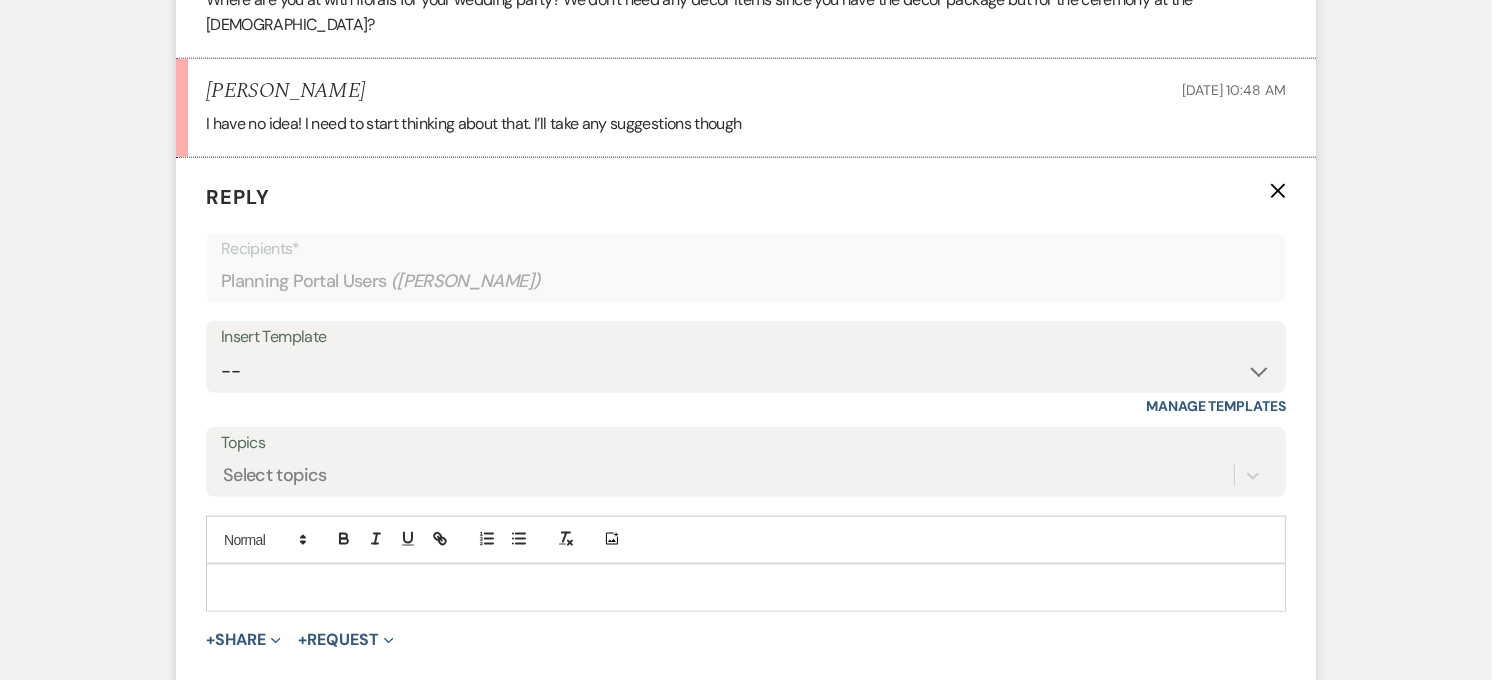 click at bounding box center [746, 588] 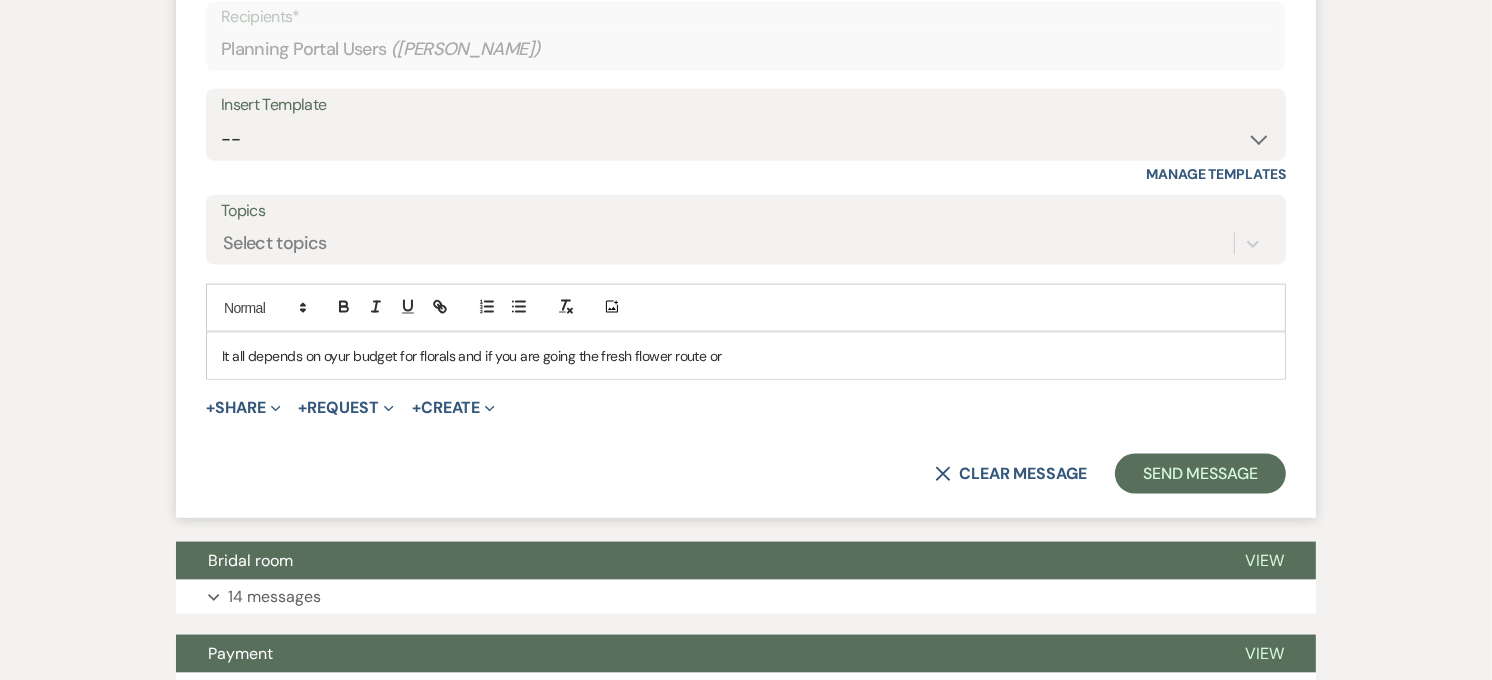 scroll, scrollTop: 2347, scrollLeft: 0, axis: vertical 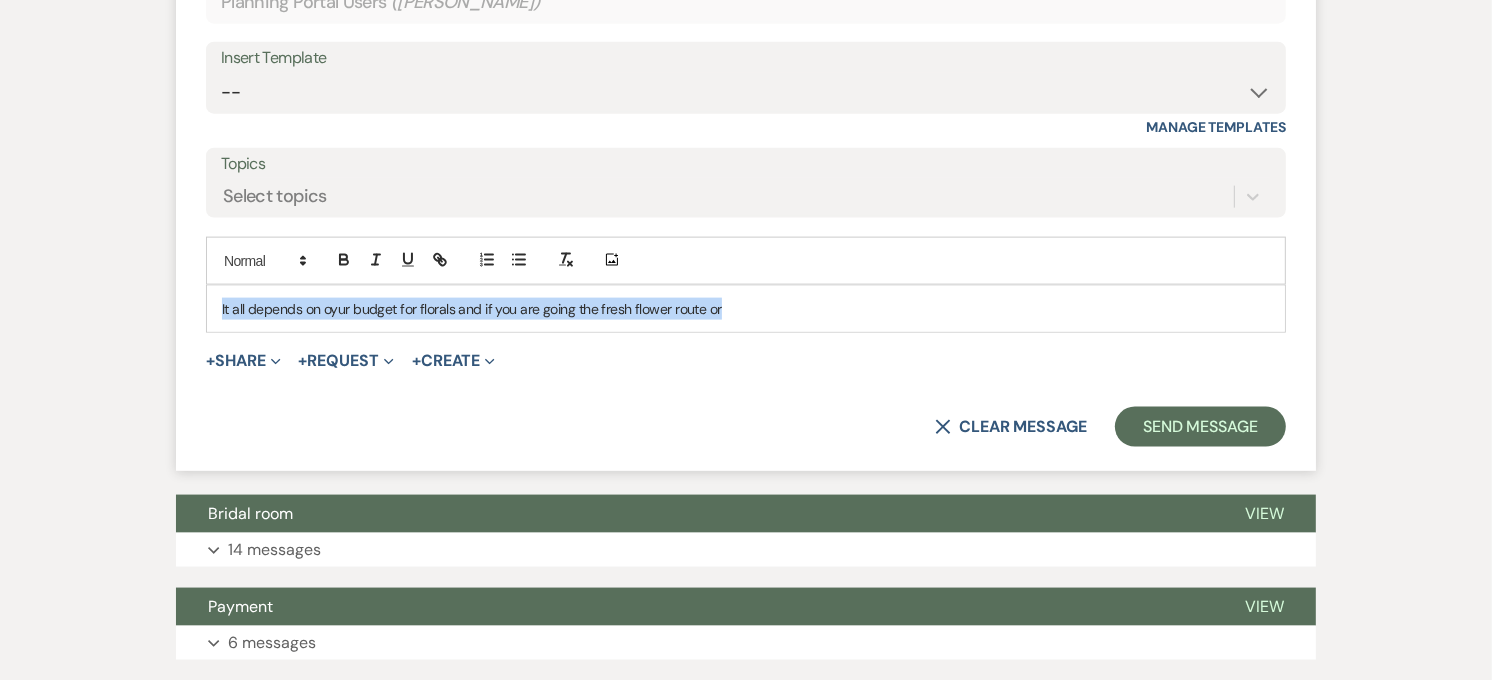 drag, startPoint x: 748, startPoint y: 283, endPoint x: 206, endPoint y: 277, distance: 542.0332 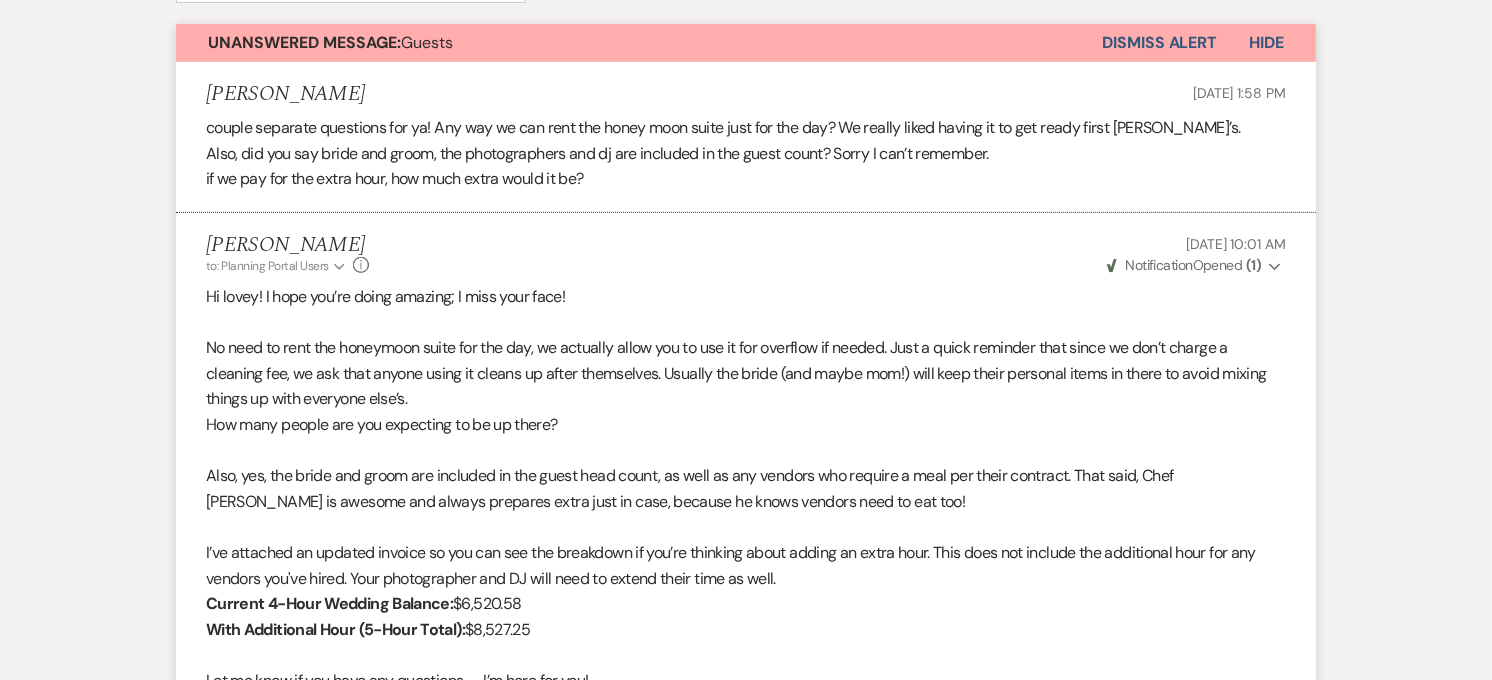 scroll, scrollTop: 458, scrollLeft: 0, axis: vertical 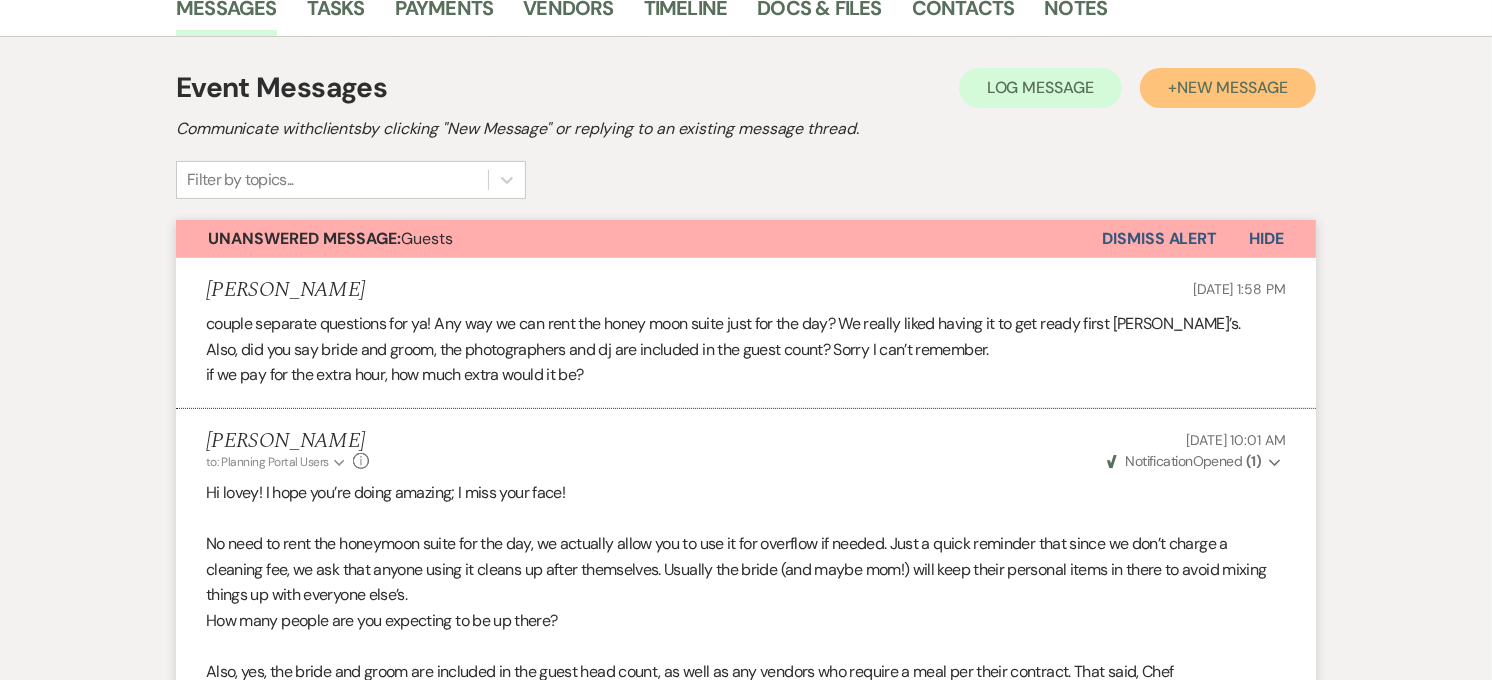 click on "New Message" at bounding box center [1232, 87] 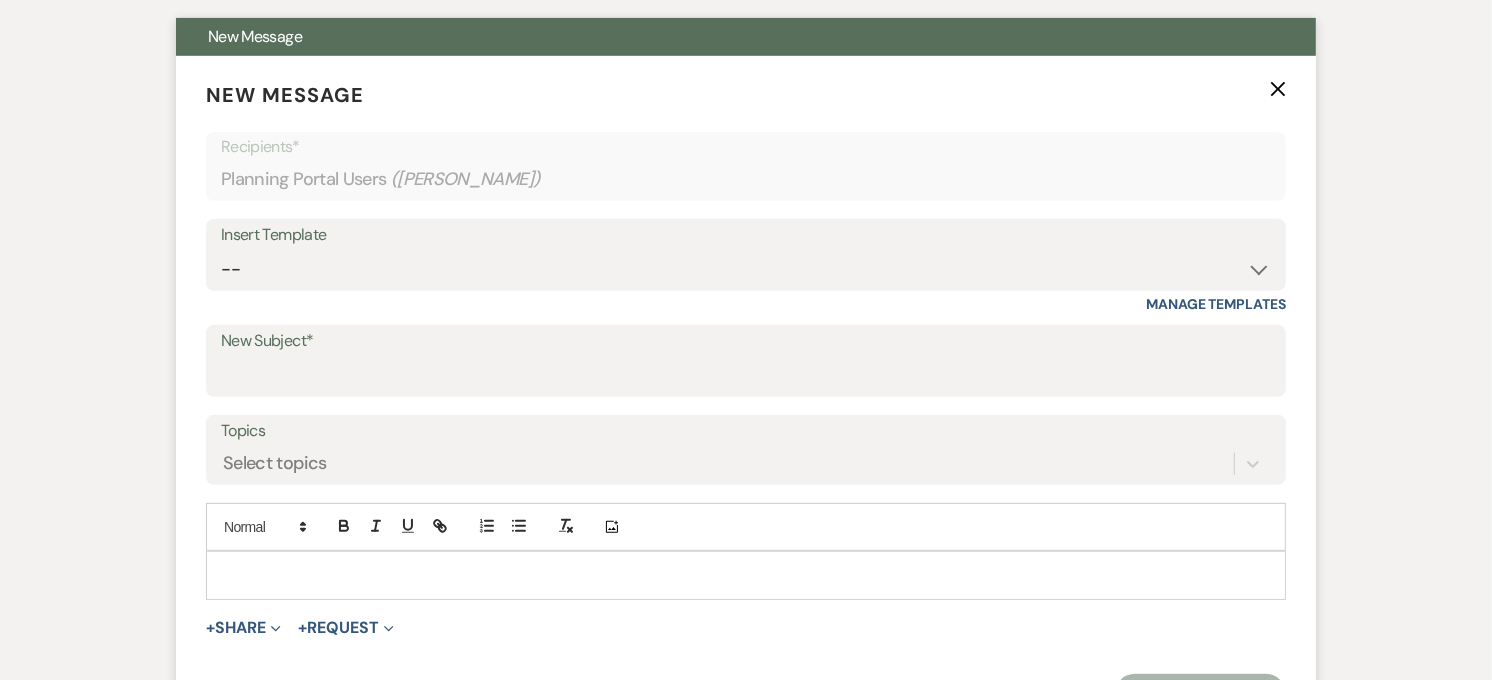 scroll, scrollTop: 681, scrollLeft: 0, axis: vertical 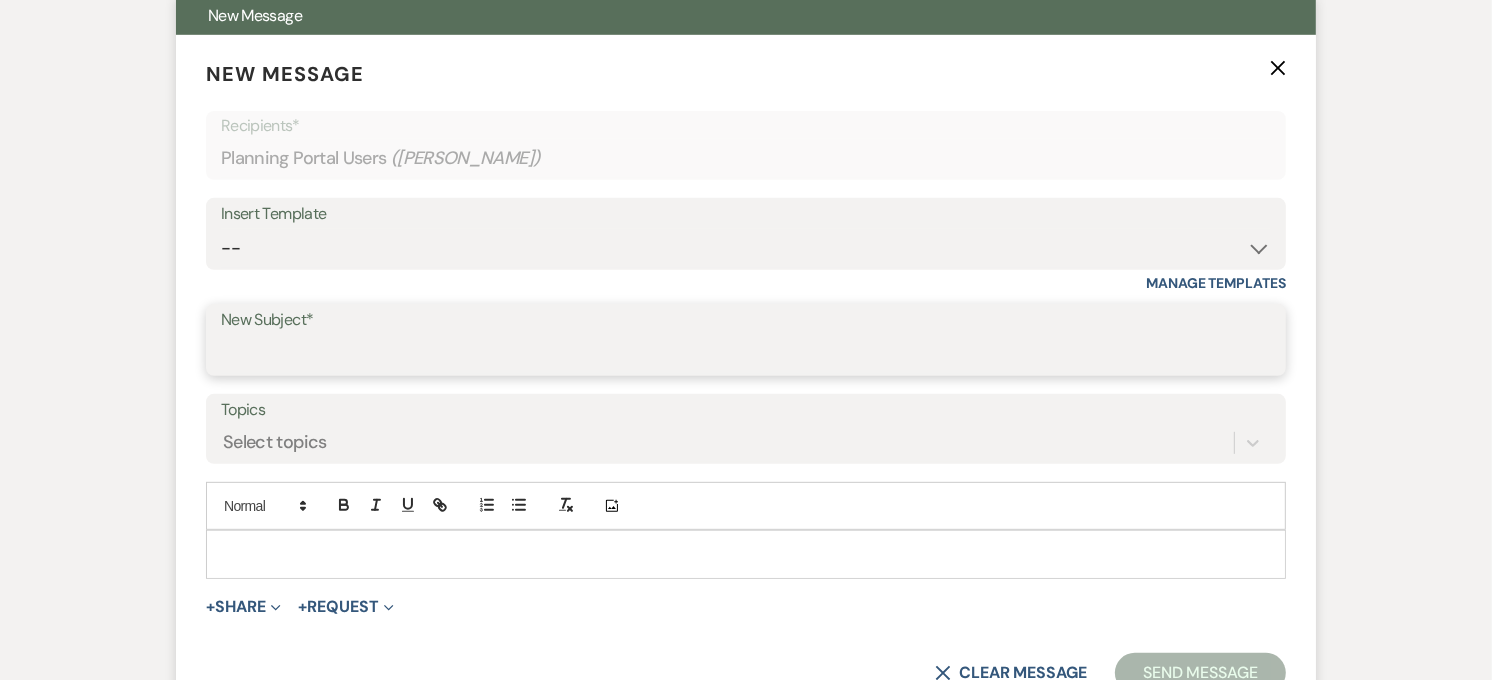 click on "New Subject*" at bounding box center [746, 354] 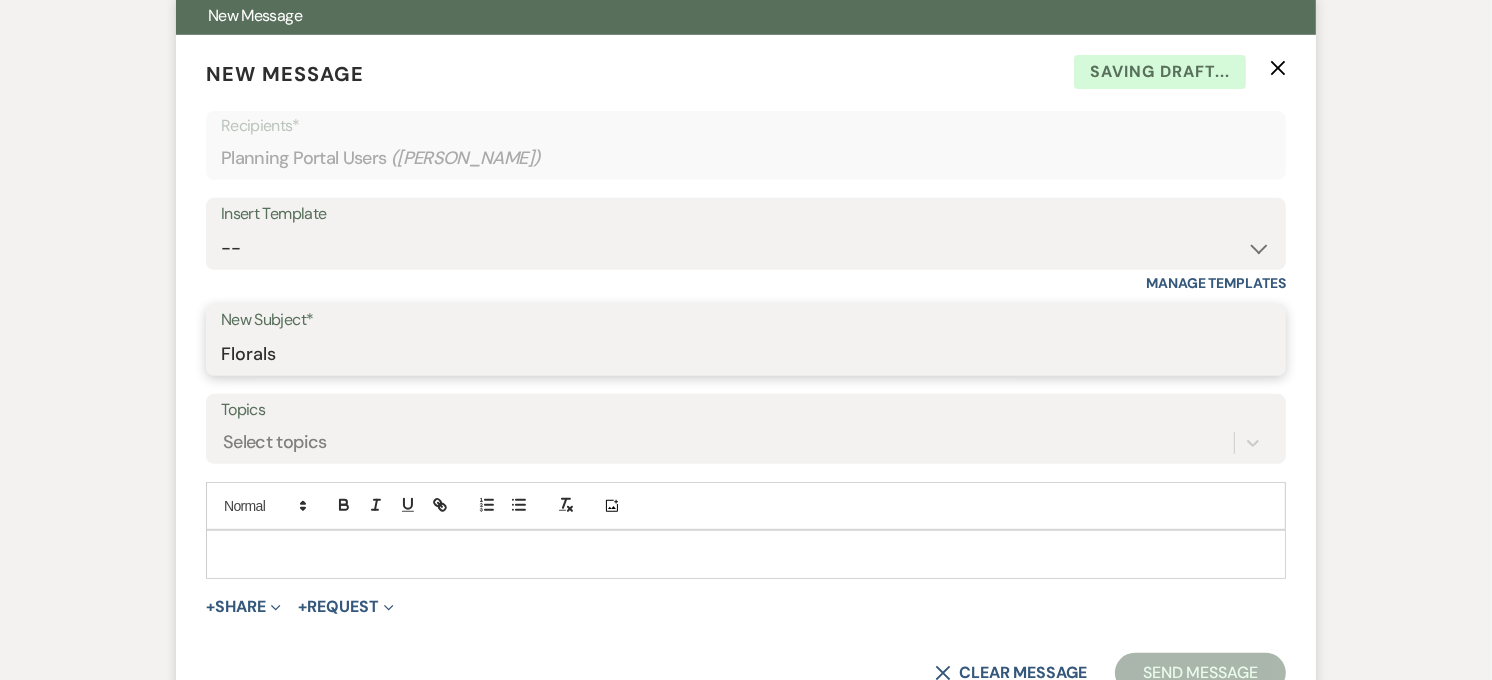 type on "Florals" 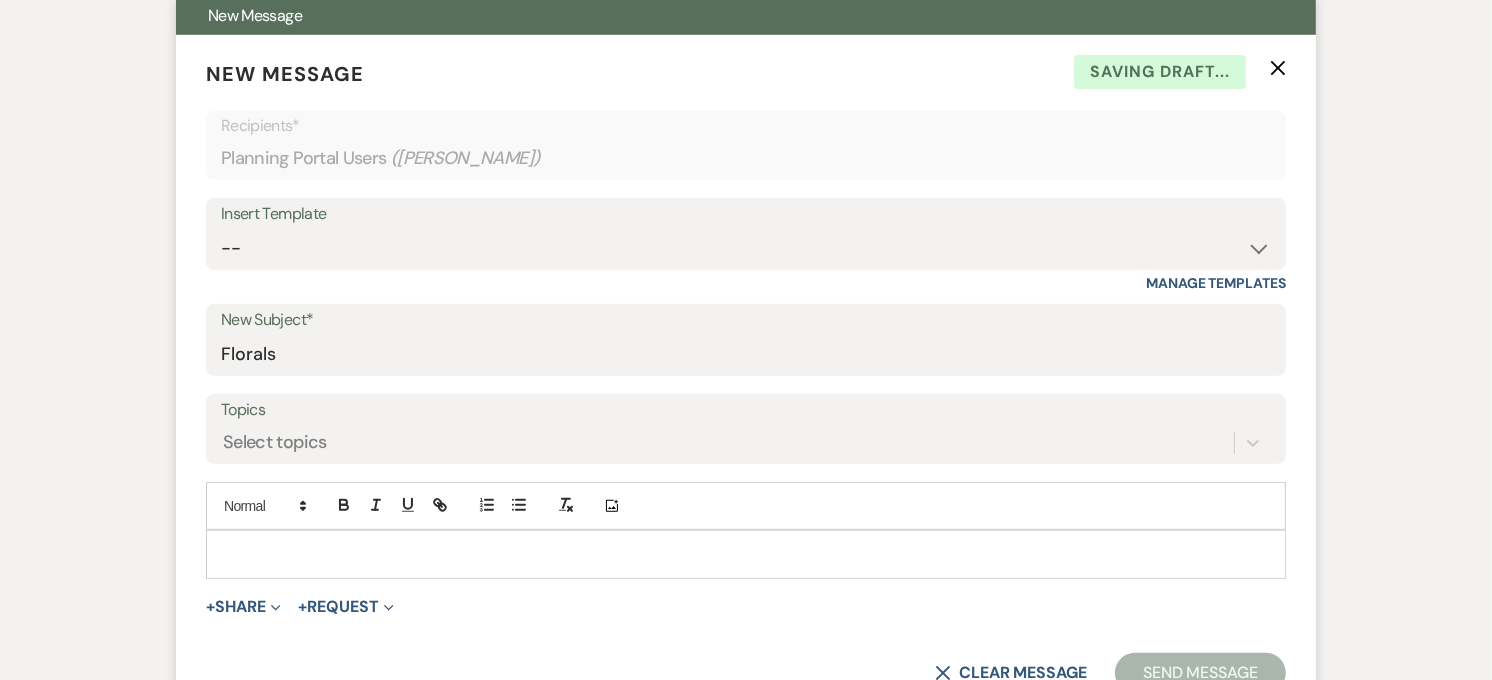 click at bounding box center [746, 554] 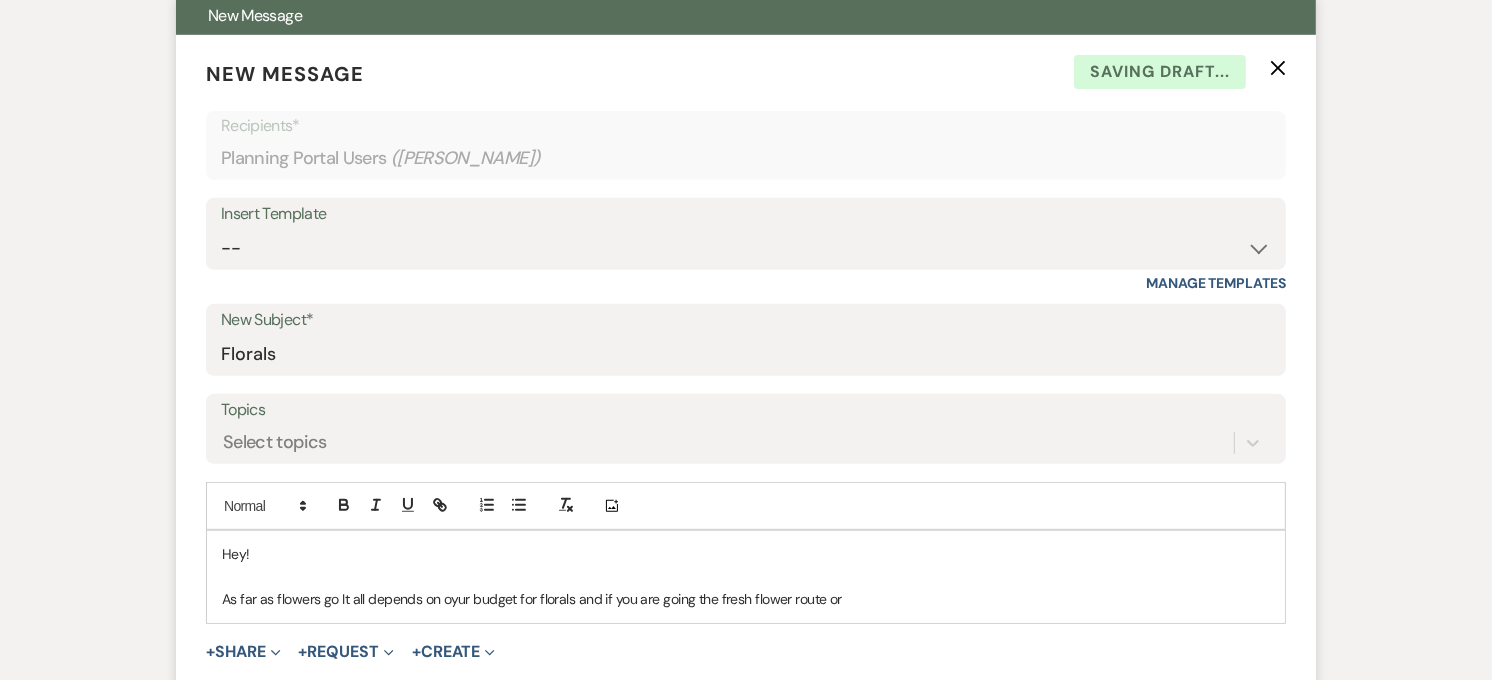 click on "As far as flowers go It all depends on oyur budget for florals and if you are going the fresh flower route or" at bounding box center [746, 599] 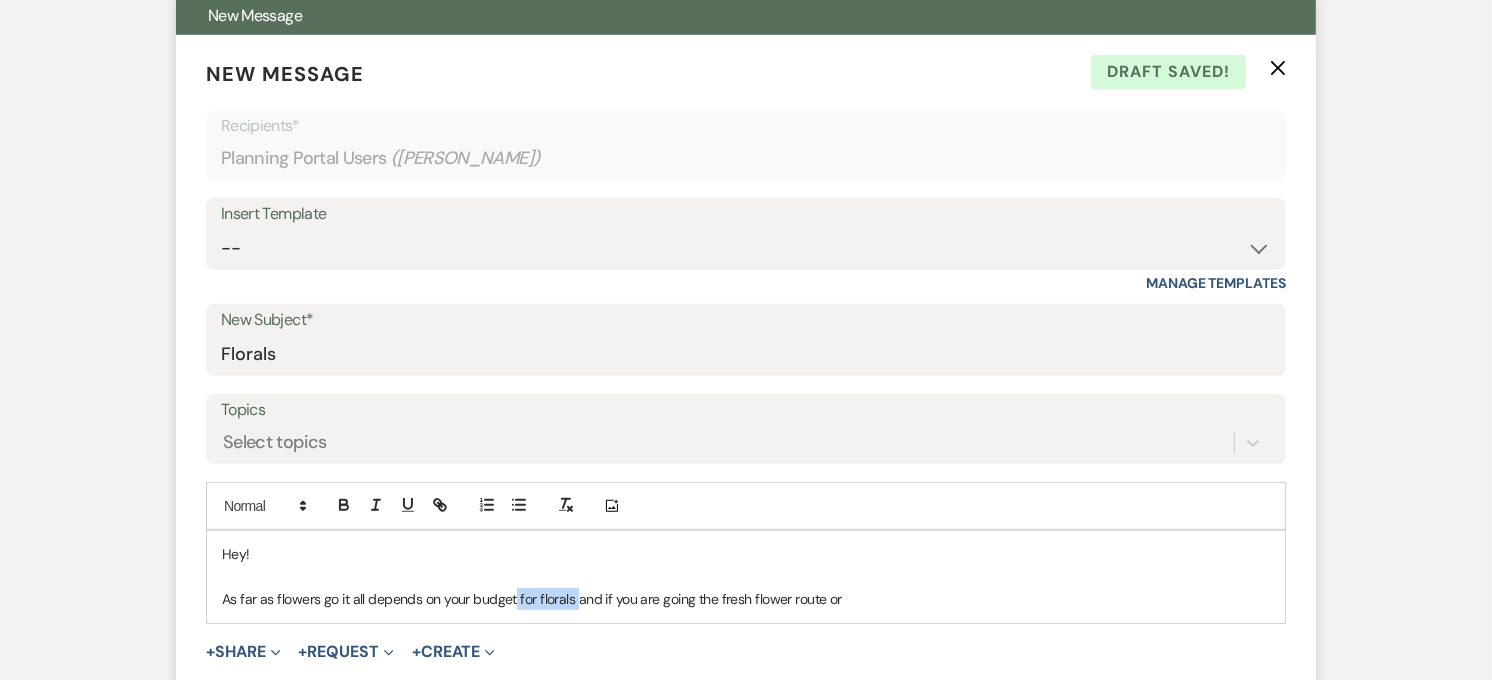 drag, startPoint x: 577, startPoint y: 603, endPoint x: 514, endPoint y: 594, distance: 63.63961 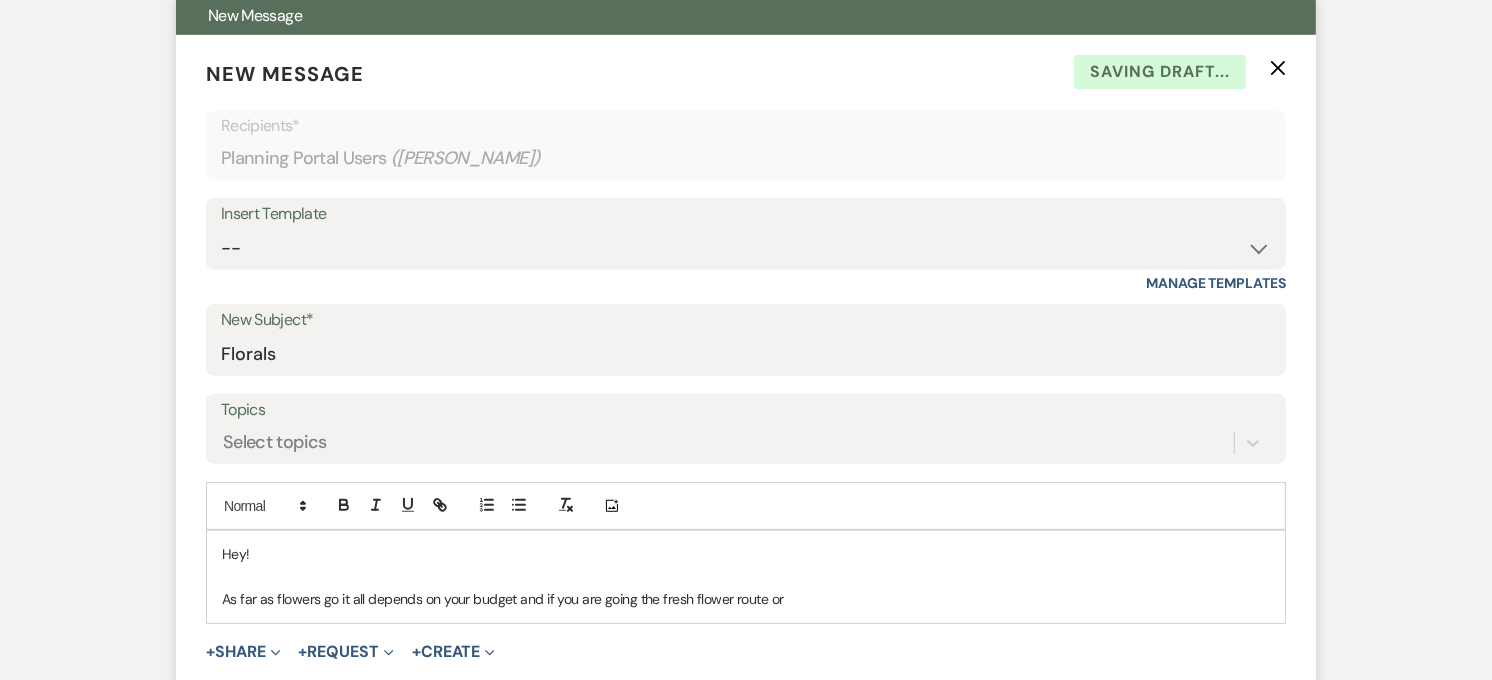 click on "As far as flowers go it all depends on your budget and if you are going the fresh flower route or" at bounding box center [746, 599] 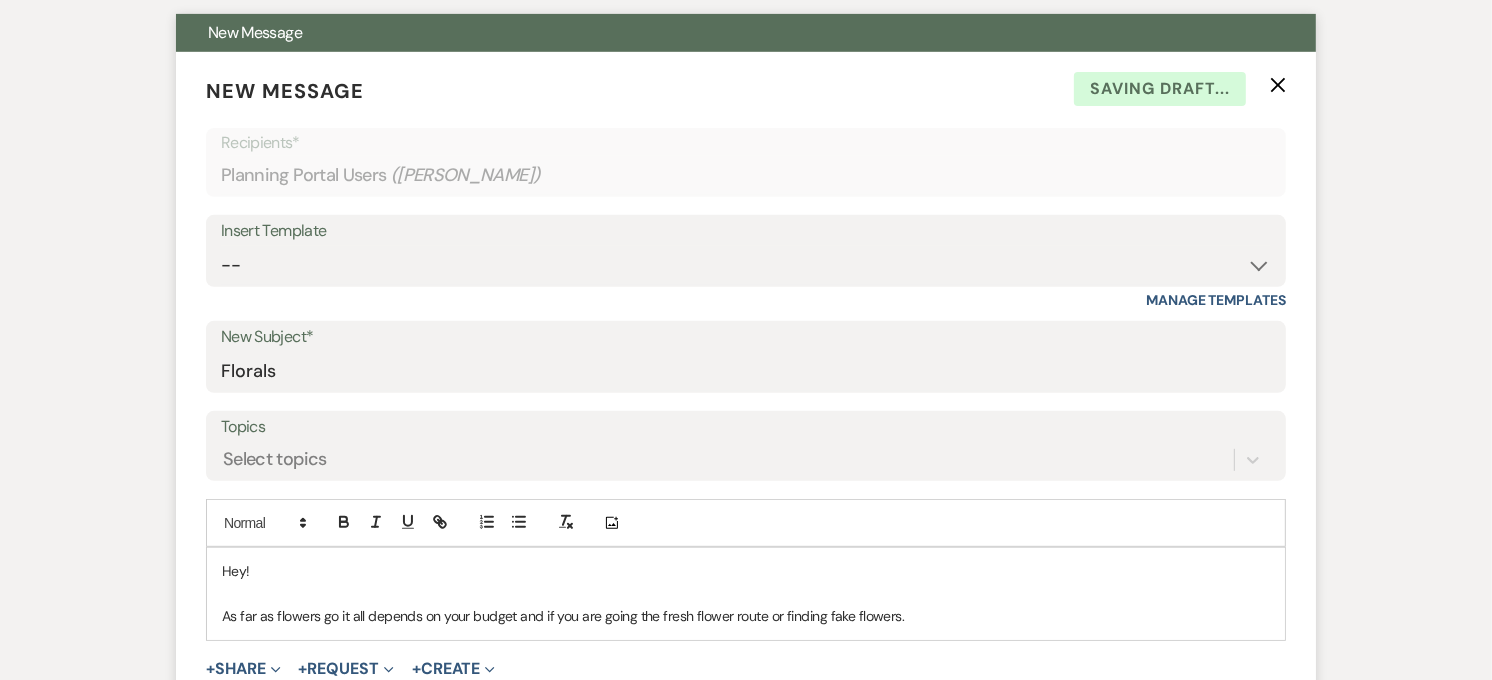 scroll, scrollTop: 236, scrollLeft: 0, axis: vertical 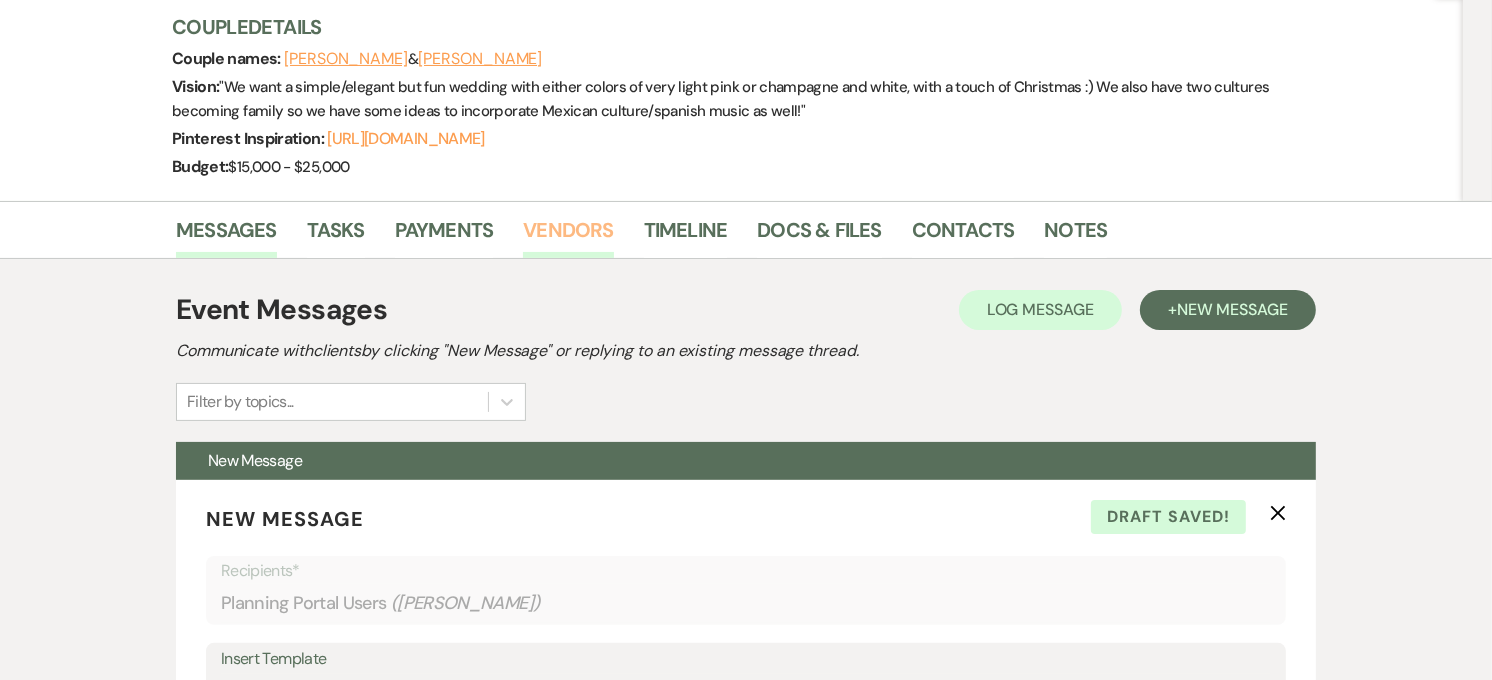 click on "Vendors" at bounding box center (568, 236) 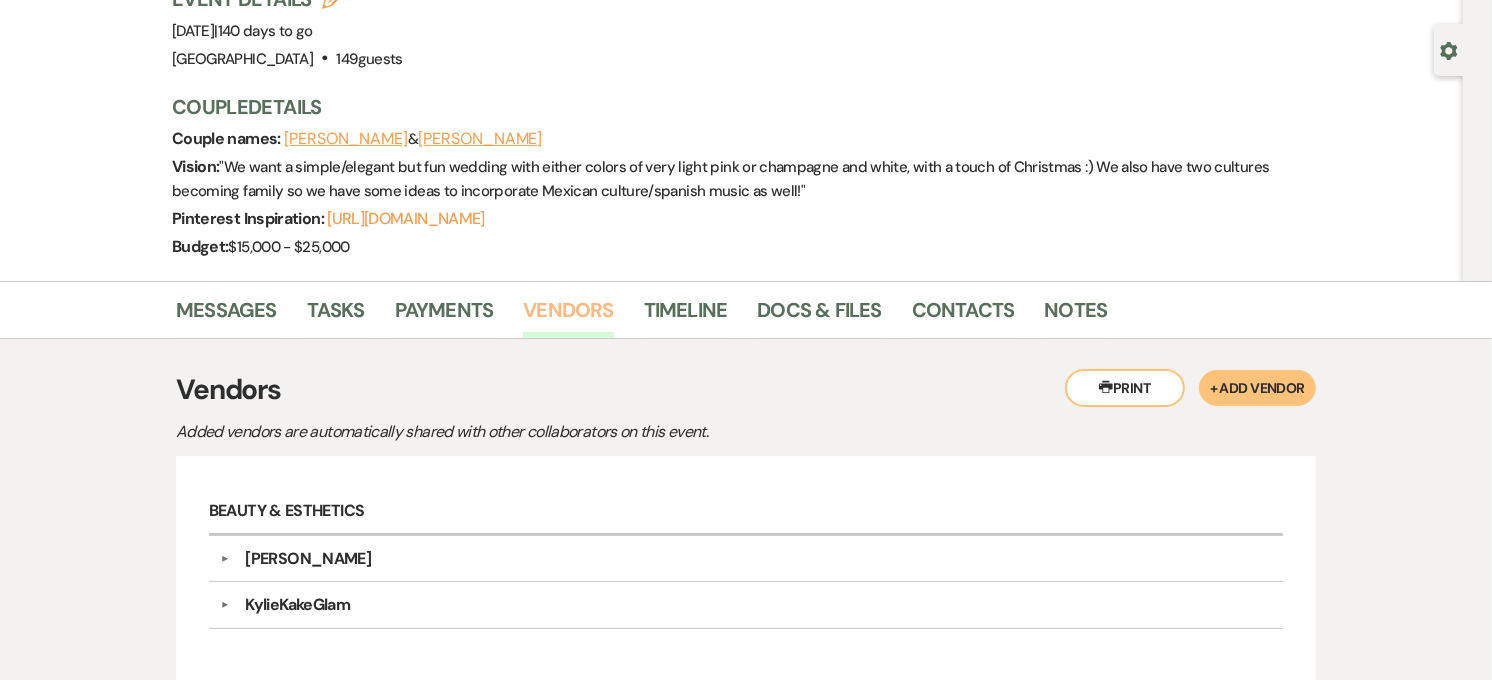 scroll, scrollTop: 236, scrollLeft: 0, axis: vertical 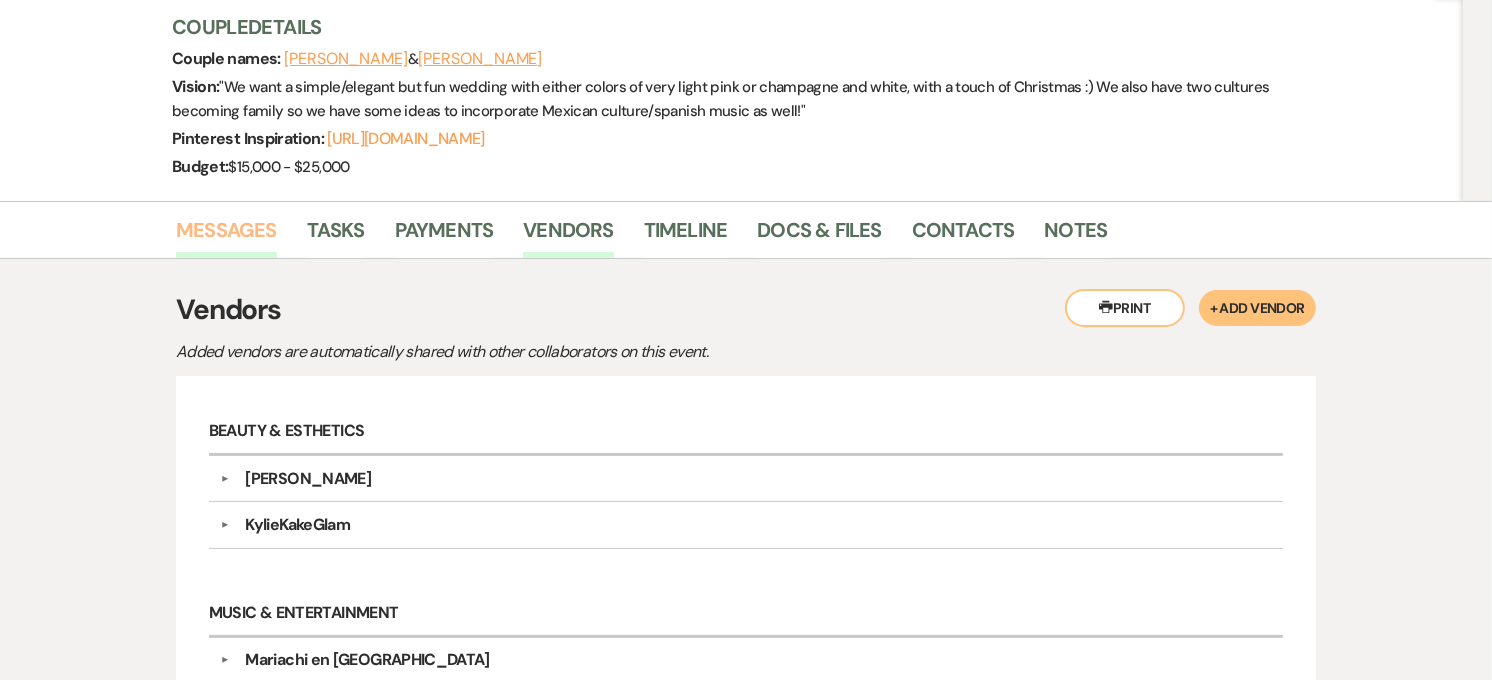 click on "Messages" at bounding box center [226, 236] 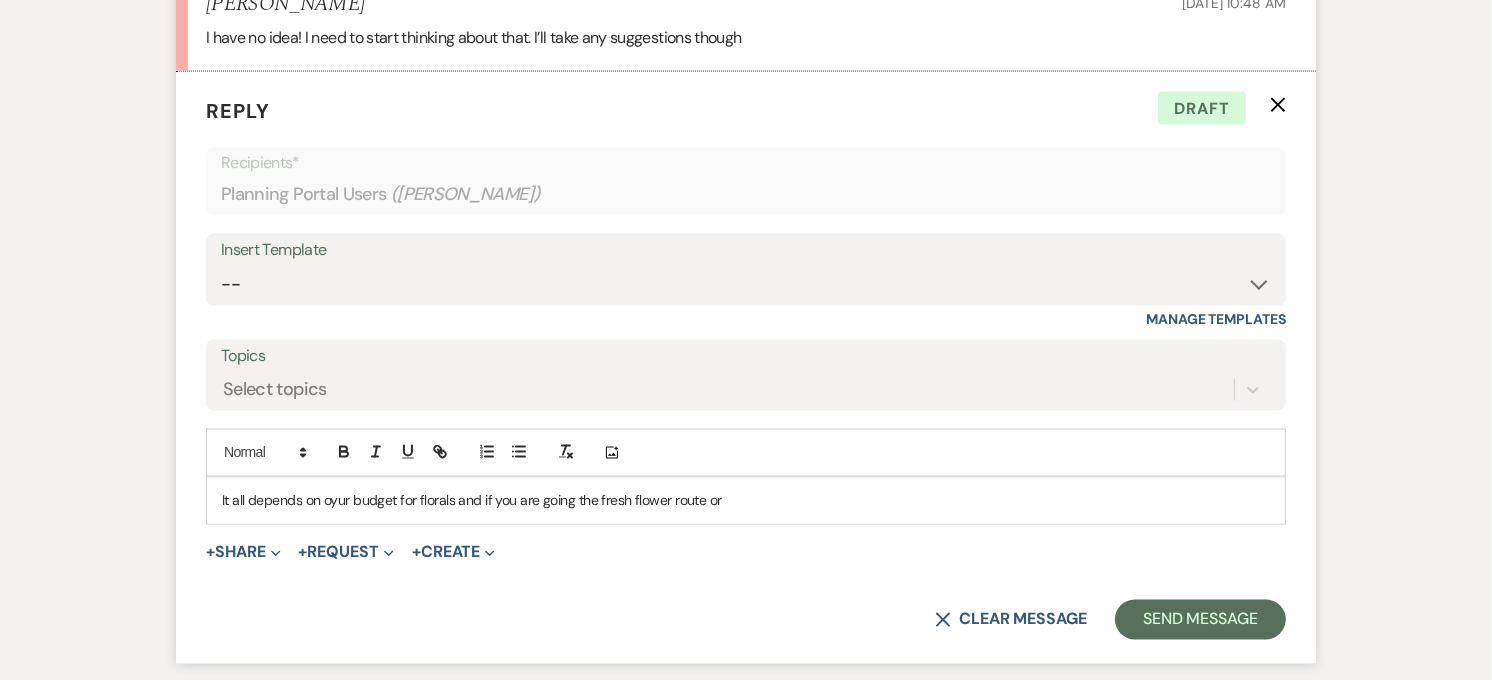 scroll, scrollTop: 2946, scrollLeft: 0, axis: vertical 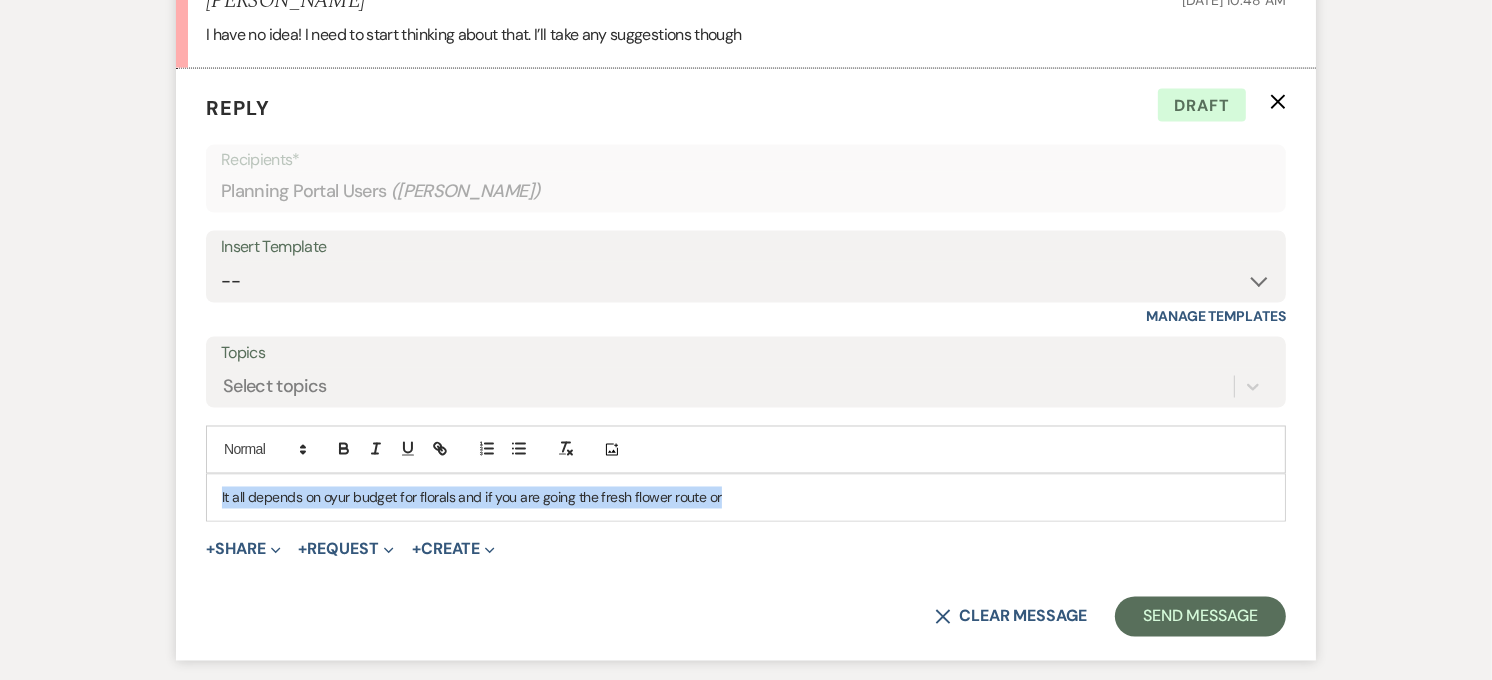 drag, startPoint x: 551, startPoint y: 484, endPoint x: 173, endPoint y: 487, distance: 378.0119 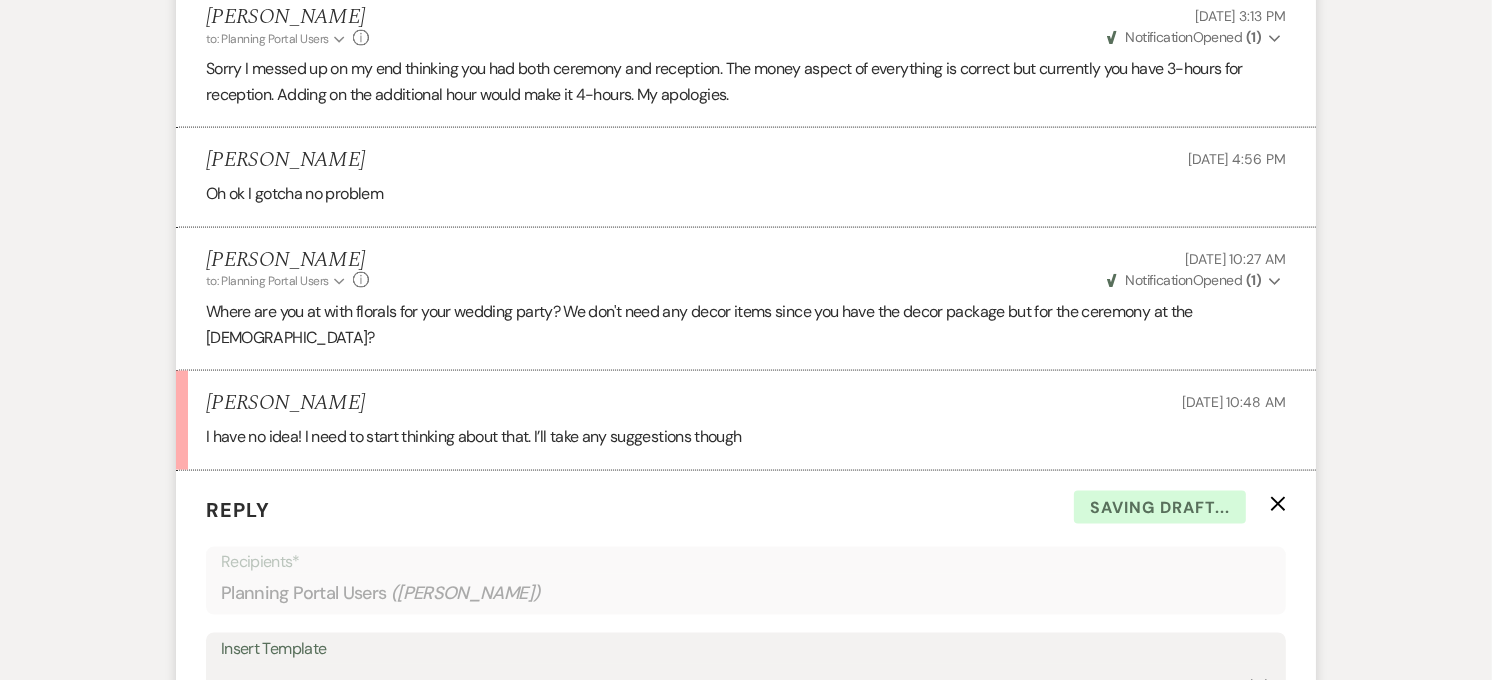 scroll, scrollTop: 2391, scrollLeft: 0, axis: vertical 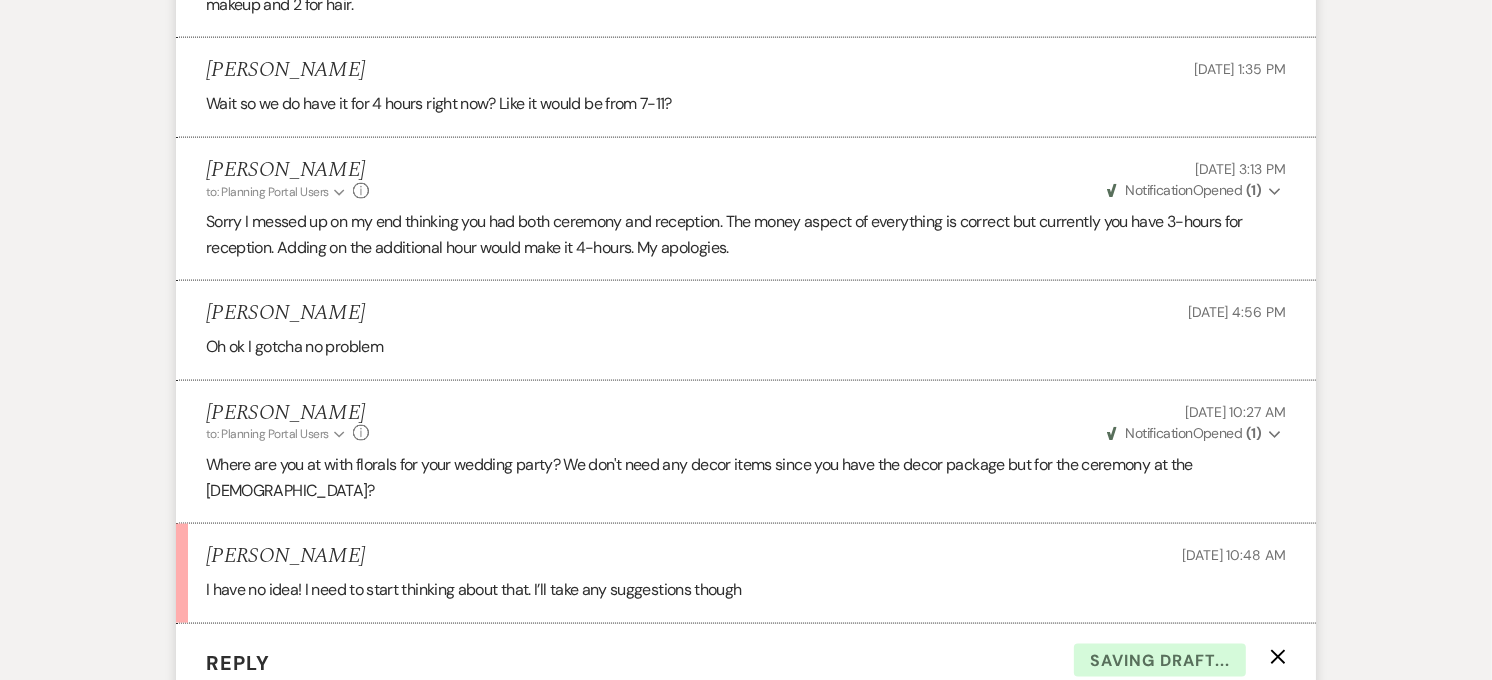 click 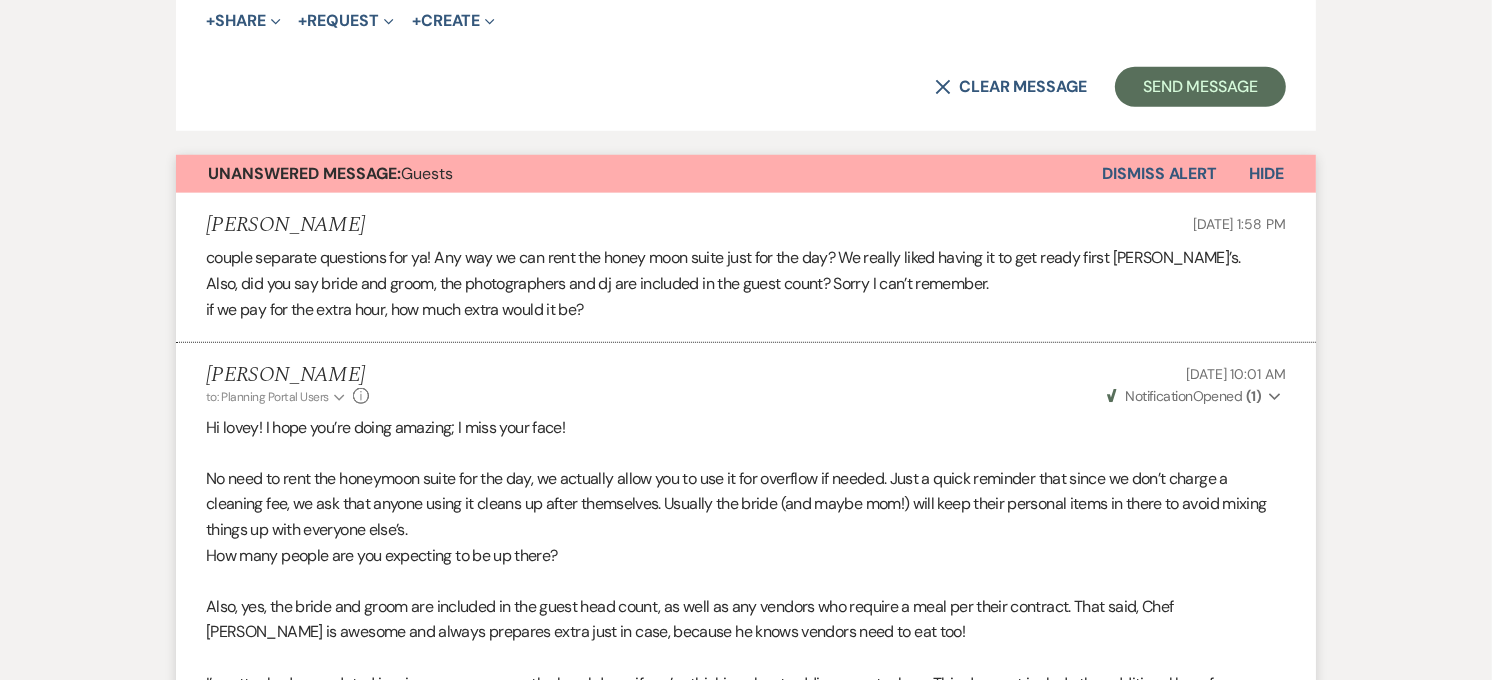 scroll, scrollTop: 946, scrollLeft: 0, axis: vertical 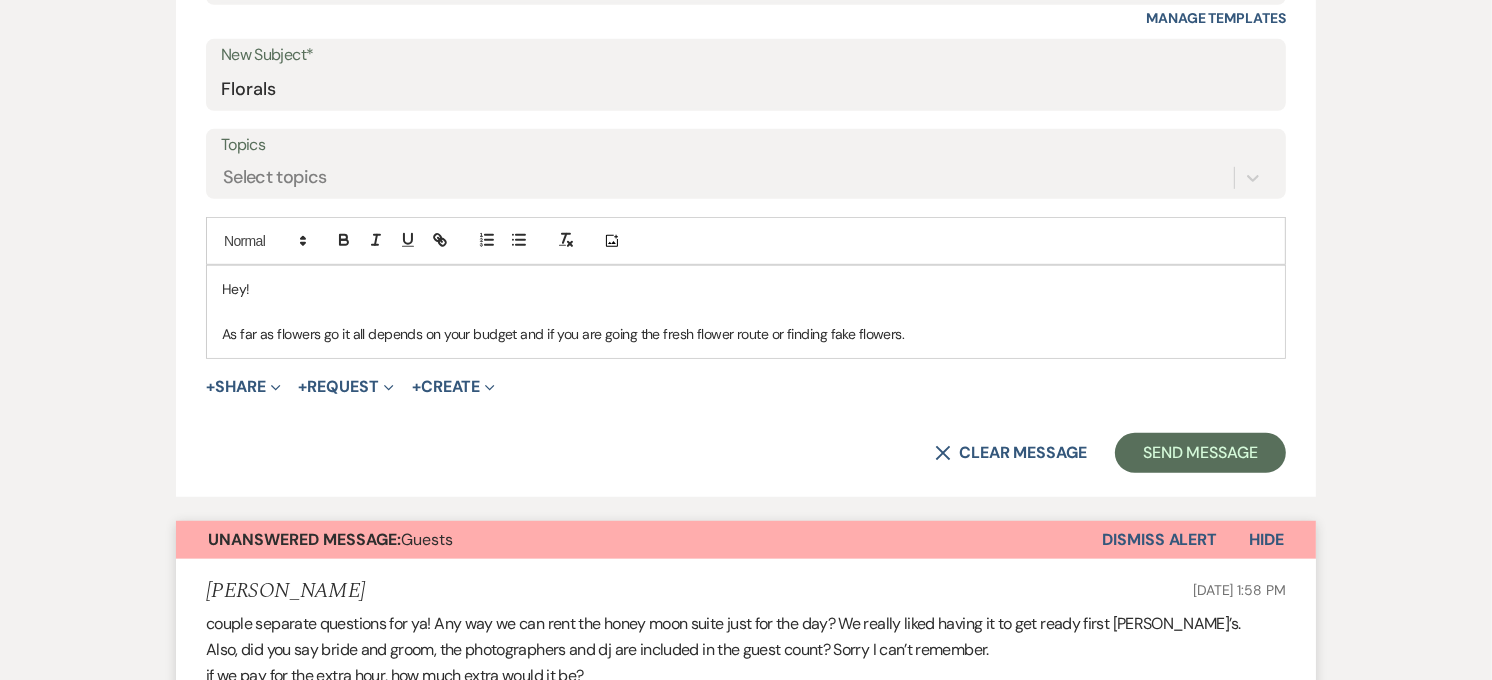 click on "Dismiss Alert" at bounding box center [1159, 540] 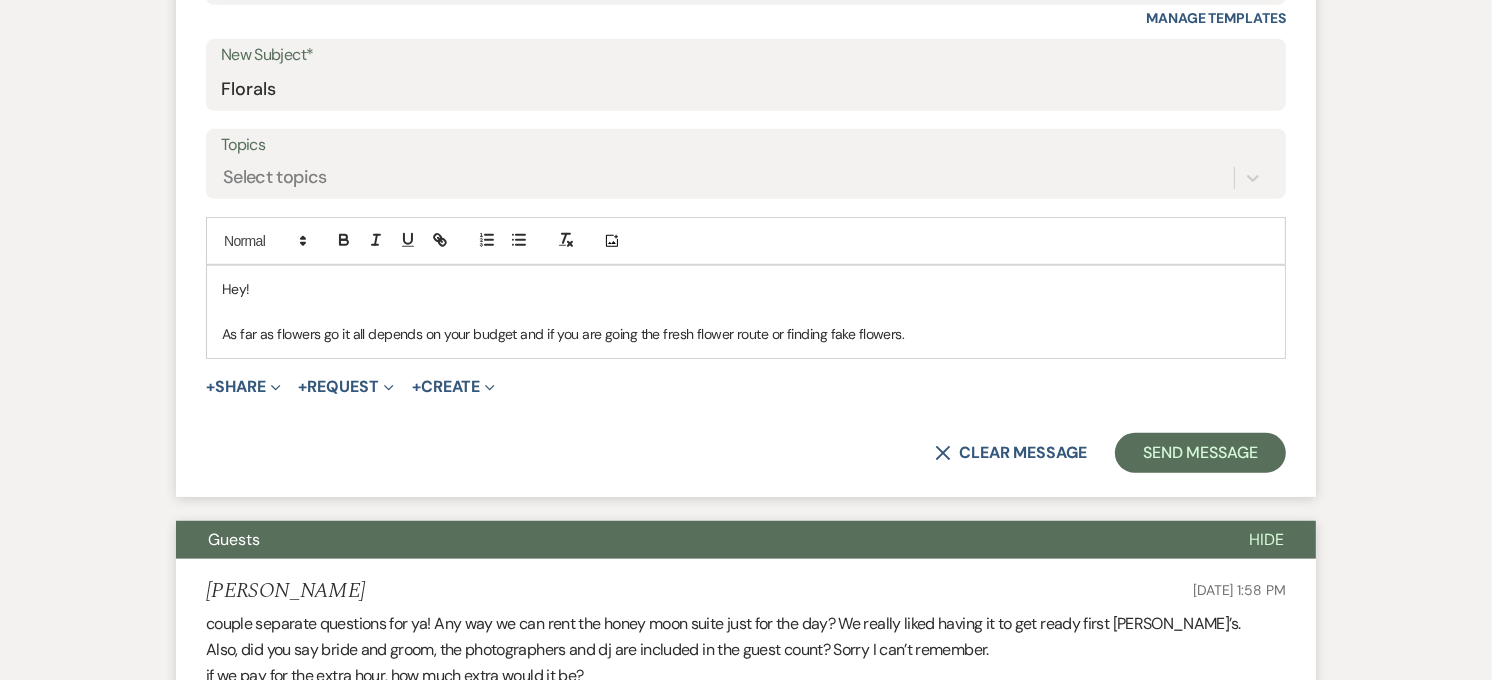 click on "As far as flowers go it all depends on your budget and if you are going the fresh flower route or finding fake flowers." at bounding box center [746, 334] 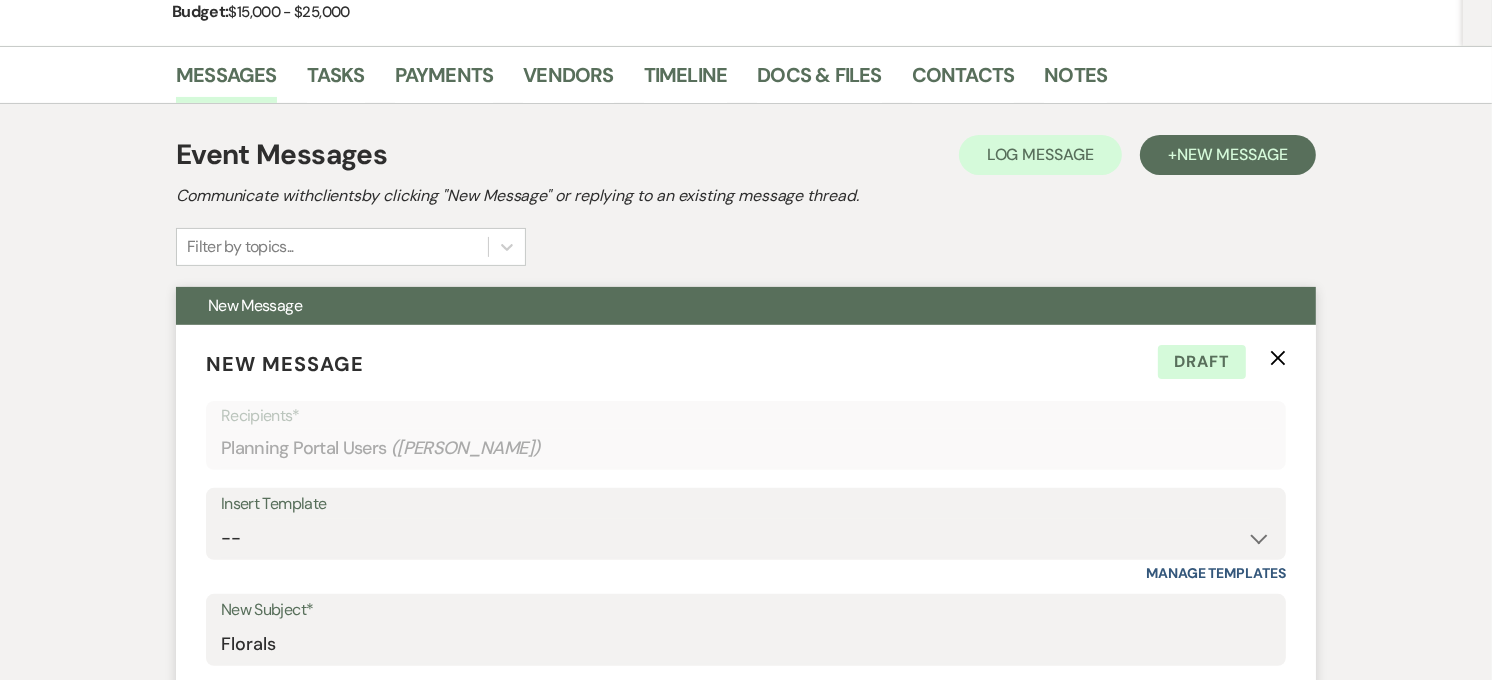 scroll, scrollTop: 0, scrollLeft: 0, axis: both 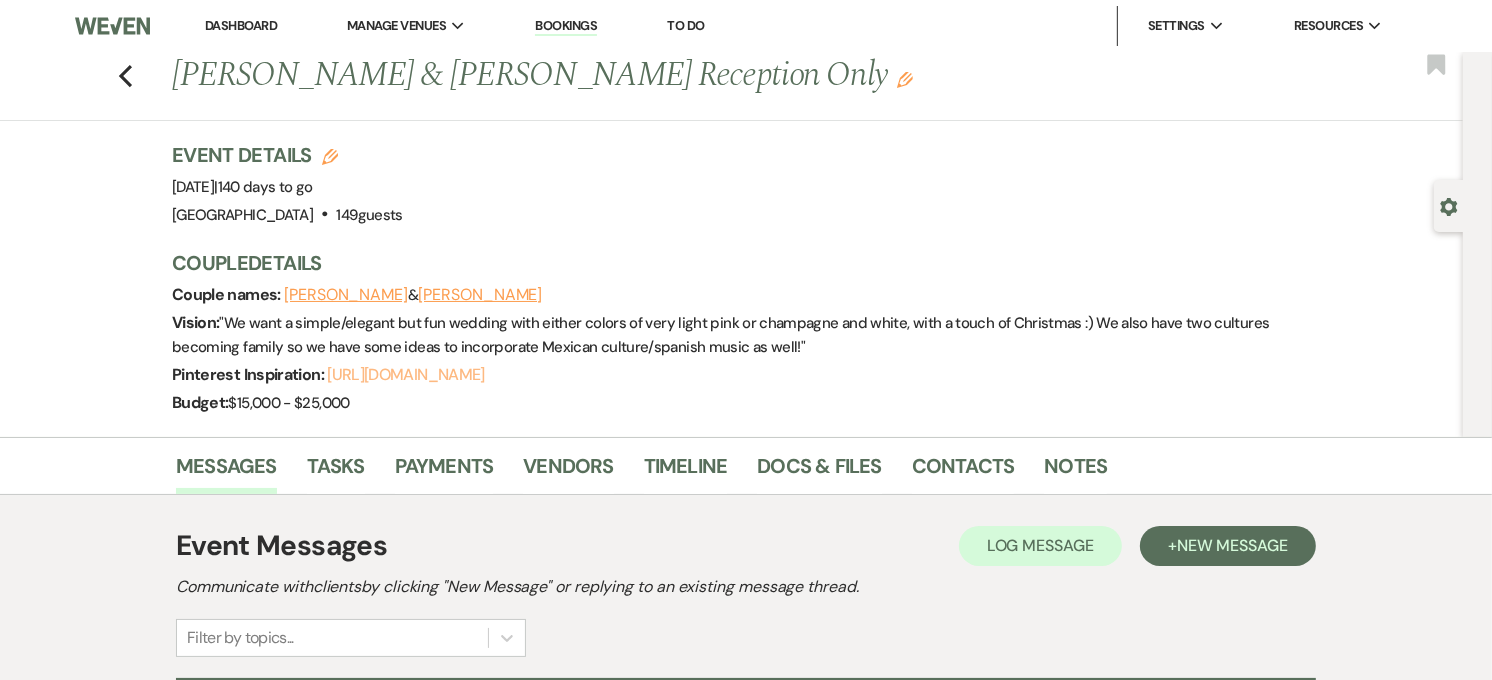 click on "[URL][DOMAIN_NAME]" at bounding box center [405, 374] 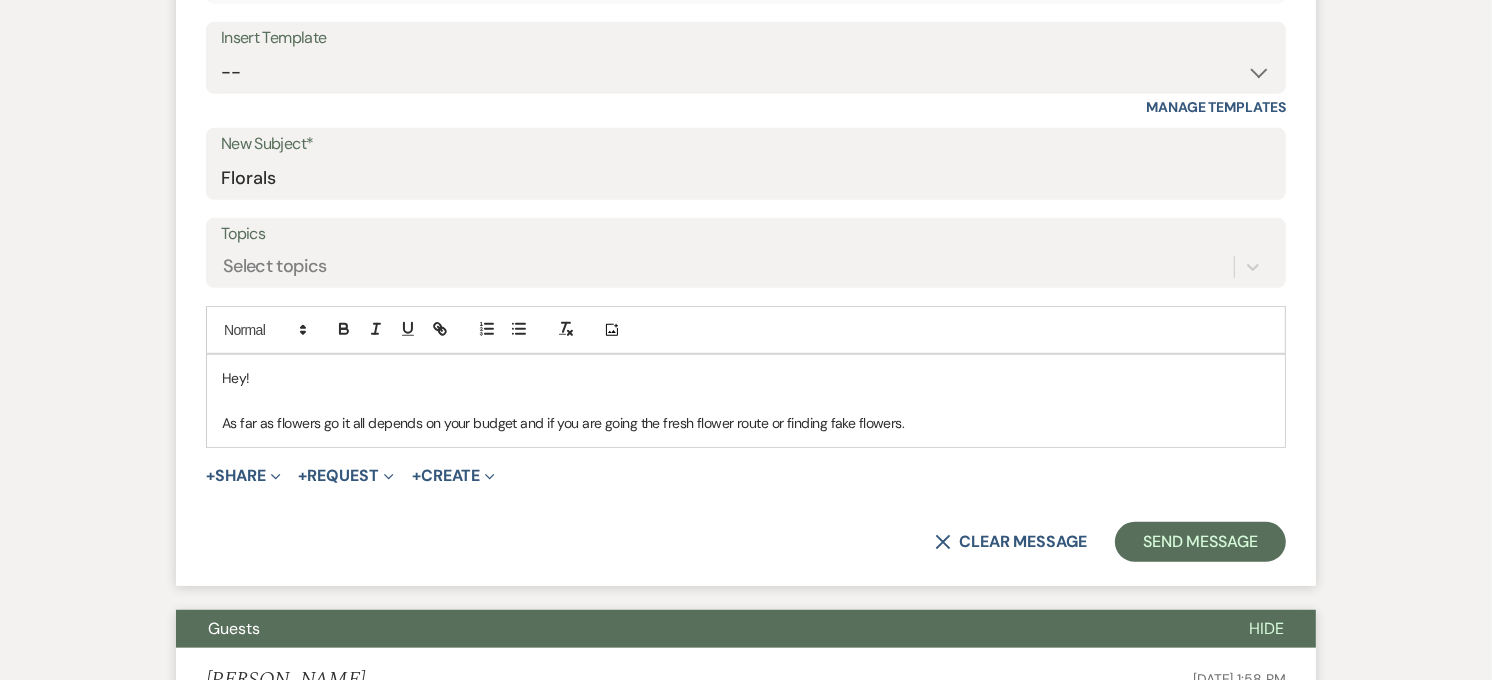 scroll, scrollTop: 888, scrollLeft: 0, axis: vertical 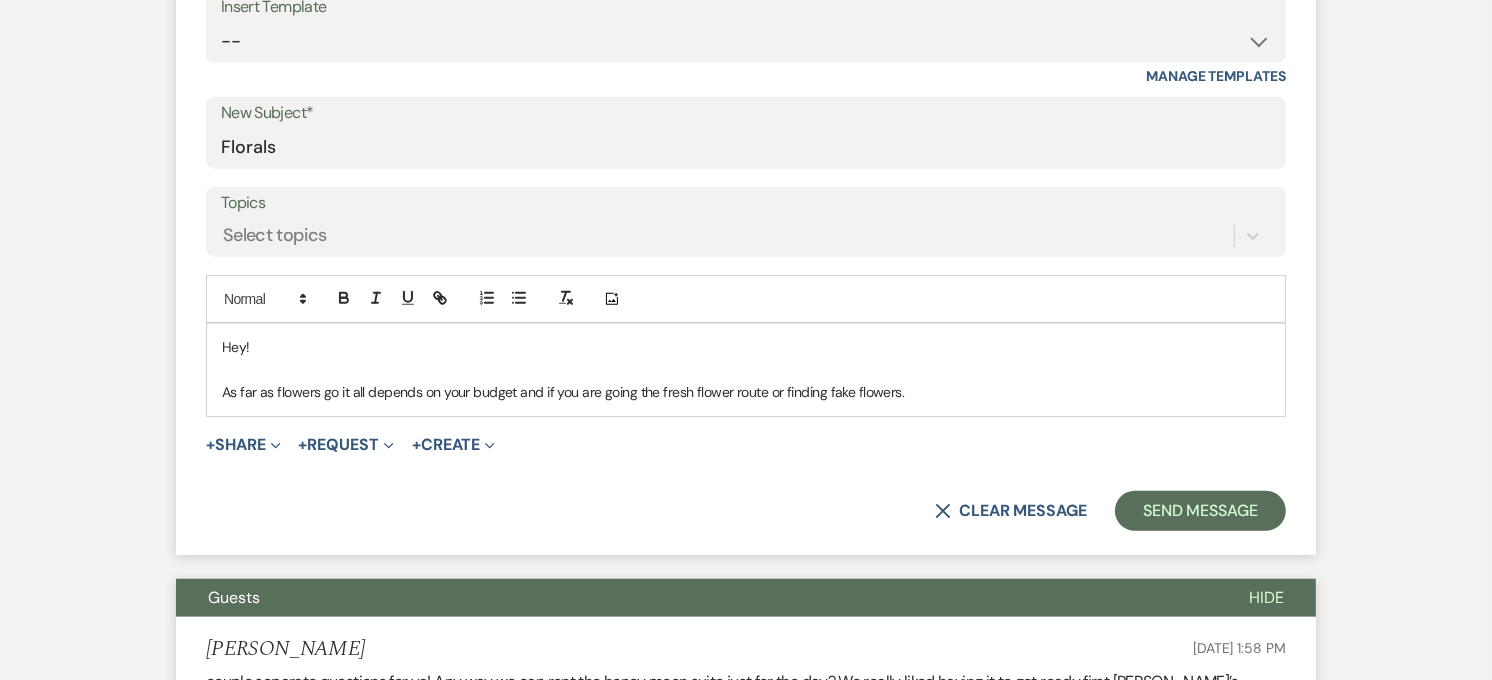 click on "As far as flowers go it all depends on your budget and if you are going the fresh flower route or finding fake flowers." at bounding box center (746, 392) 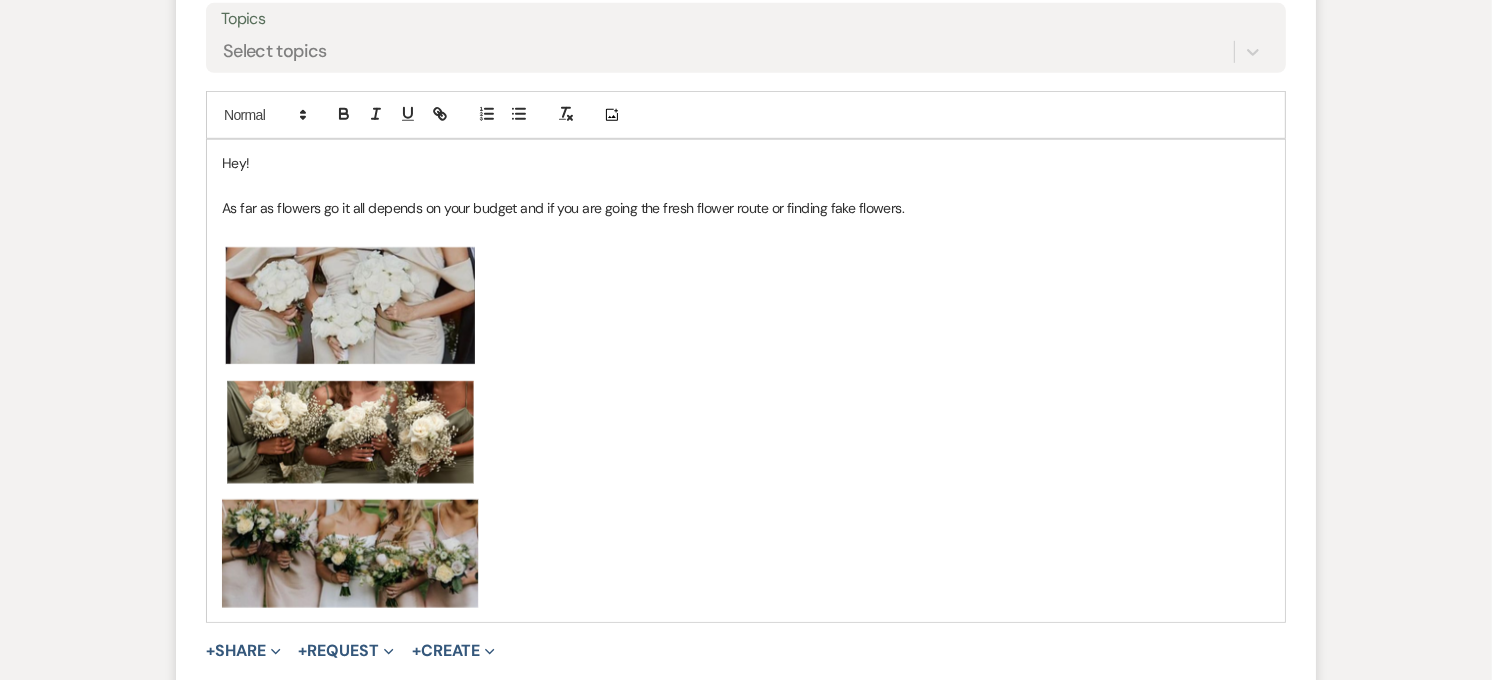 scroll, scrollTop: 1111, scrollLeft: 0, axis: vertical 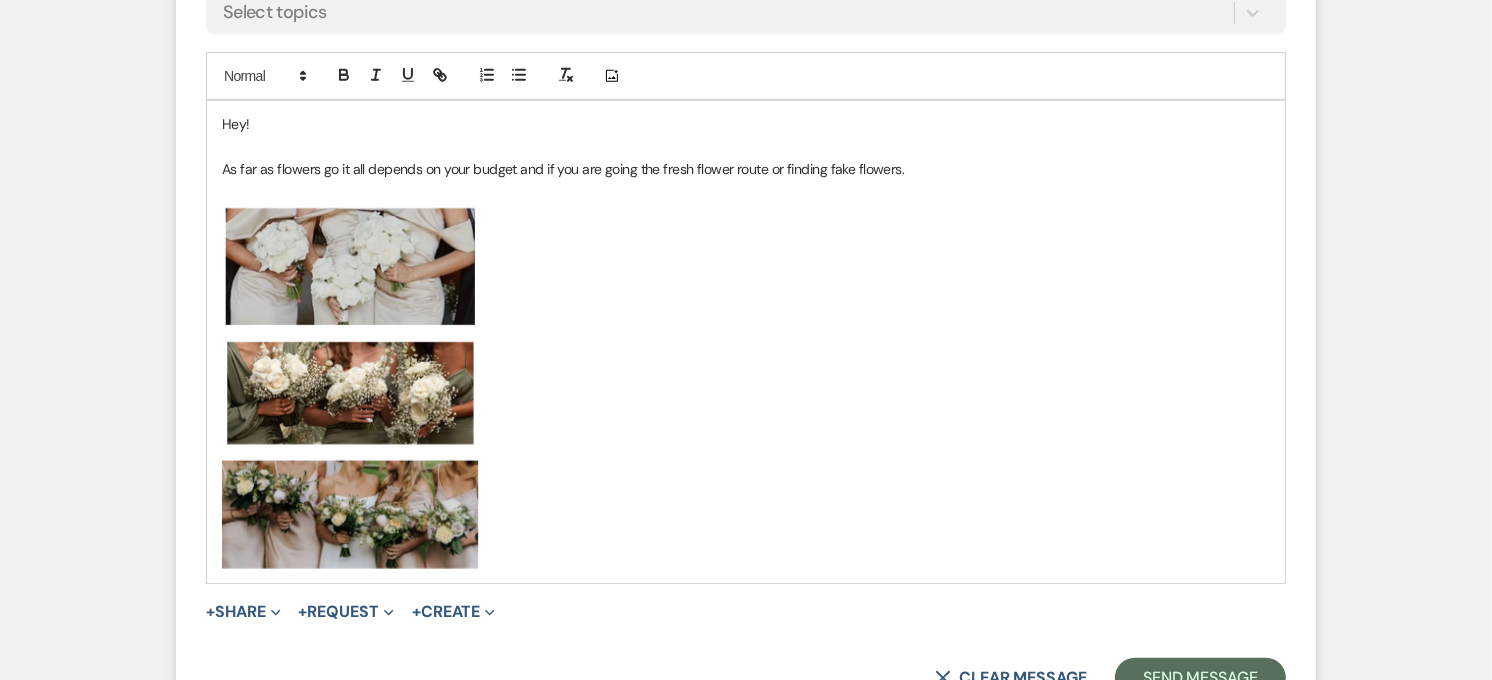 click on "As far as flowers go it all depends on your budget and if you are going the fresh flower route or finding fake flowers." at bounding box center [746, 169] 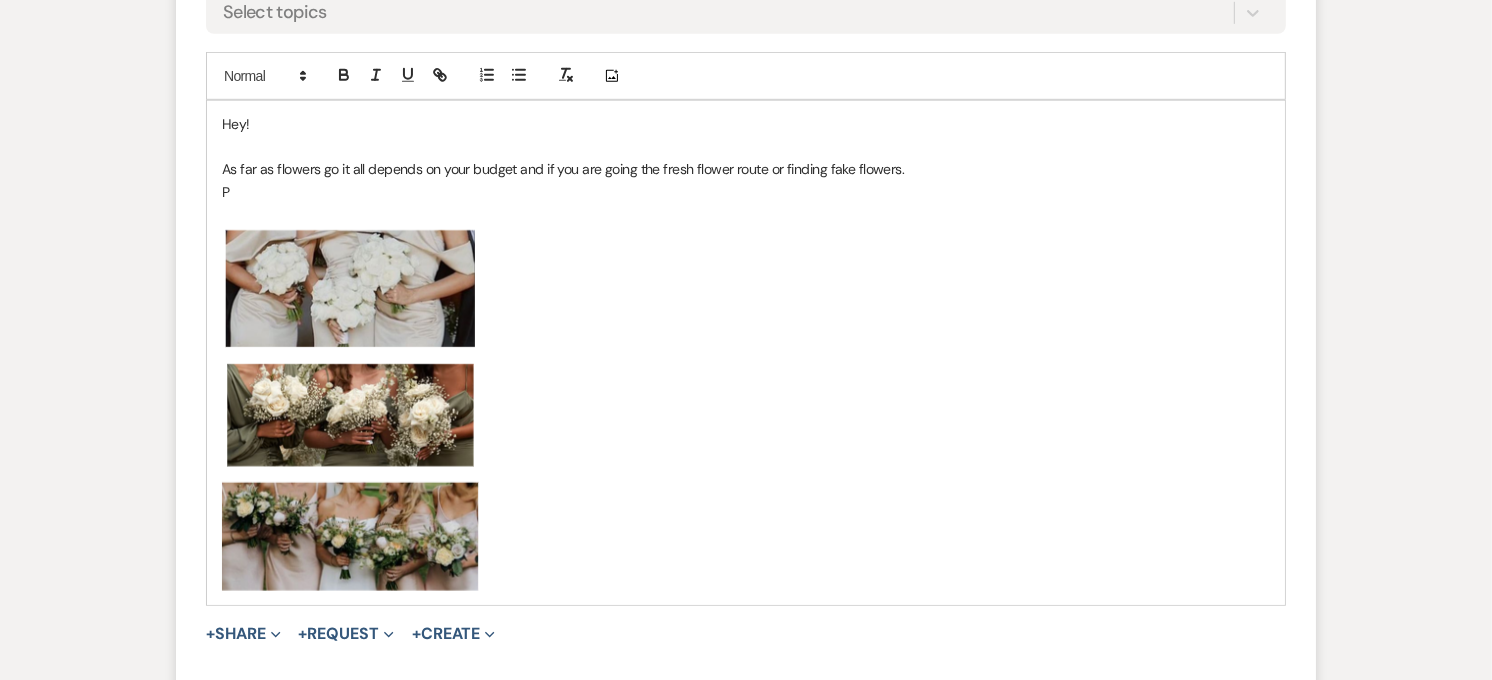 type 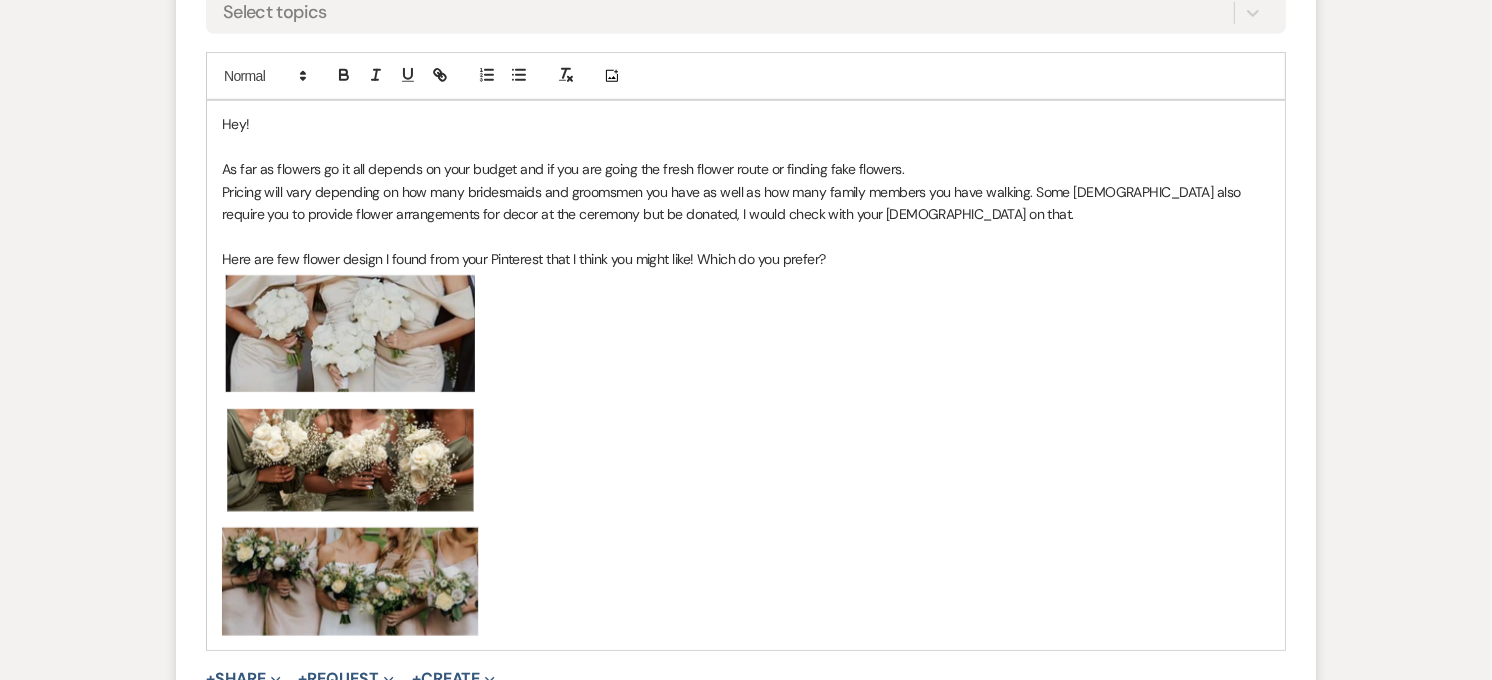 scroll, scrollTop: 1222, scrollLeft: 0, axis: vertical 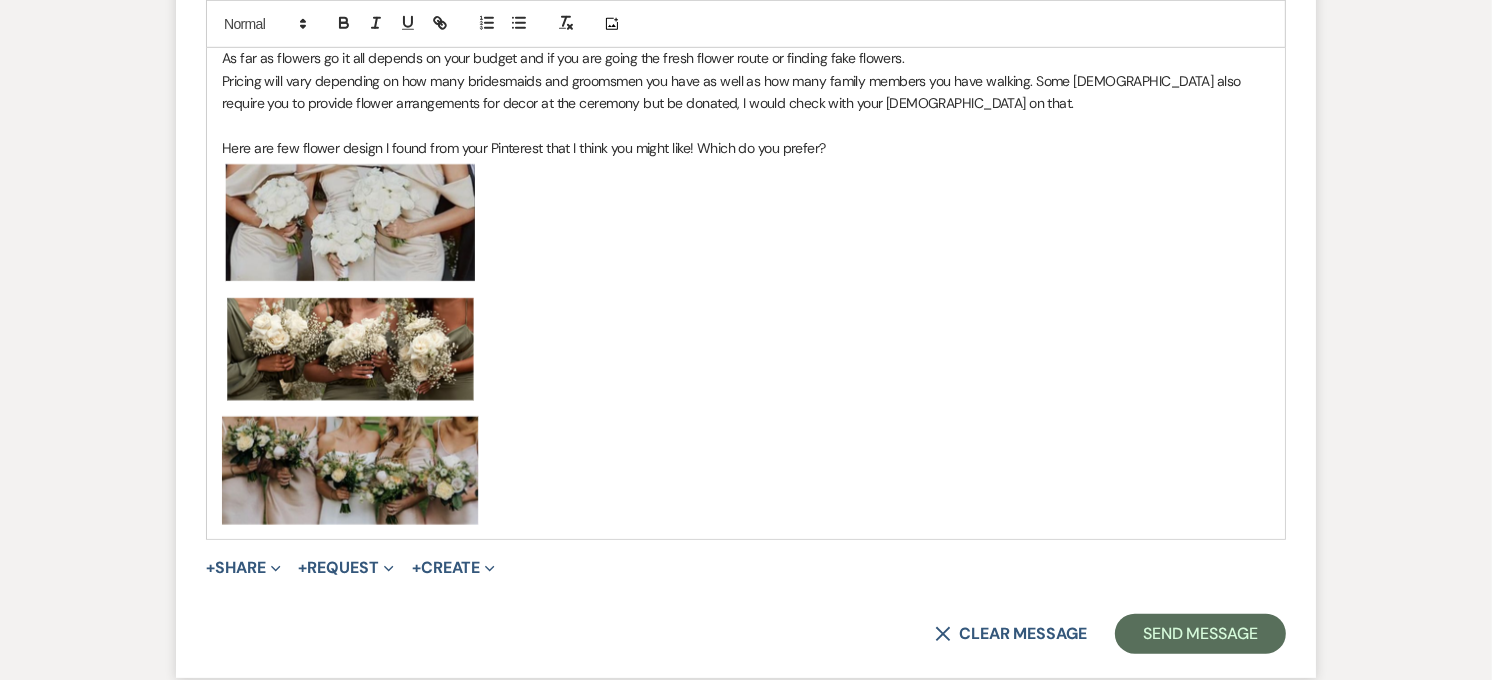 click on "Here are few flower design I found from your Pinterest that I think you might like! Which do you prefer?" at bounding box center [746, 148] 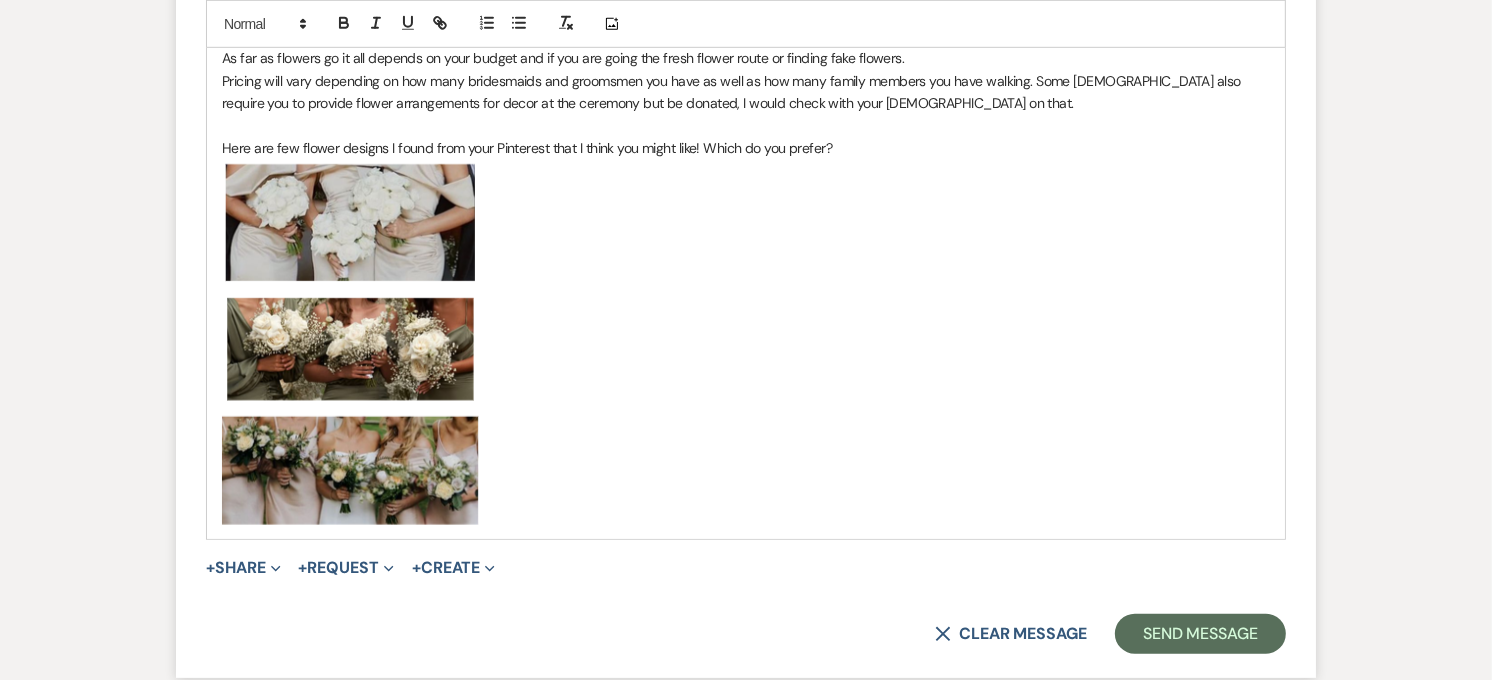 click on "Here are few flower designs I found from your Pinterest that I think you might like! Which do you prefer?" at bounding box center (746, 148) 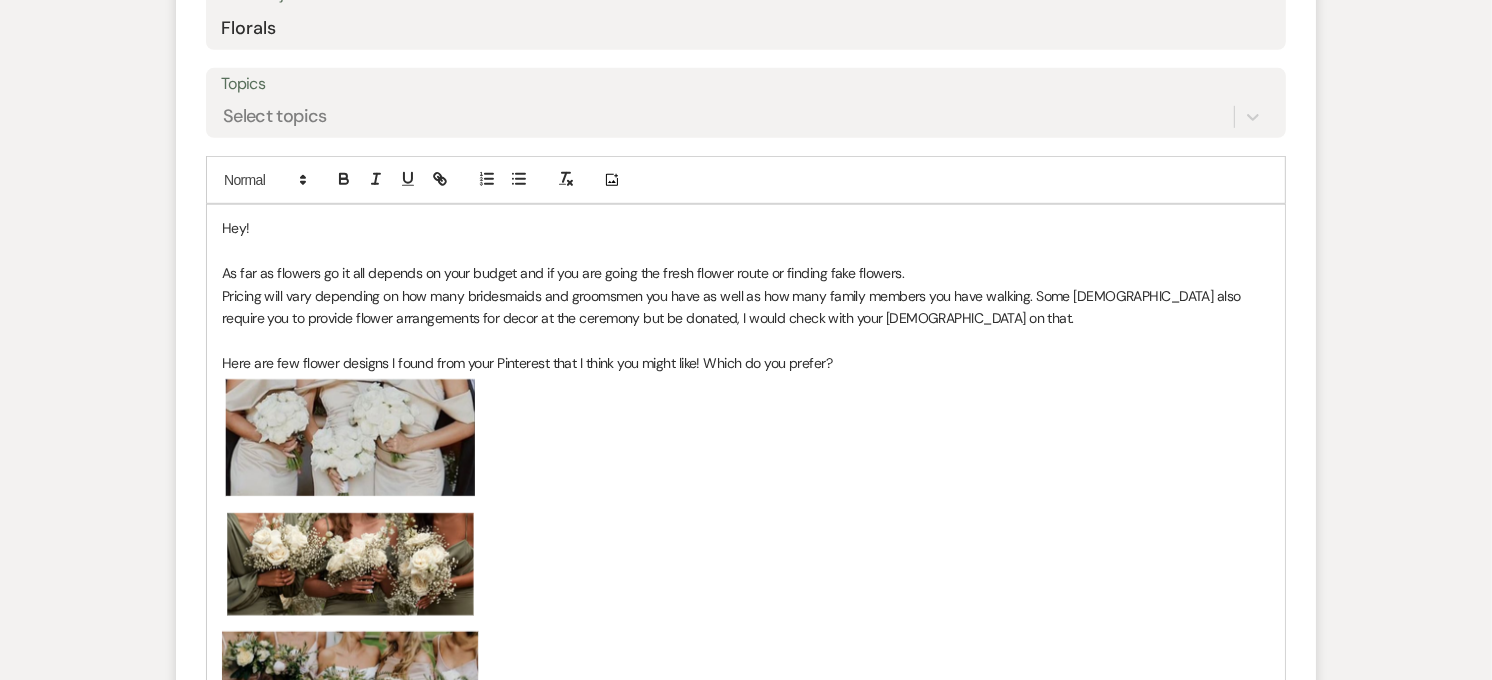 scroll, scrollTop: 1000, scrollLeft: 0, axis: vertical 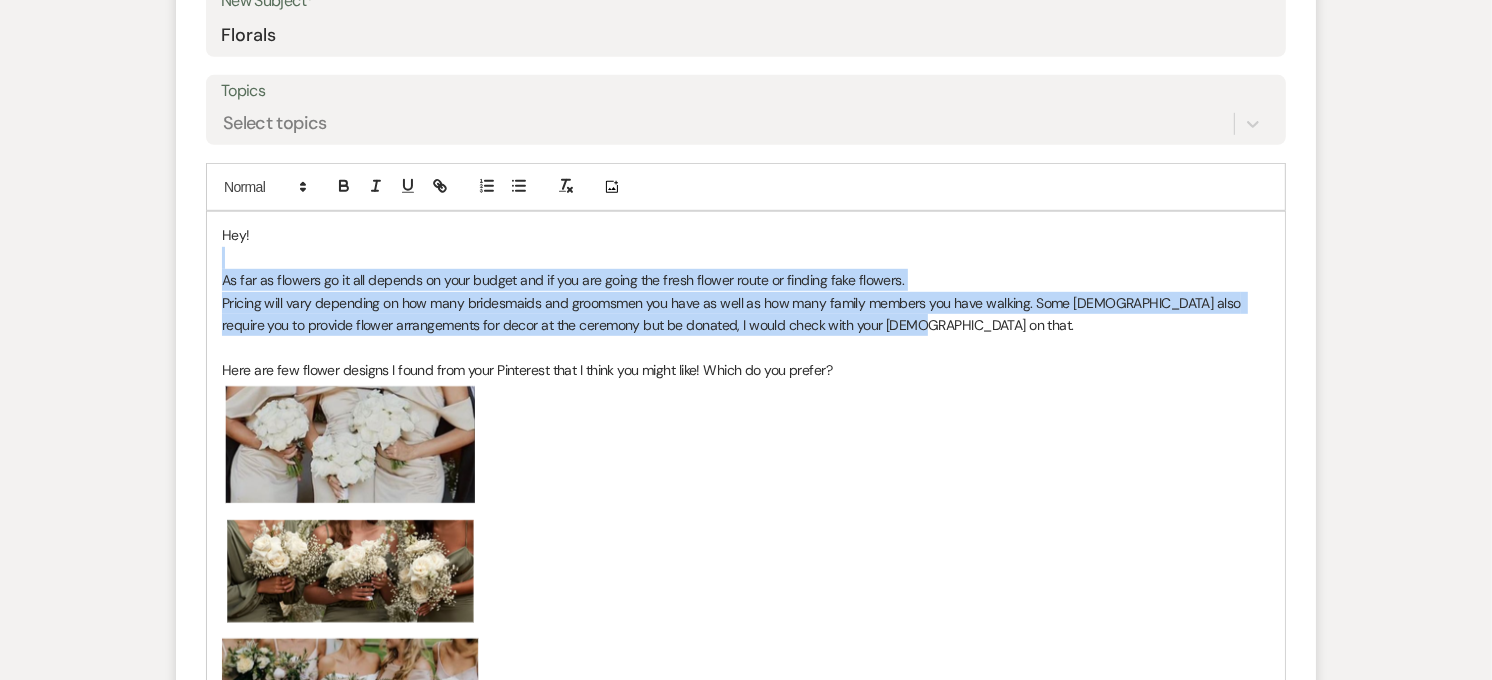 drag, startPoint x: 905, startPoint y: 335, endPoint x: 188, endPoint y: 267, distance: 720.21735 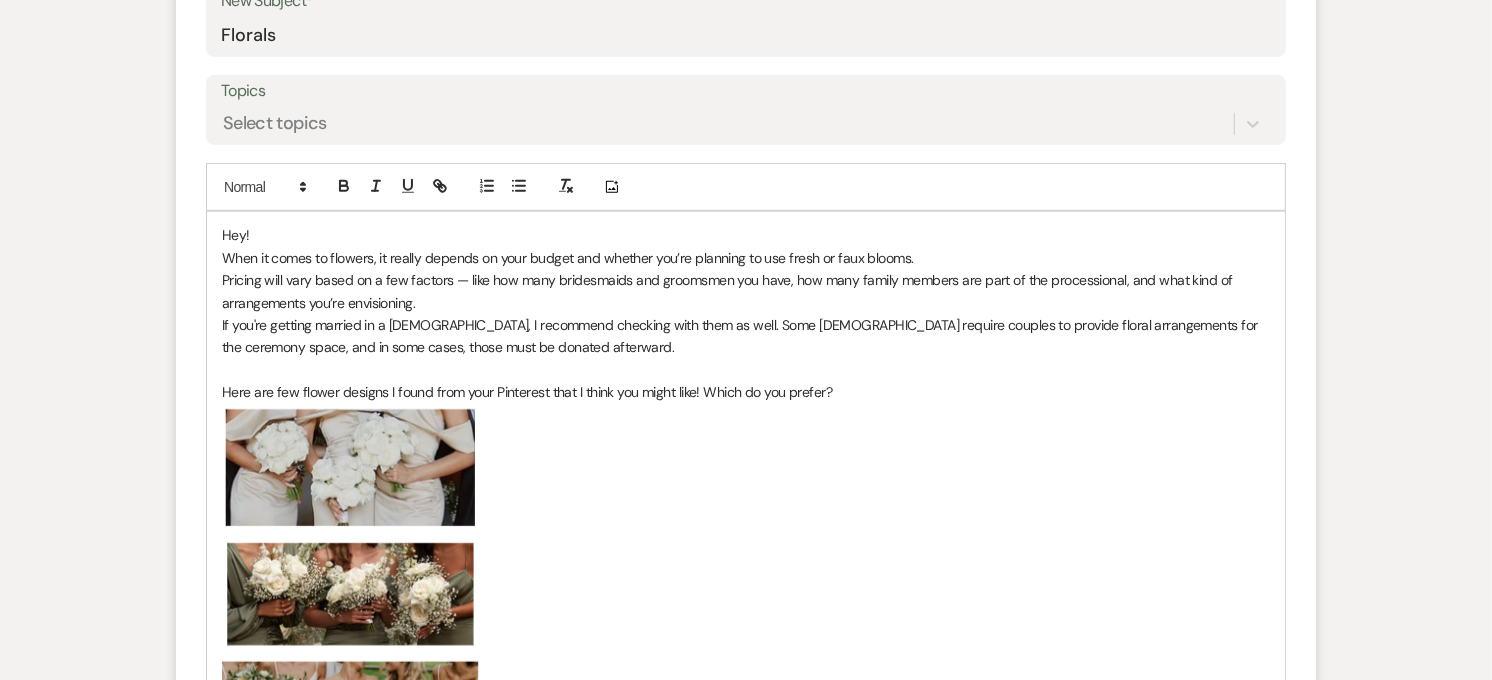 click on "Hey!" at bounding box center (746, 235) 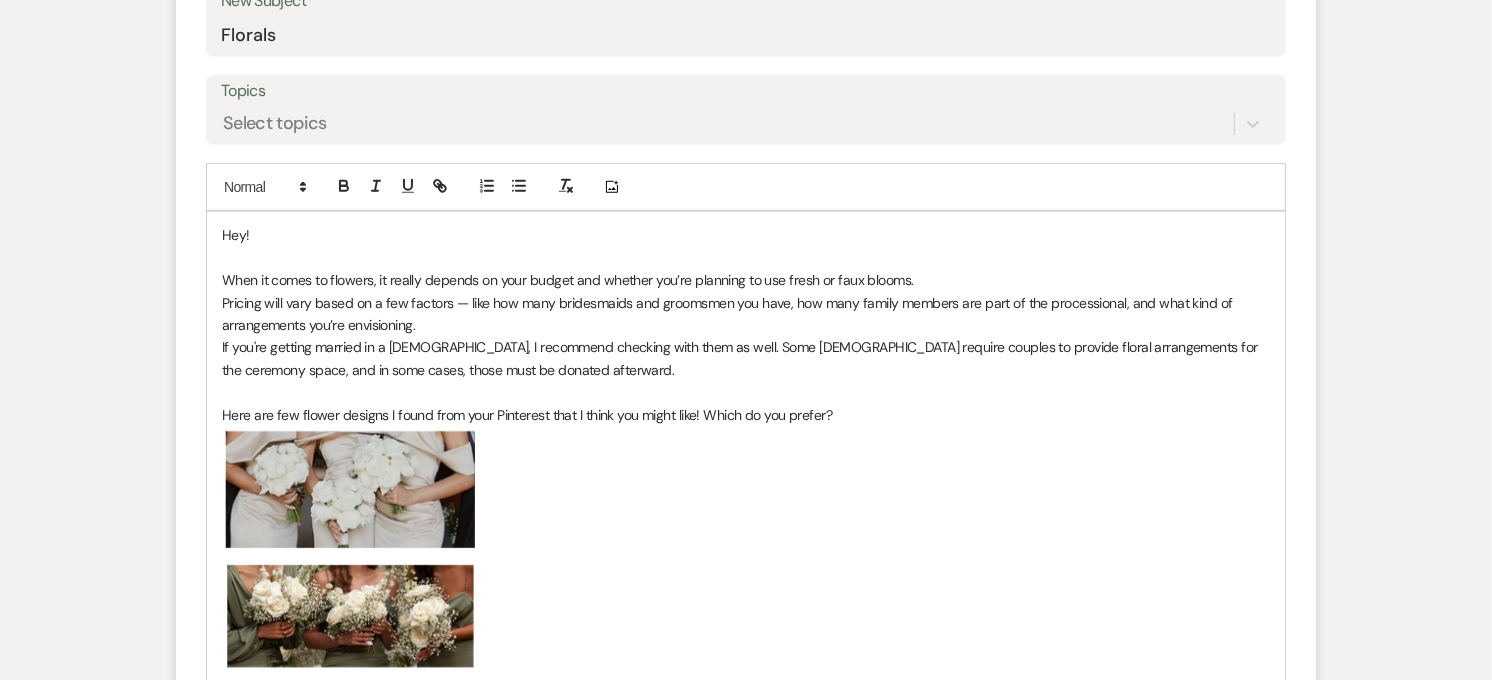 click on "Pricing will vary based on a few factors — like how many bridesmaids and groomsmen you have, how many family members are part of the processional, and what kind of arrangements you’re envisioning." at bounding box center [746, 314] 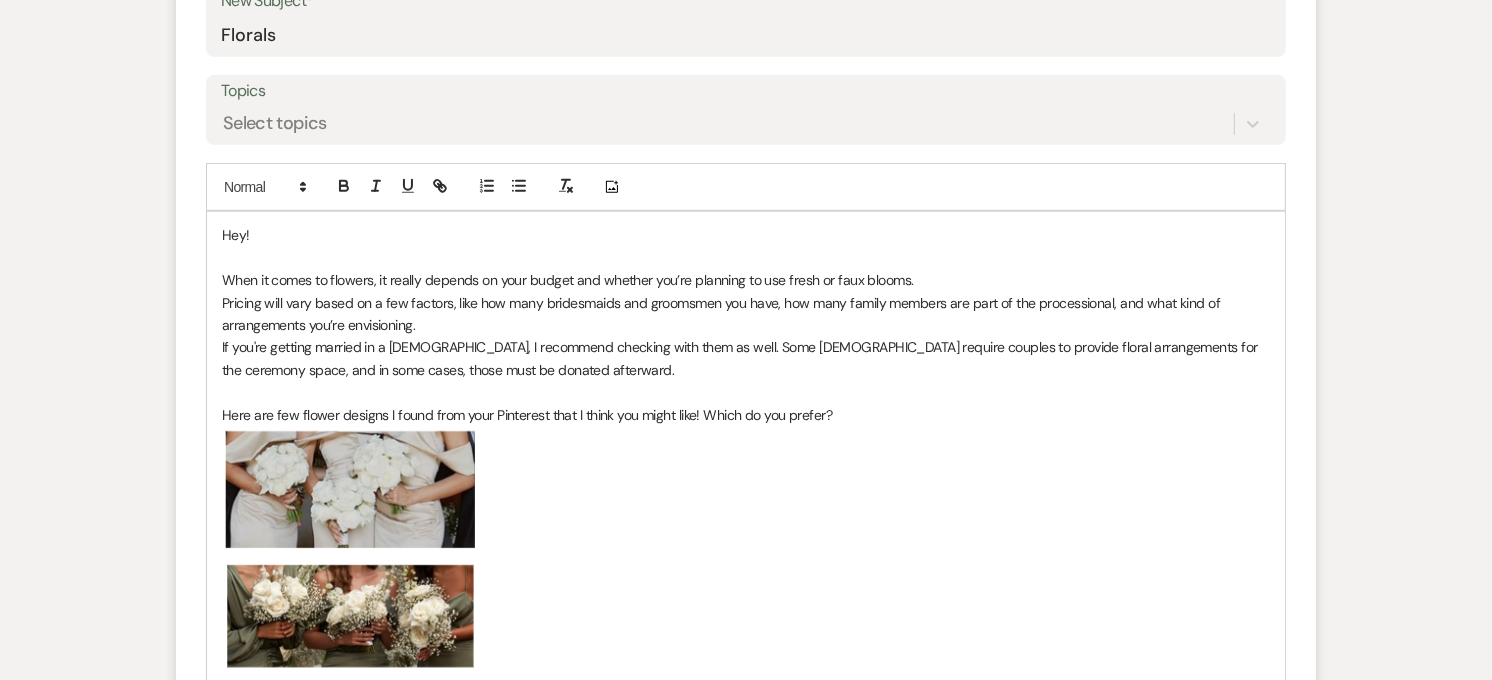 click on "Here are few flower designs I found from your Pinterest that I think you might like! Which do you prefer?" at bounding box center (746, 415) 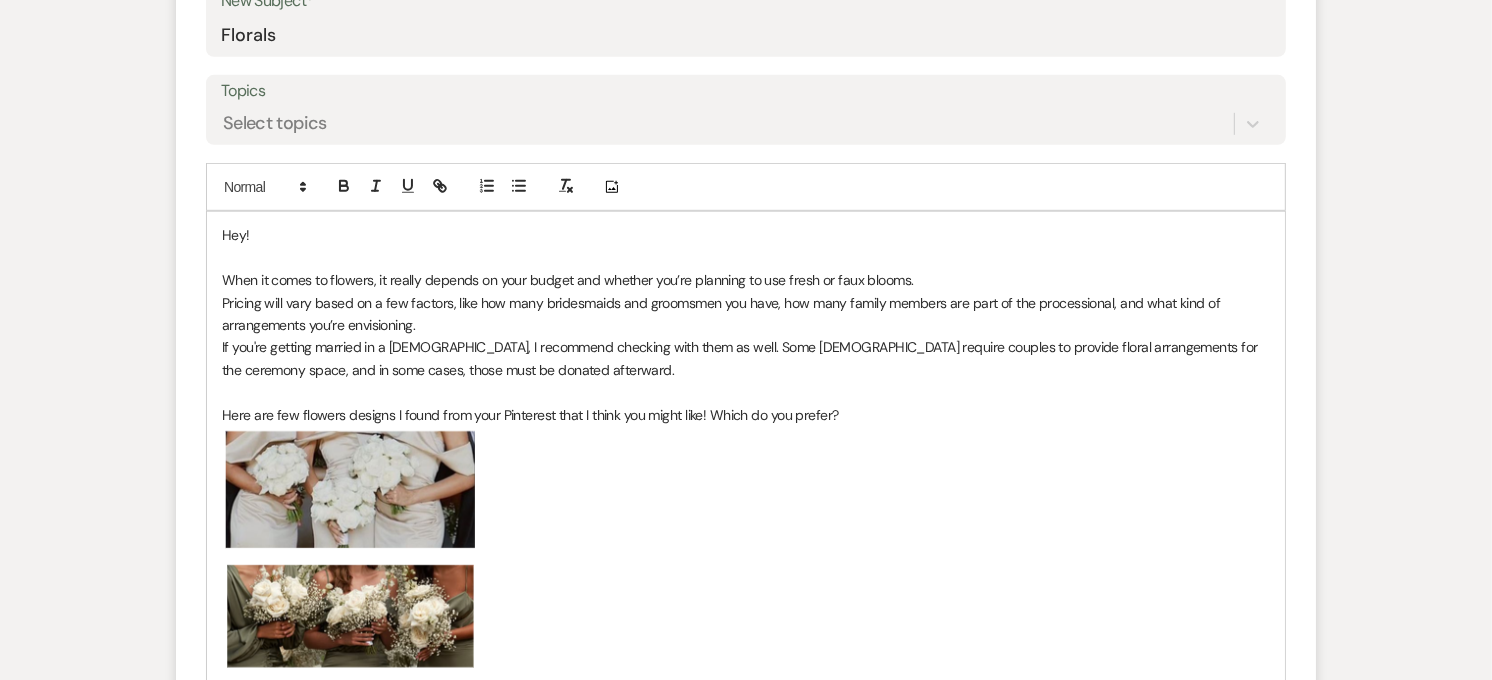 click on "Here are few flowers designs I found from your Pinterest that I think you might like! Which do you prefer?" at bounding box center [746, 415] 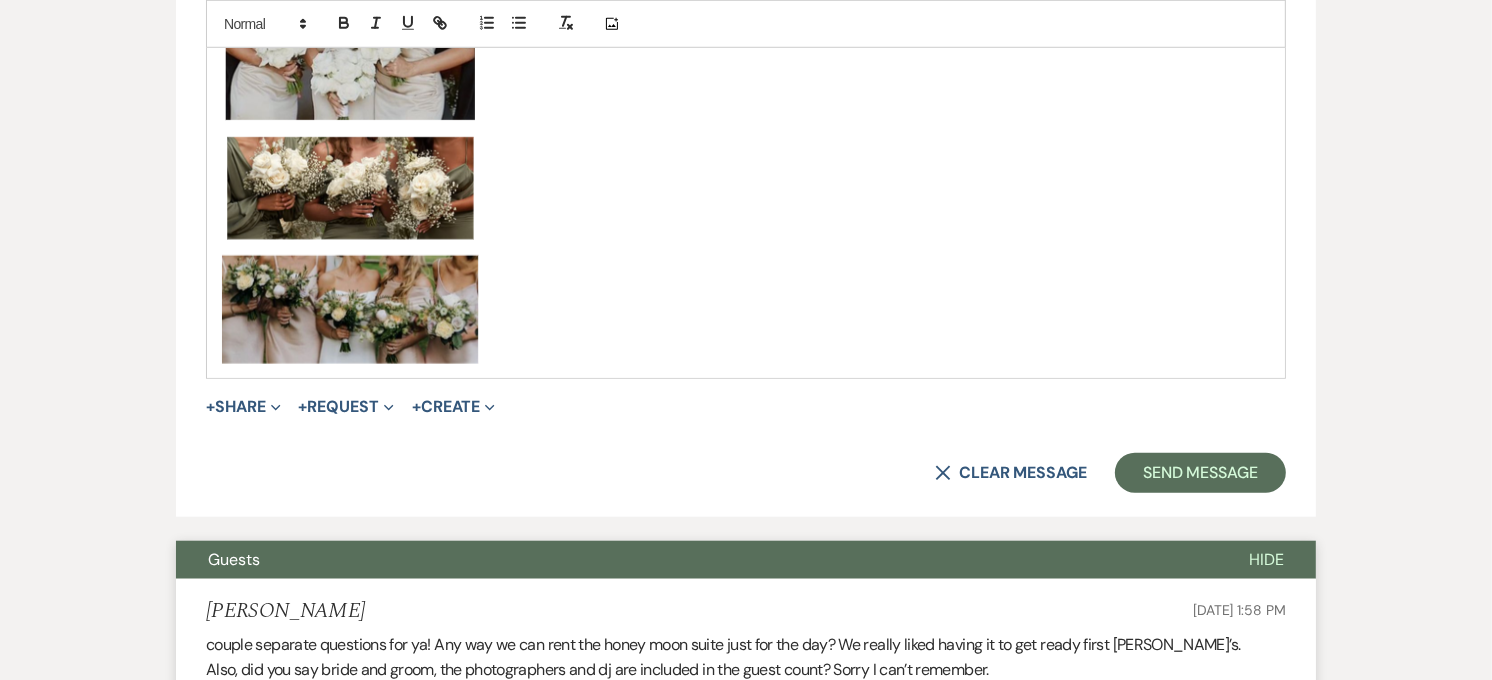 scroll, scrollTop: 1444, scrollLeft: 0, axis: vertical 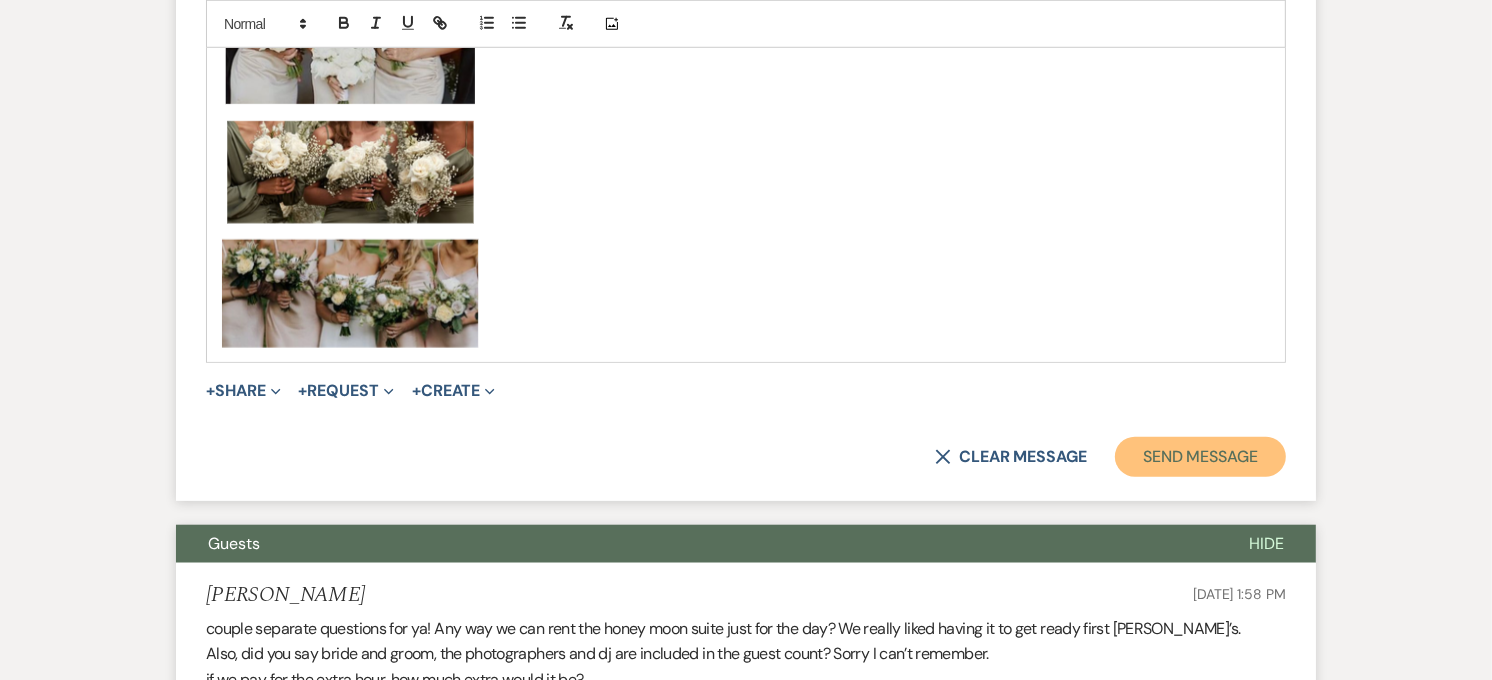 click on "Send Message" at bounding box center [1200, 457] 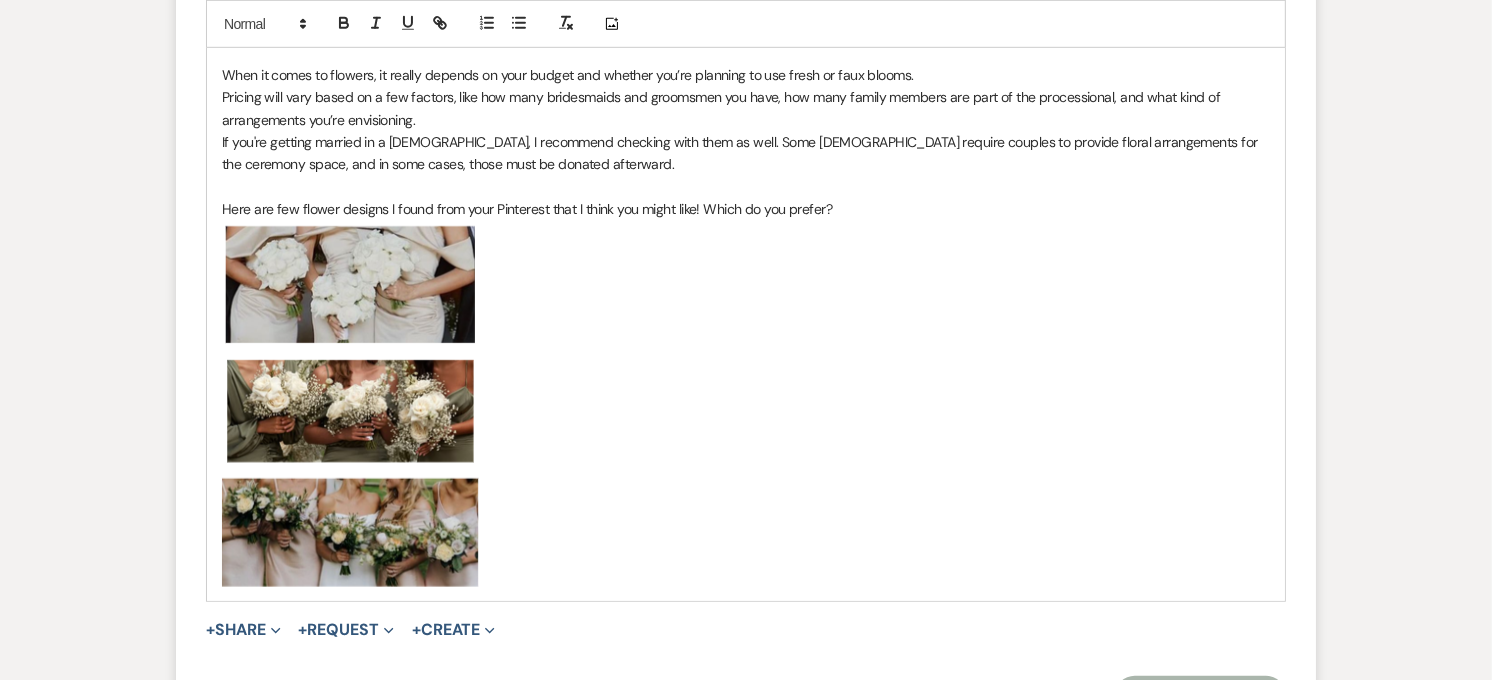 scroll, scrollTop: 1361, scrollLeft: 0, axis: vertical 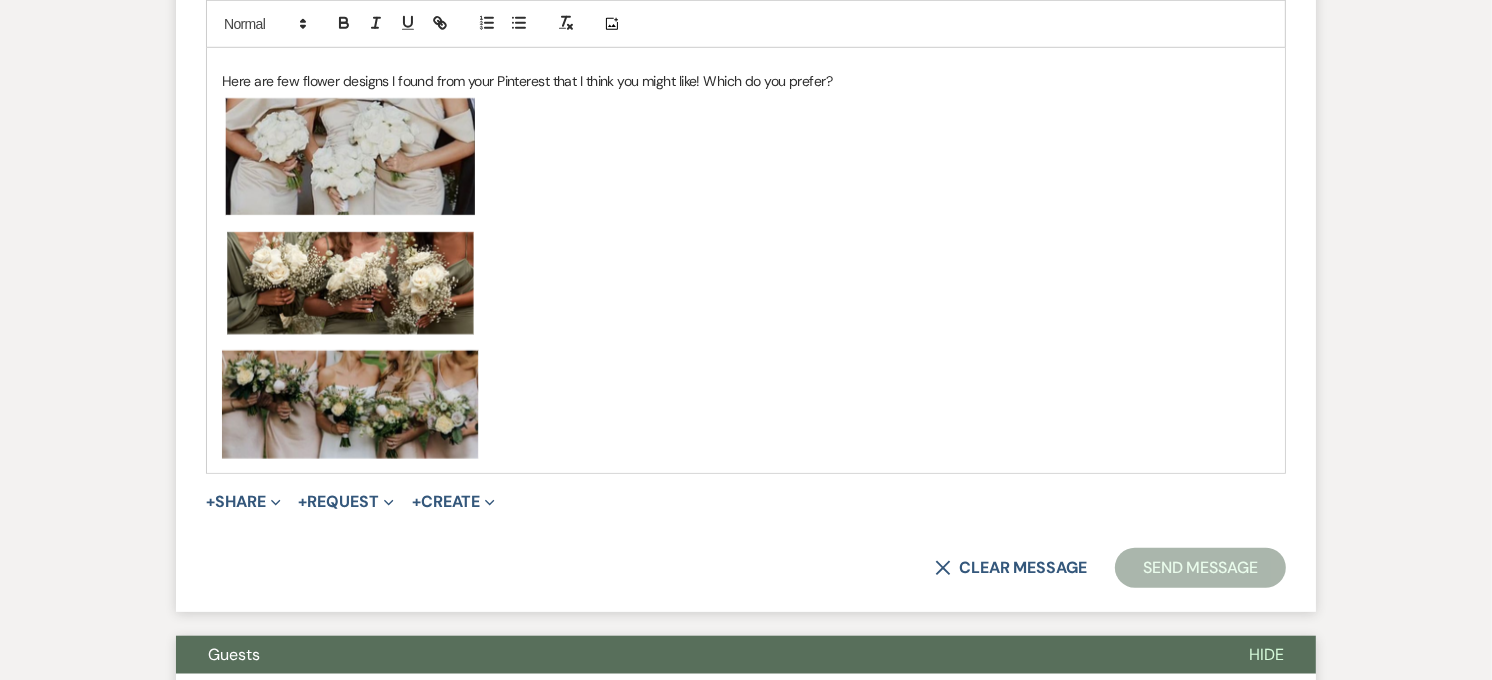 click at bounding box center [351, 277] 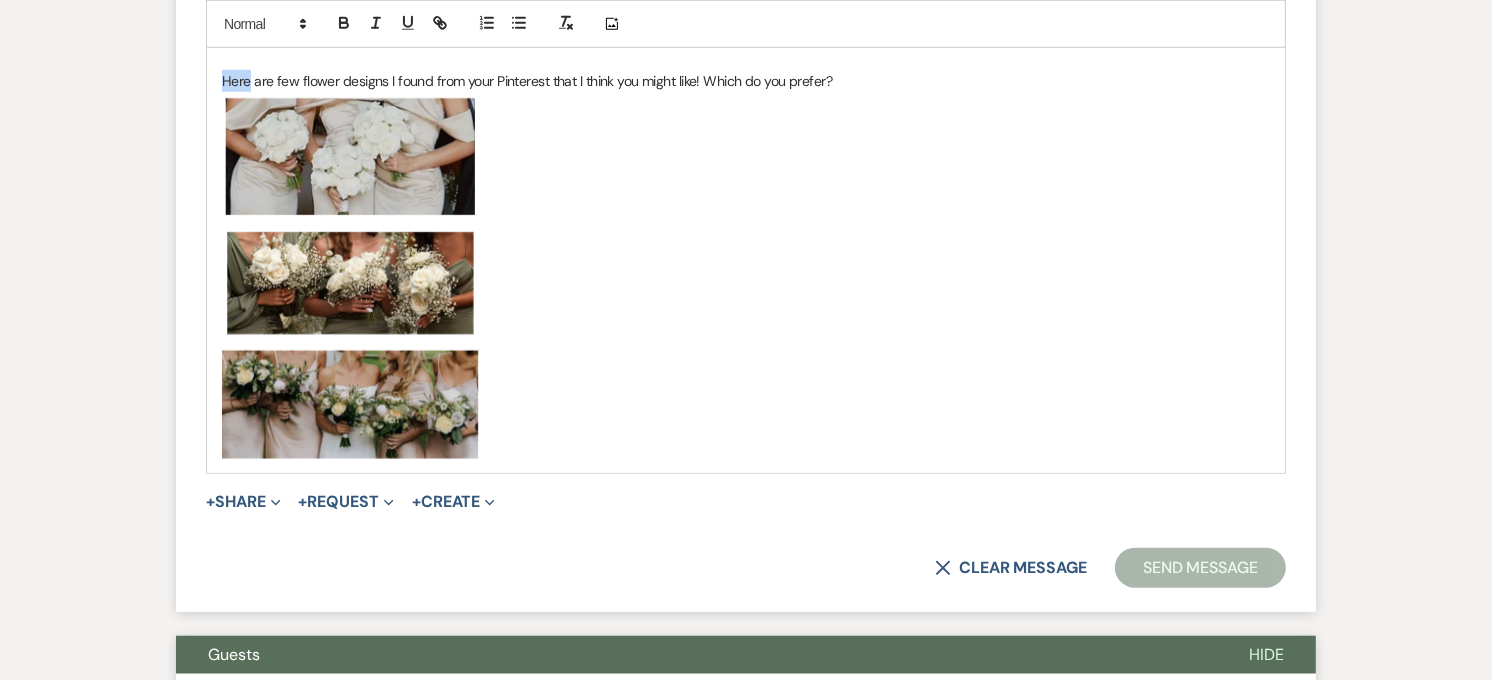 drag, startPoint x: 251, startPoint y: 83, endPoint x: 220, endPoint y: 83, distance: 31 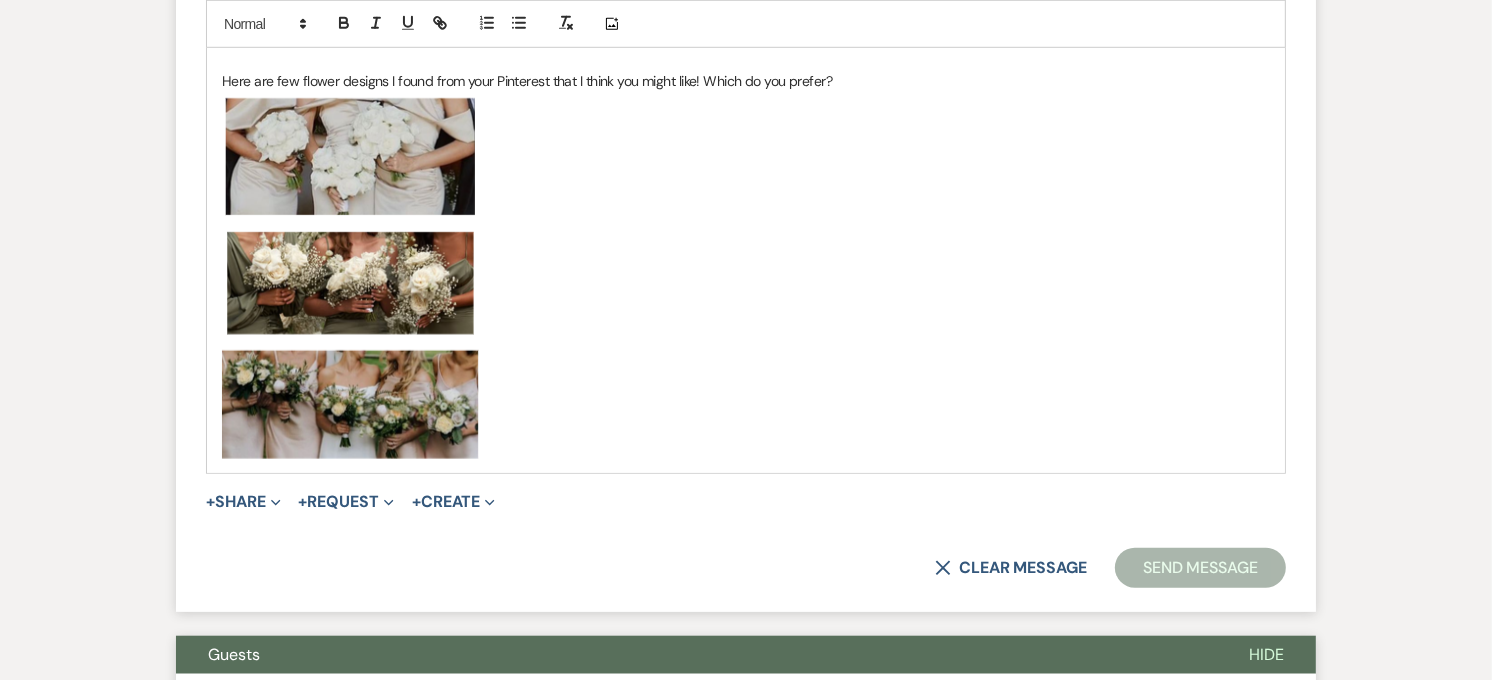 scroll, scrollTop: 1333, scrollLeft: 0, axis: vertical 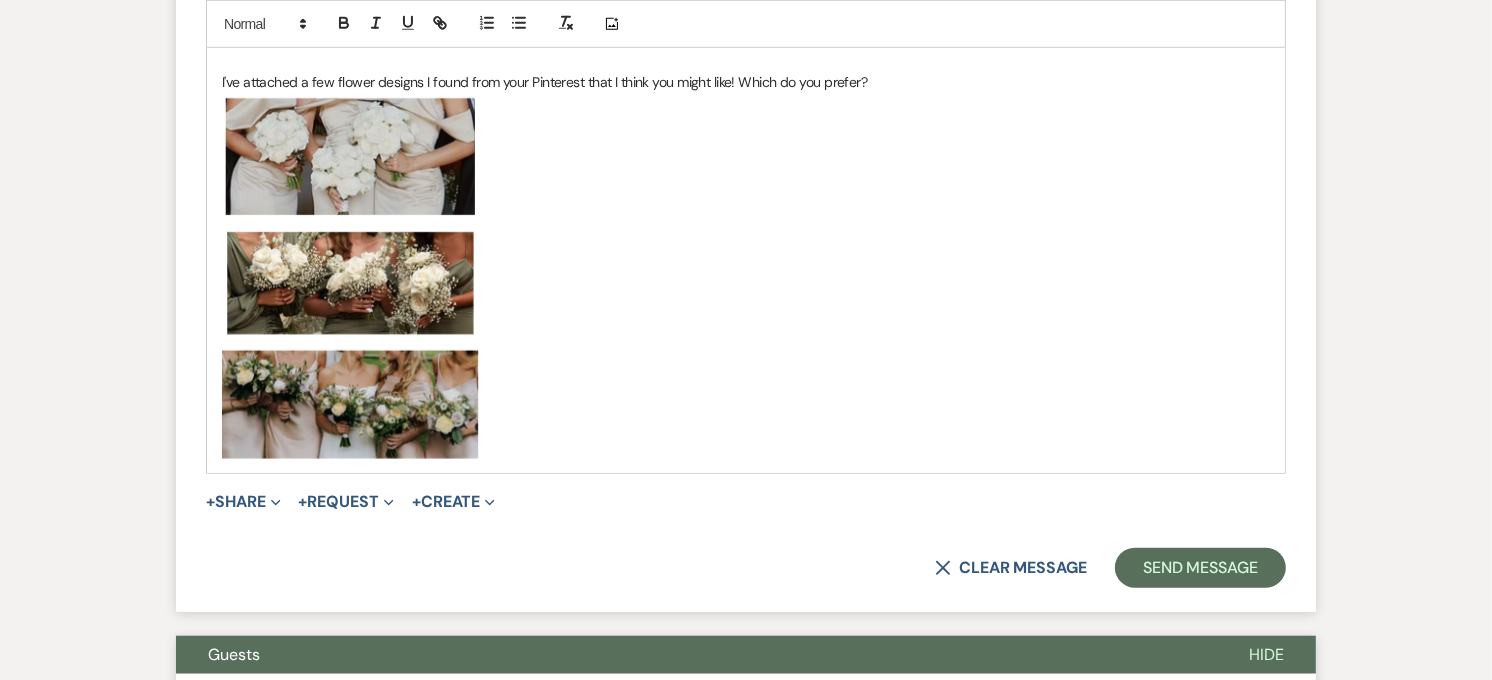 click on "I've attached a few flower designs I found from your Pinterest that I think you might like! Which do you prefer?" at bounding box center (746, 82) 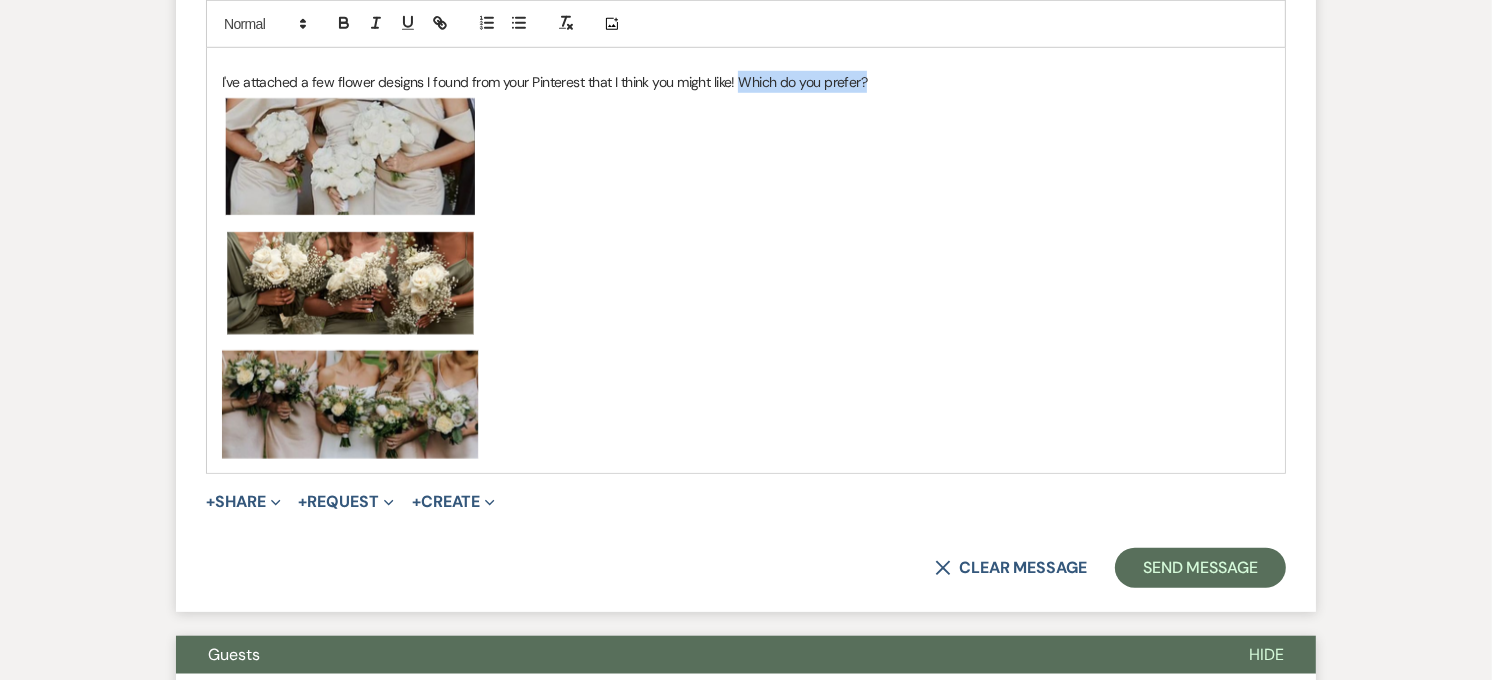 drag, startPoint x: 881, startPoint y: 82, endPoint x: 742, endPoint y: 76, distance: 139.12944 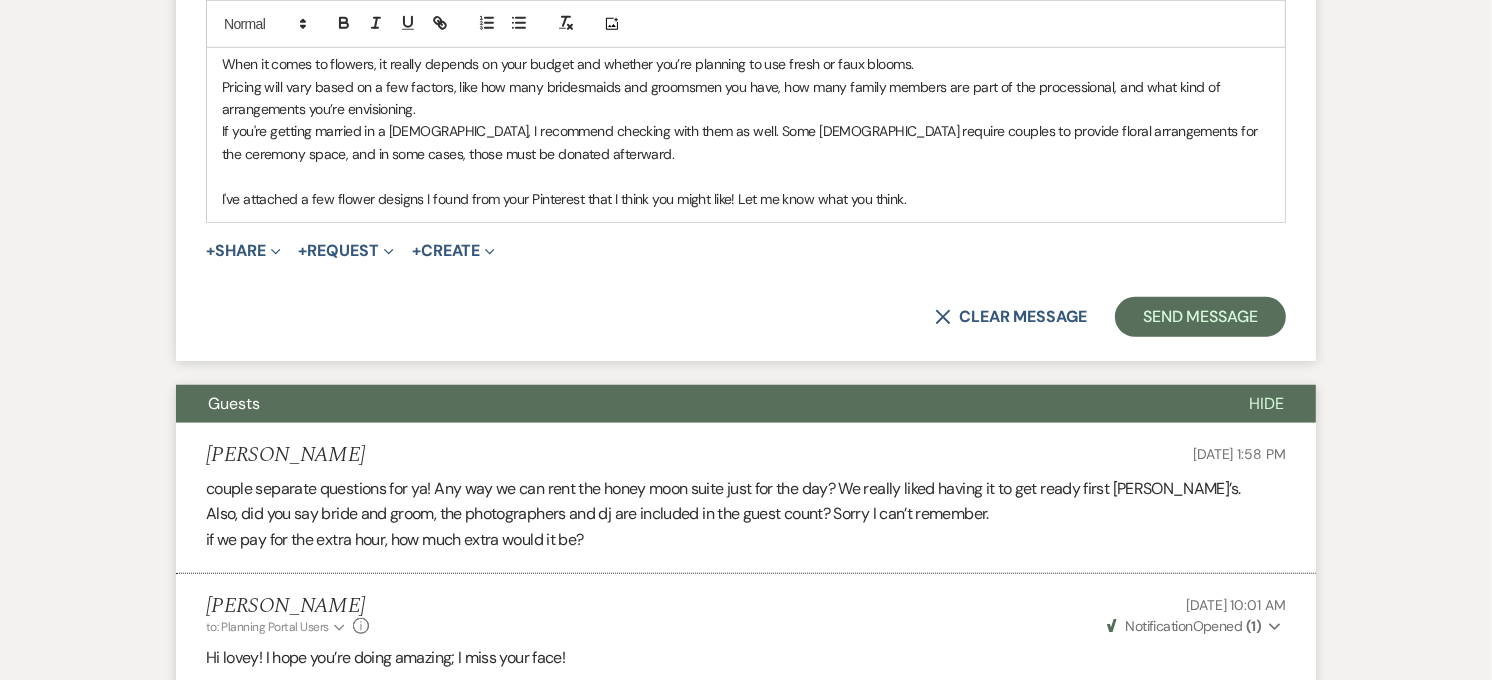 scroll, scrollTop: 1111, scrollLeft: 0, axis: vertical 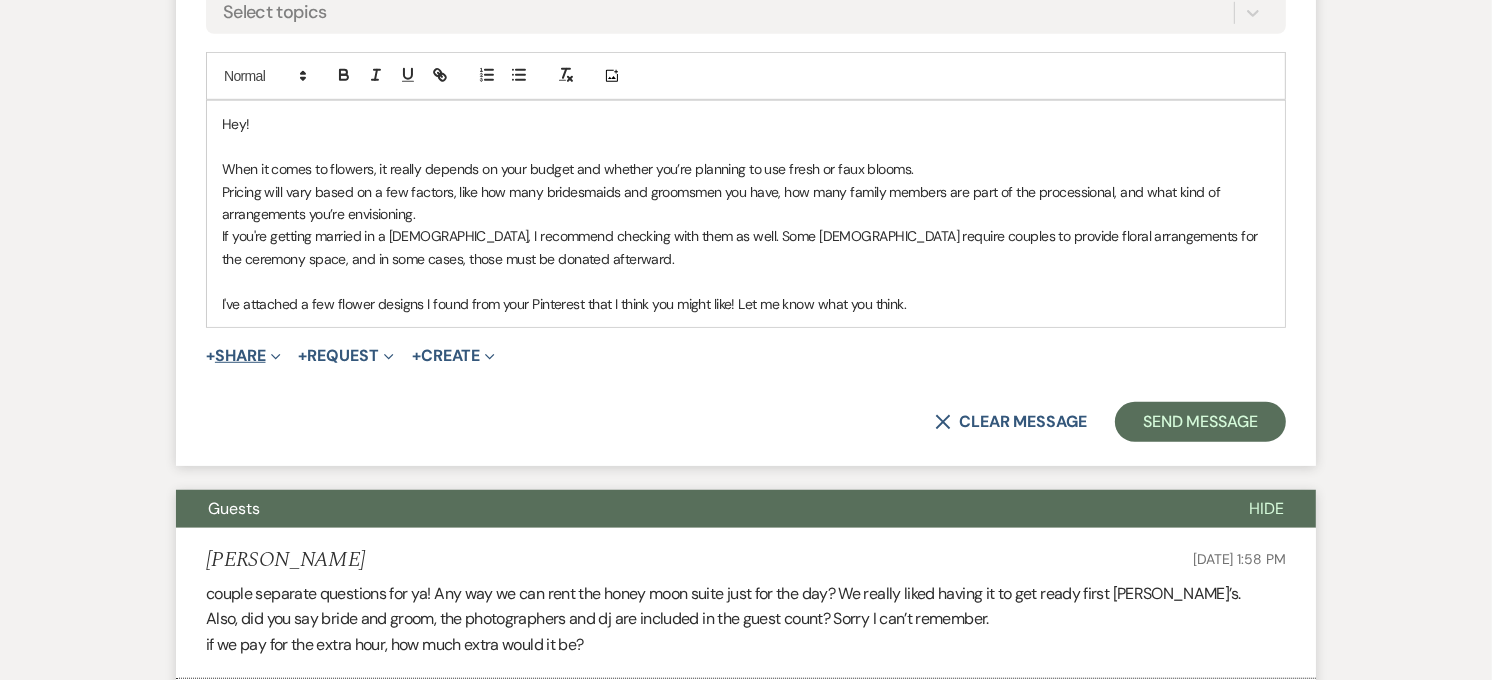 click on "+" at bounding box center (210, 356) 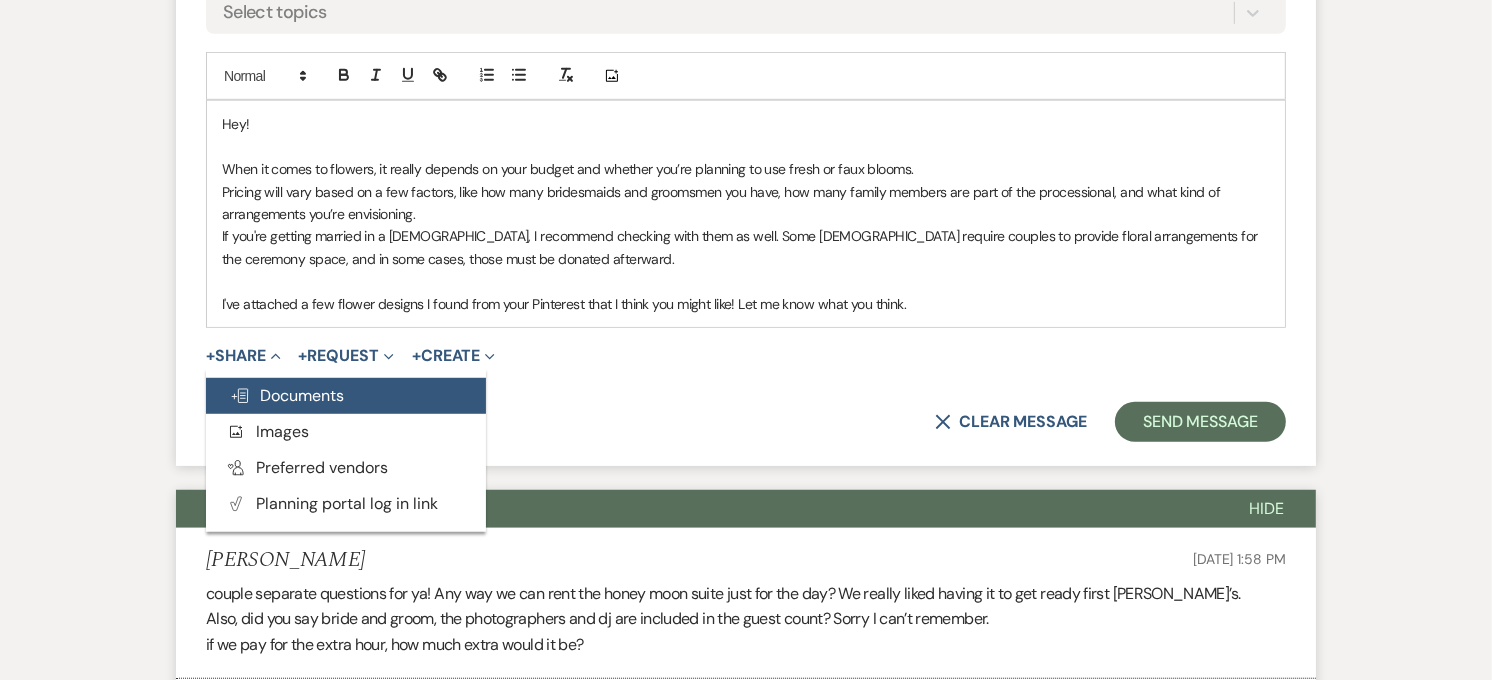 click on "Doc Upload Documents" at bounding box center [287, 395] 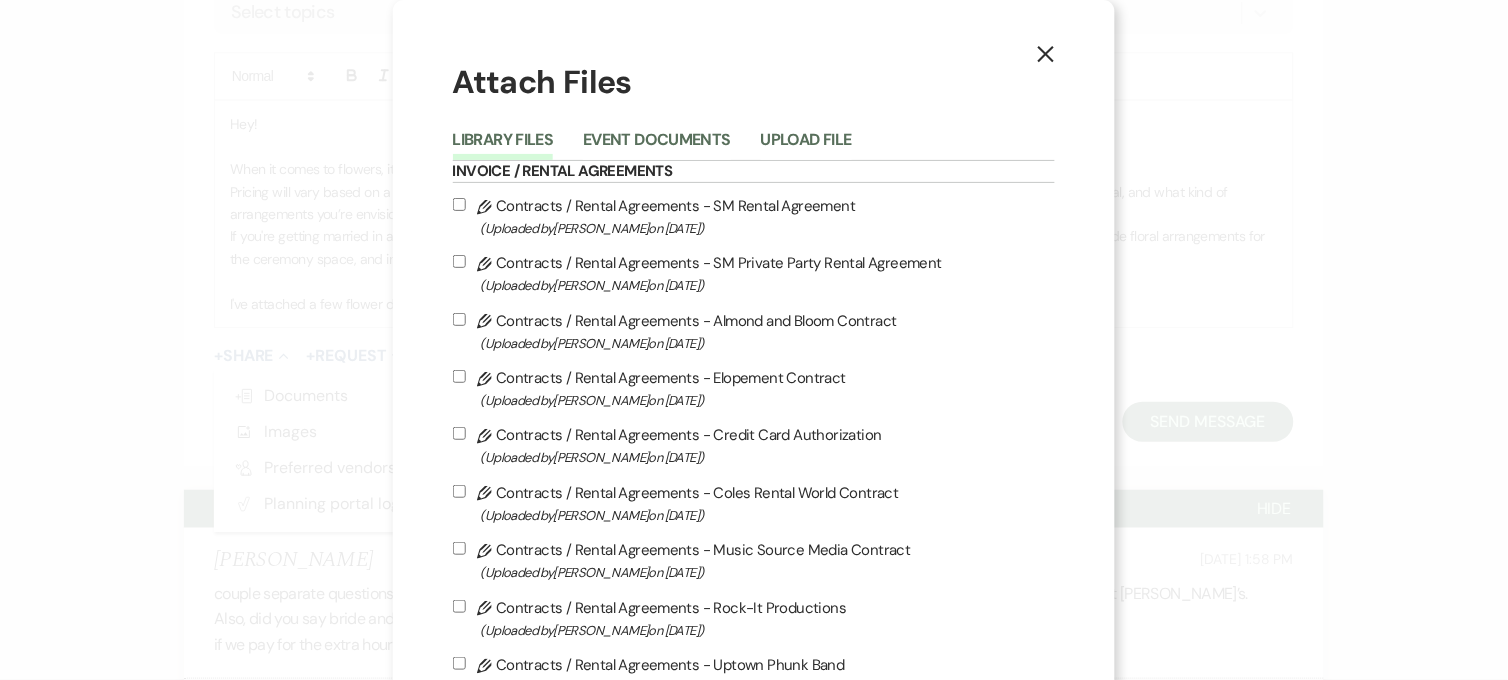 click on "Upload File" at bounding box center (806, 146) 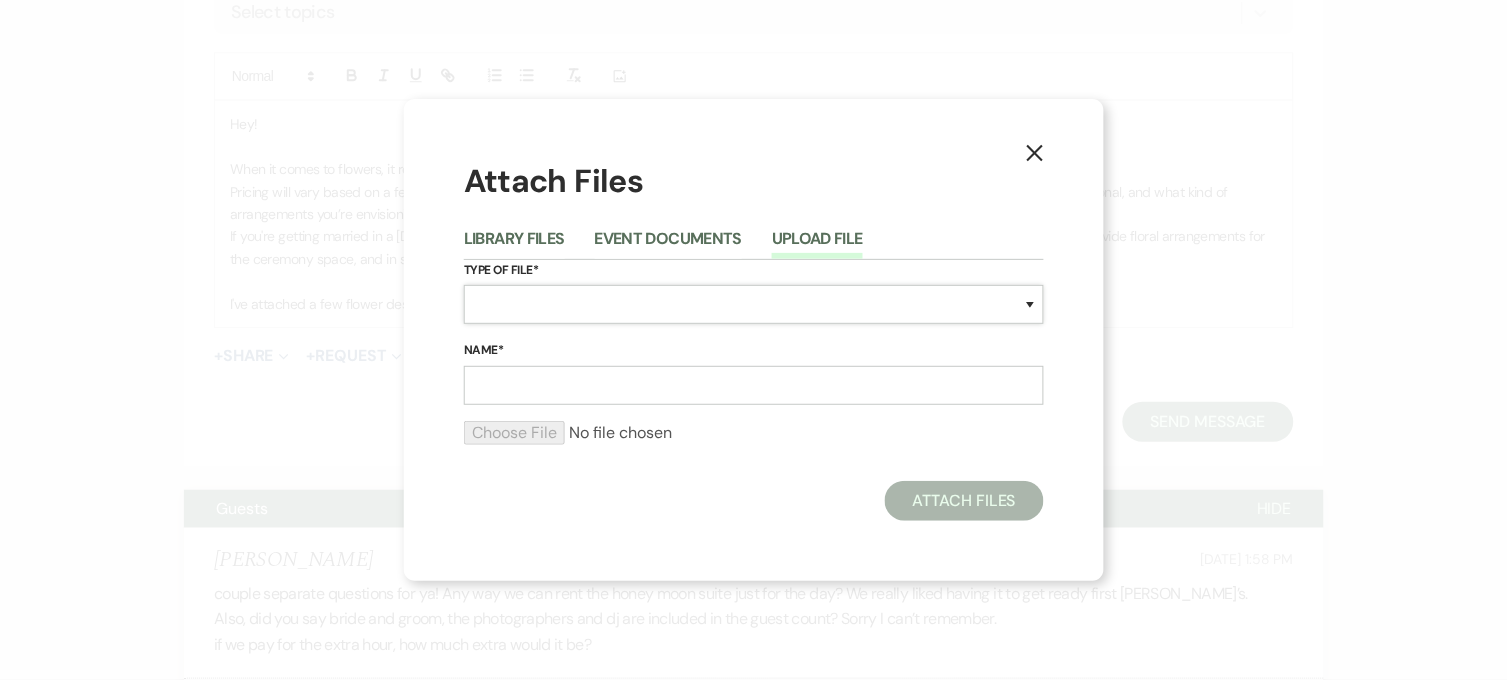 click on "Special Event Insurance Vendor Certificate of Insurance Contracts / Rental Agreements Invoices Receipts Event Maps Floor Plans Rain Plan Seating Charts Venue Layout Catering / Alcohol Permit Event Permit Fire Permit Fuel Permit Generator Permit Tent Permit Venue Permit Other Permit Inventory  Promotional Sample Venue Beverage Ceremony Event Finalize + Share Guests Lodging Menu Vendors Venue Beverage Brochure Menu Packages Product Specifications Quotes Beverage Event and Ceremony Details Finalize & Share Guests Lodging Menu Vendors Venue Event Timeline Family / Wedding Party Timeline Food and Beverage Timeline MC / DJ / Band Timeline Master Timeline Photography Timeline Set-Up / Clean-Up Vendor Timeline Bartender Safe Serve / TiPS Certification Vendor Certification Vendor License Other" at bounding box center (754, 304) 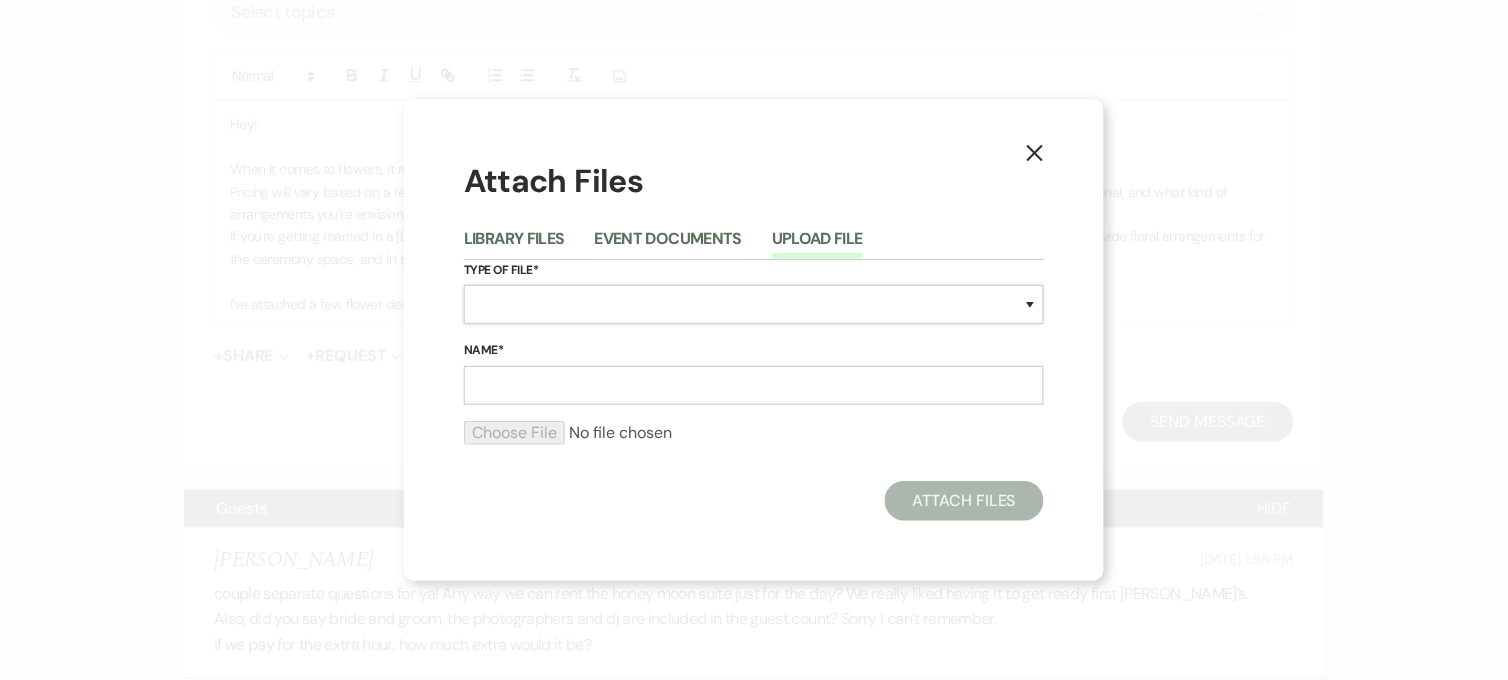 select on "0" 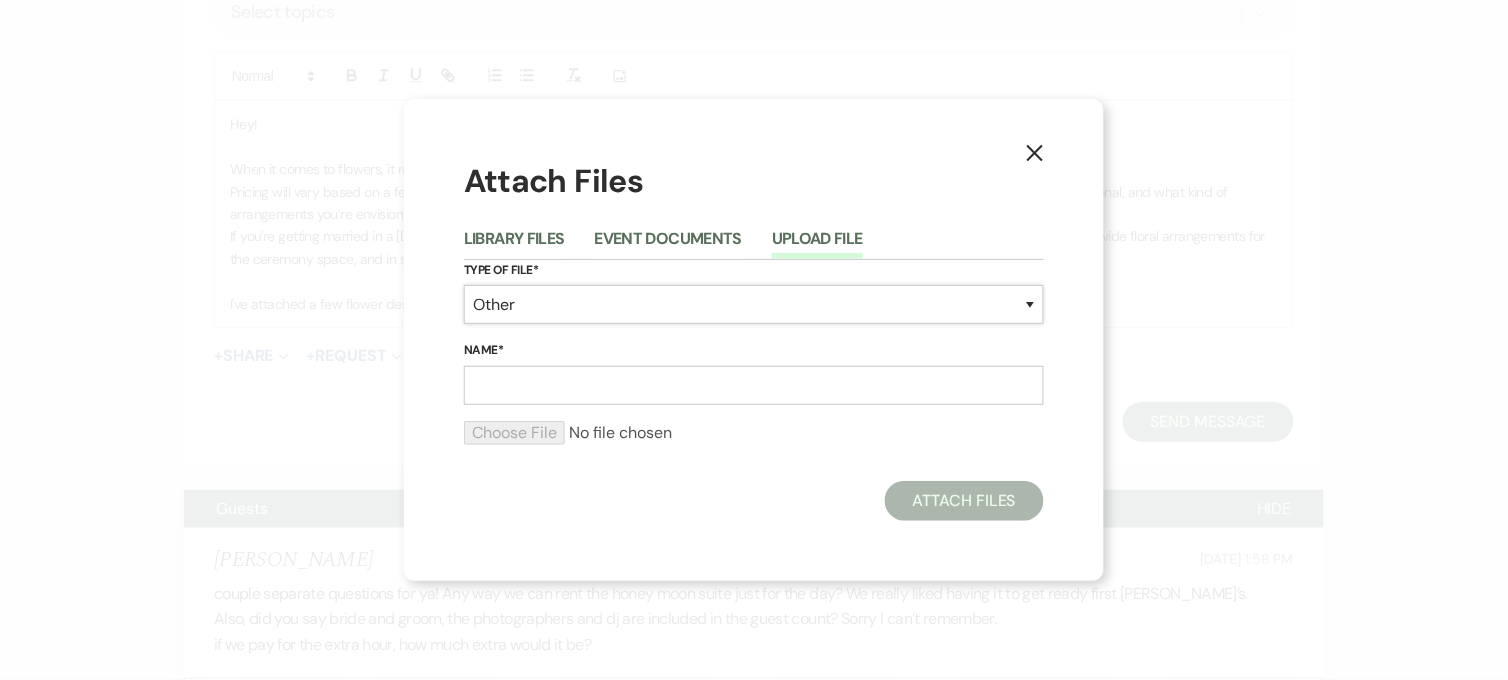 click on "Special Event Insurance Vendor Certificate of Insurance Contracts / Rental Agreements Invoices Receipts Event Maps Floor Plans Rain Plan Seating Charts Venue Layout Catering / Alcohol Permit Event Permit Fire Permit Fuel Permit Generator Permit Tent Permit Venue Permit Other Permit Inventory  Promotional Sample Venue Beverage Ceremony Event Finalize + Share Guests Lodging Menu Vendors Venue Beverage Brochure Menu Packages Product Specifications Quotes Beverage Event and Ceremony Details Finalize & Share Guests Lodging Menu Vendors Venue Event Timeline Family / Wedding Party Timeline Food and Beverage Timeline MC / DJ / Band Timeline Master Timeline Photography Timeline Set-Up / Clean-Up Vendor Timeline Bartender Safe Serve / TiPS Certification Vendor Certification Vendor License Other" at bounding box center [754, 304] 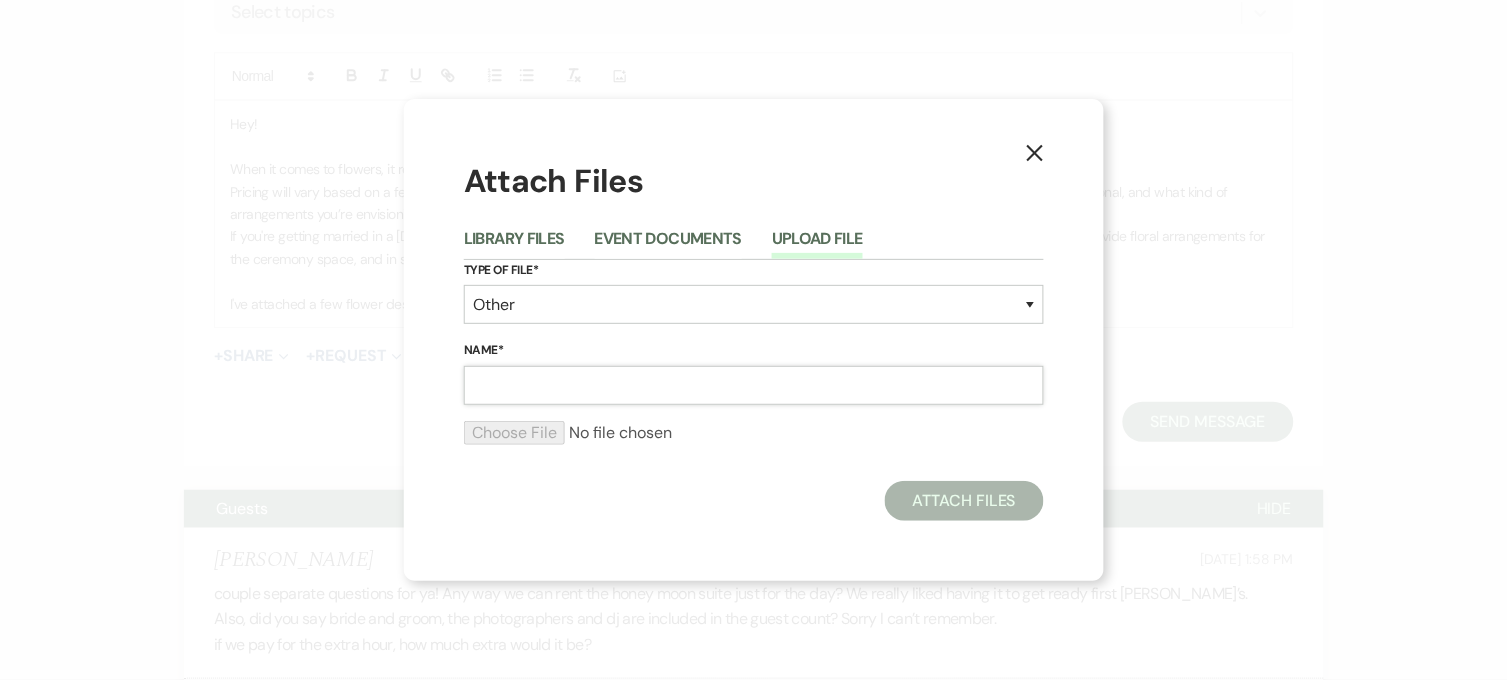 click on "Name*" at bounding box center (754, 385) 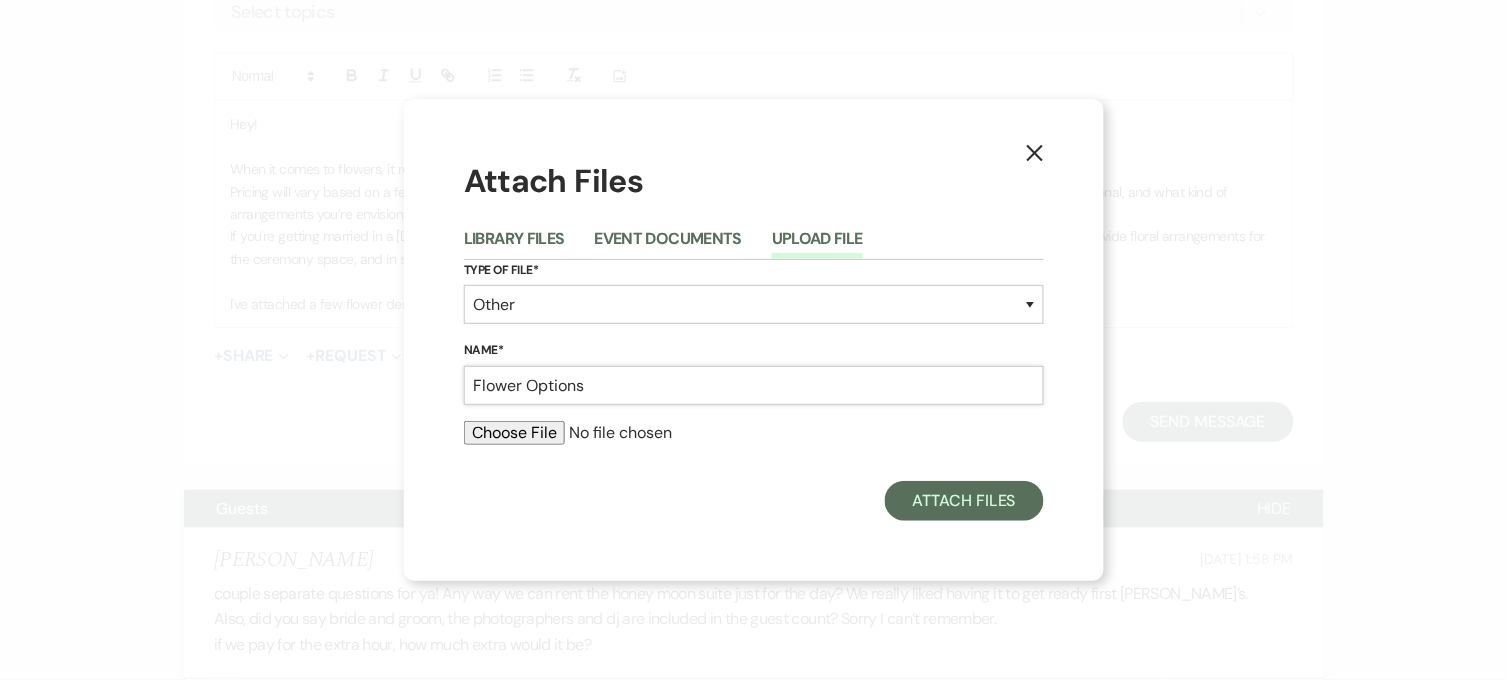 type on "Flower Options" 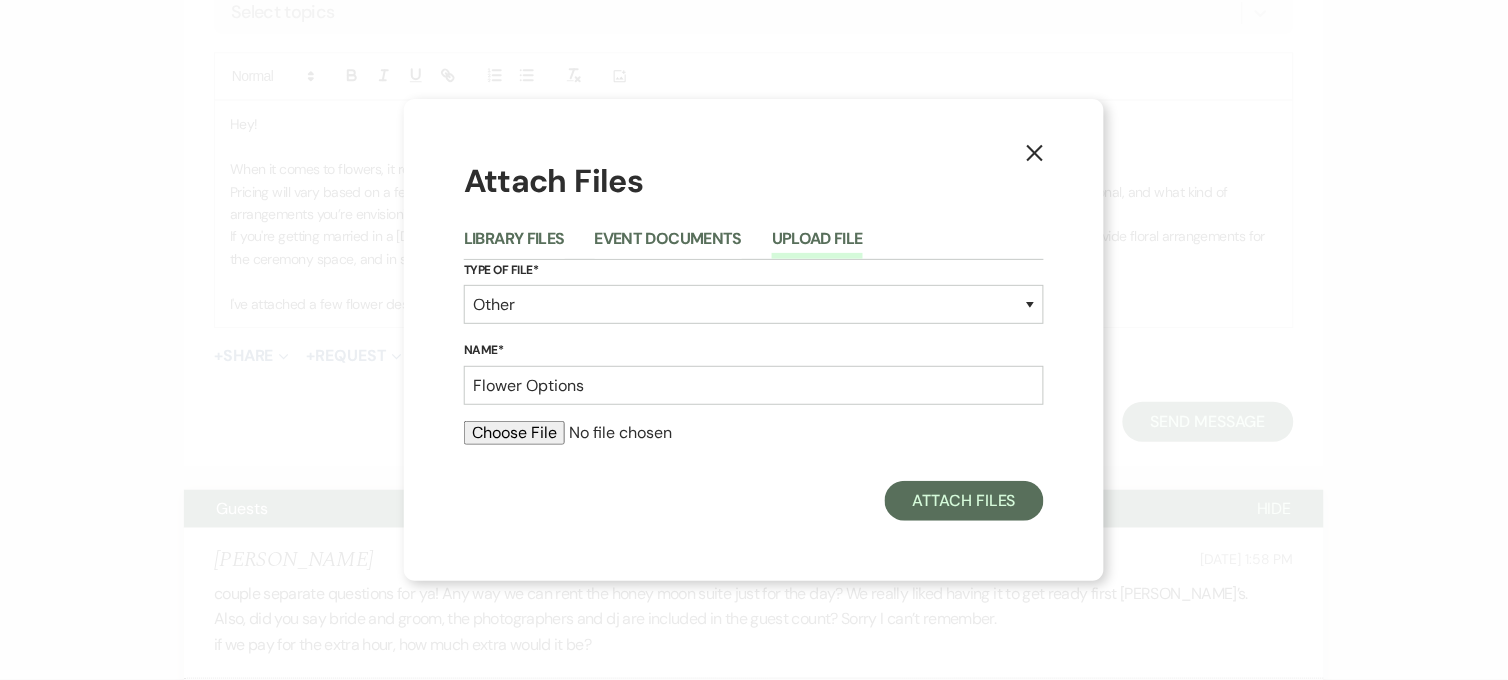 click at bounding box center (754, 433) 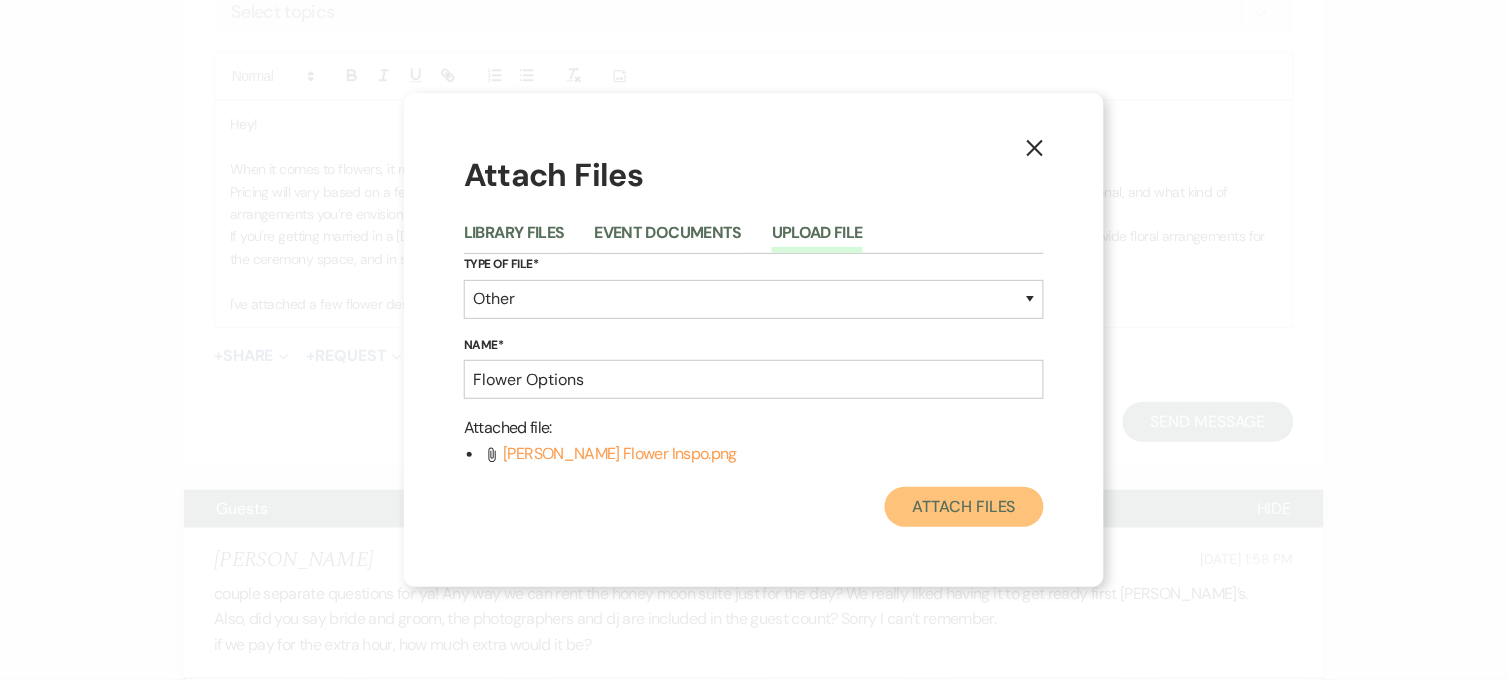click on "Attach Files" at bounding box center [964, 507] 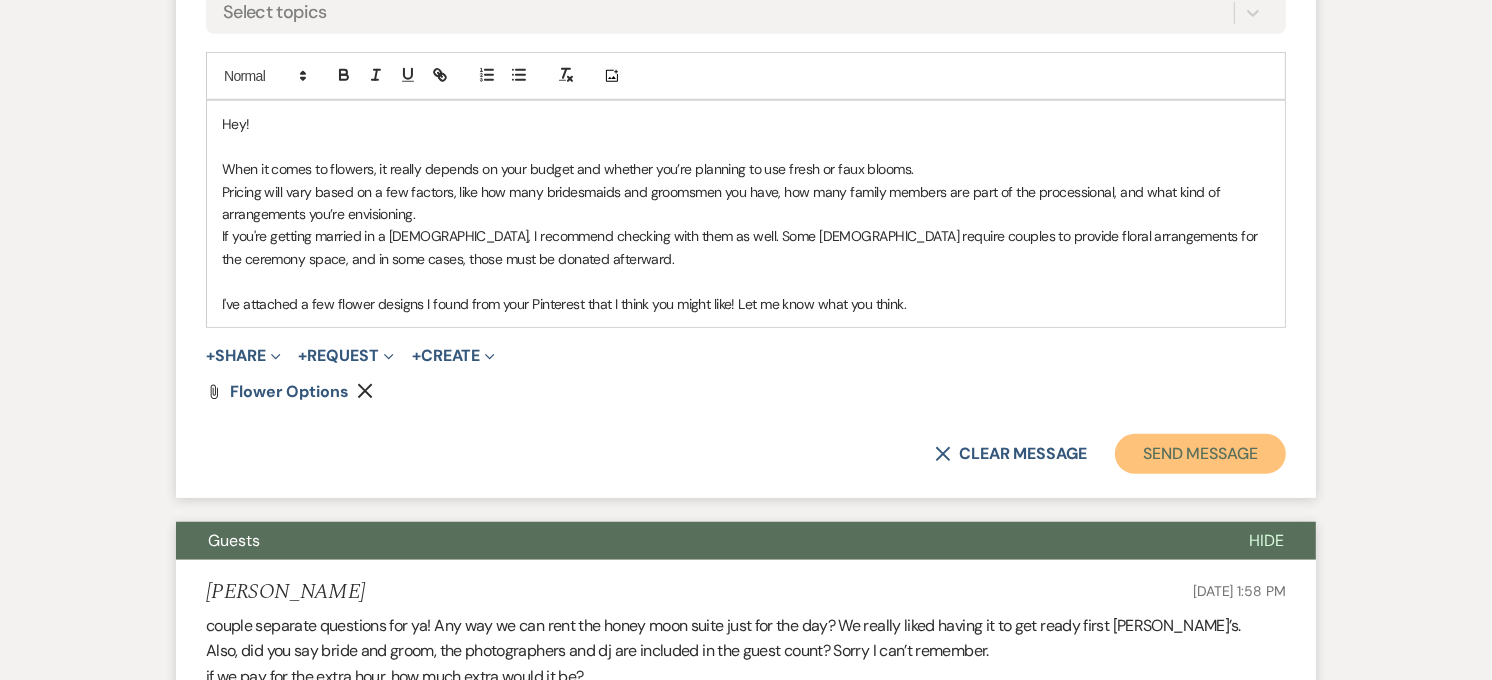 click on "Send Message" at bounding box center (1200, 454) 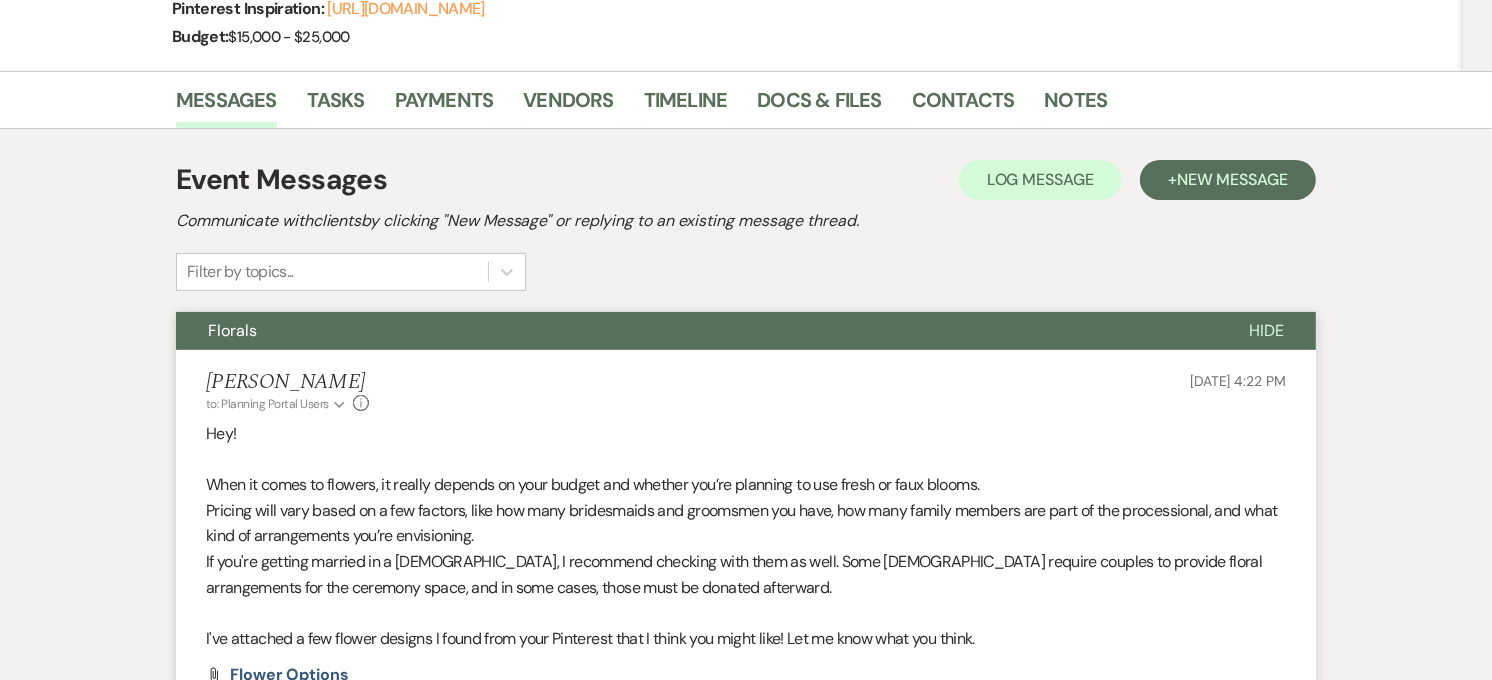 scroll, scrollTop: 0, scrollLeft: 0, axis: both 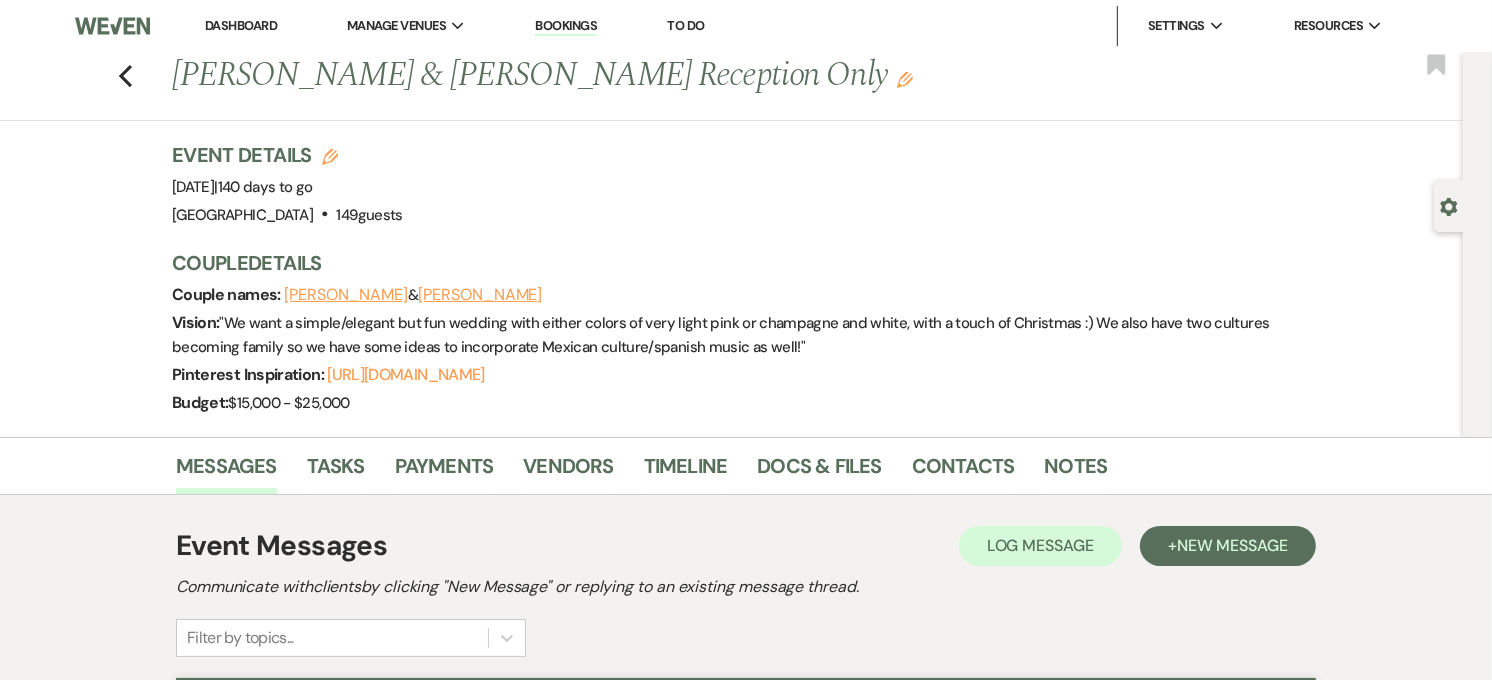 click on "Dashboard" at bounding box center (241, 25) 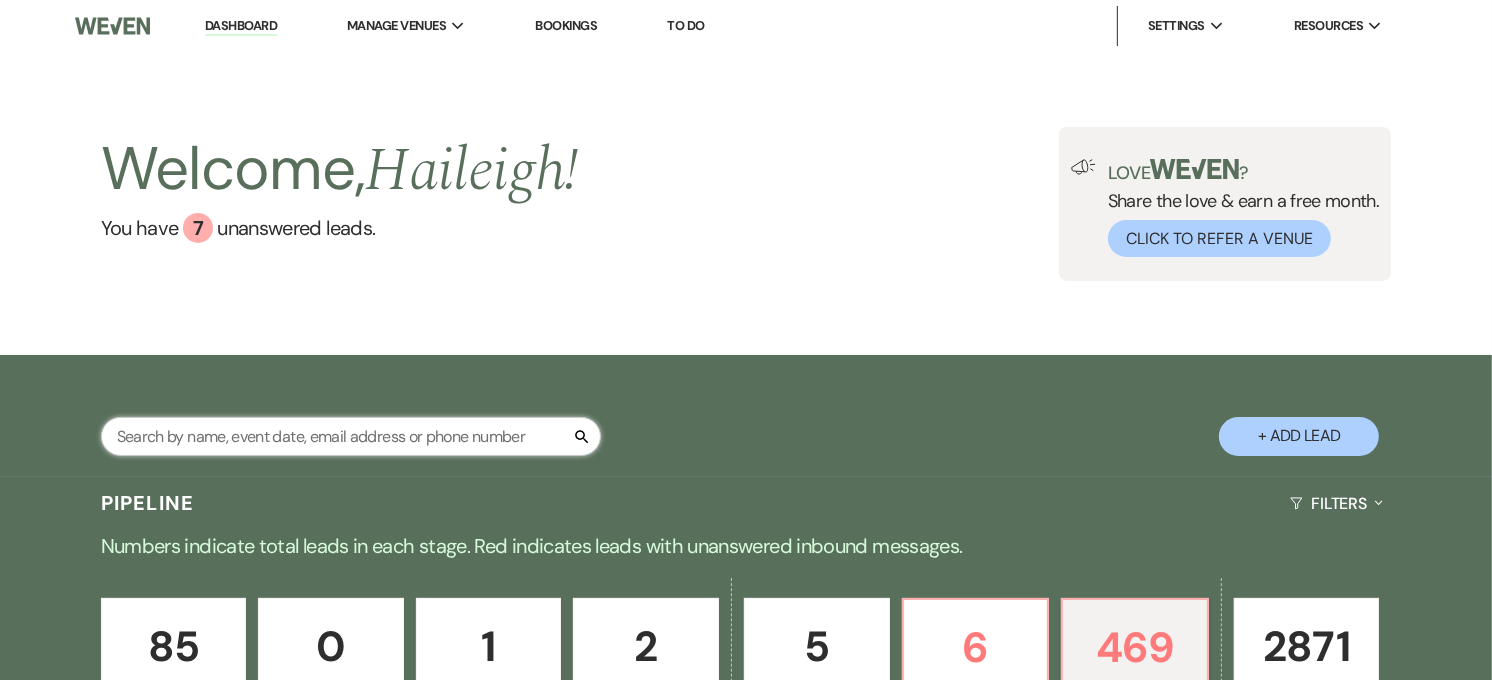 click at bounding box center (351, 436) 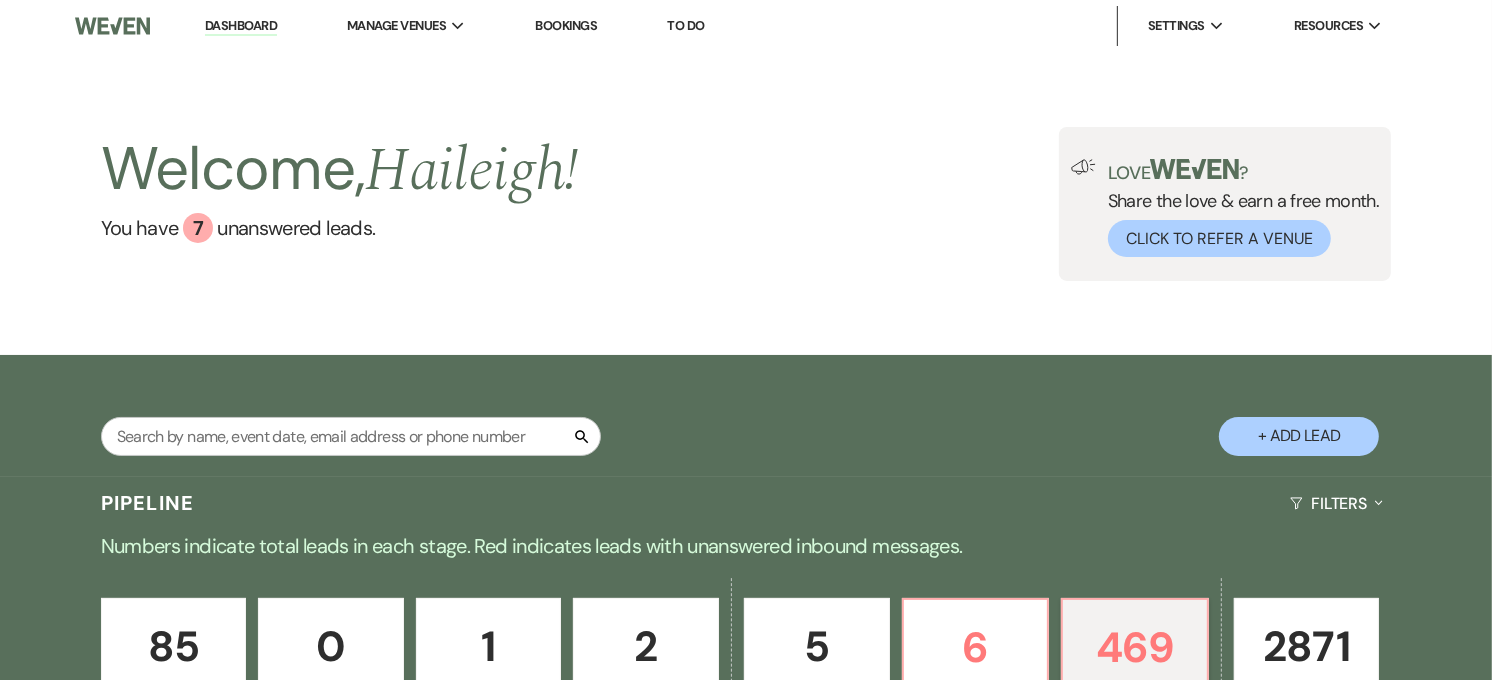 click on "Pipeline Filters Expand" at bounding box center [746, 503] 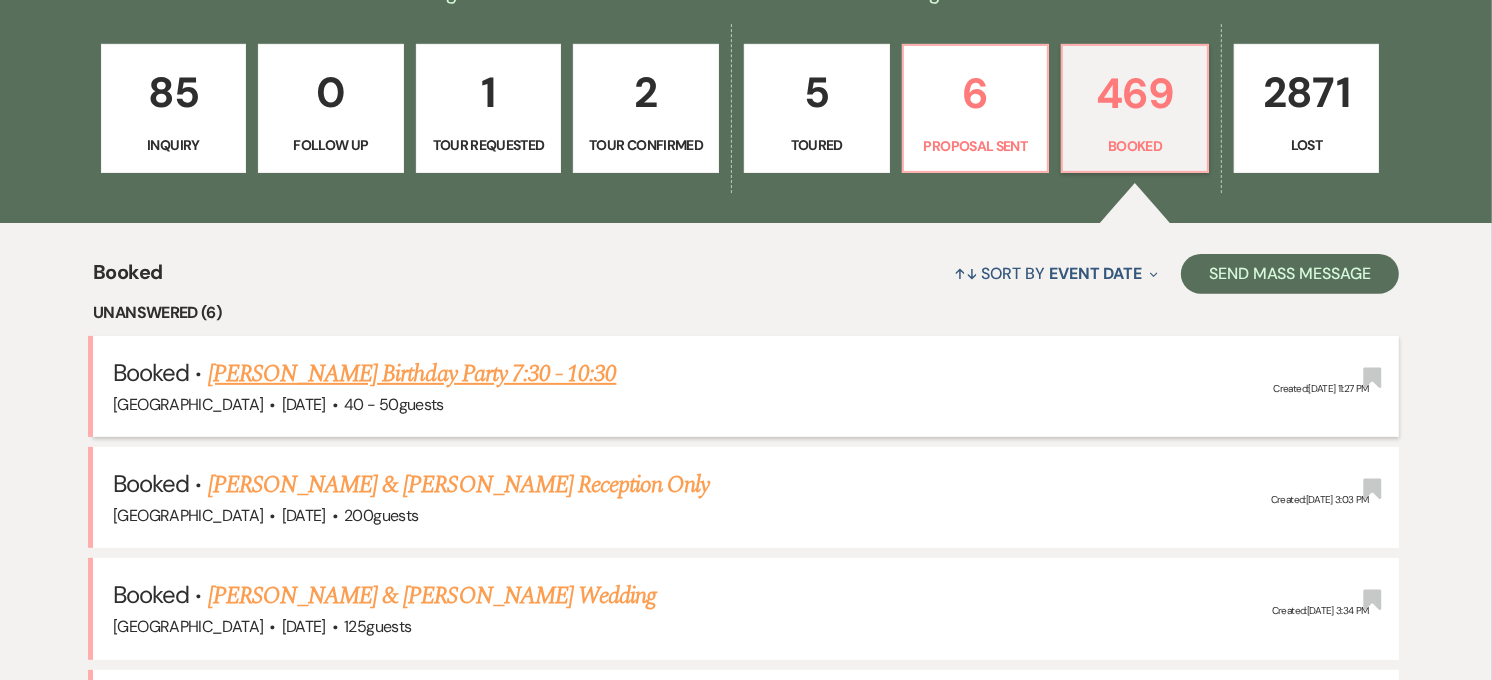 scroll, scrollTop: 555, scrollLeft: 0, axis: vertical 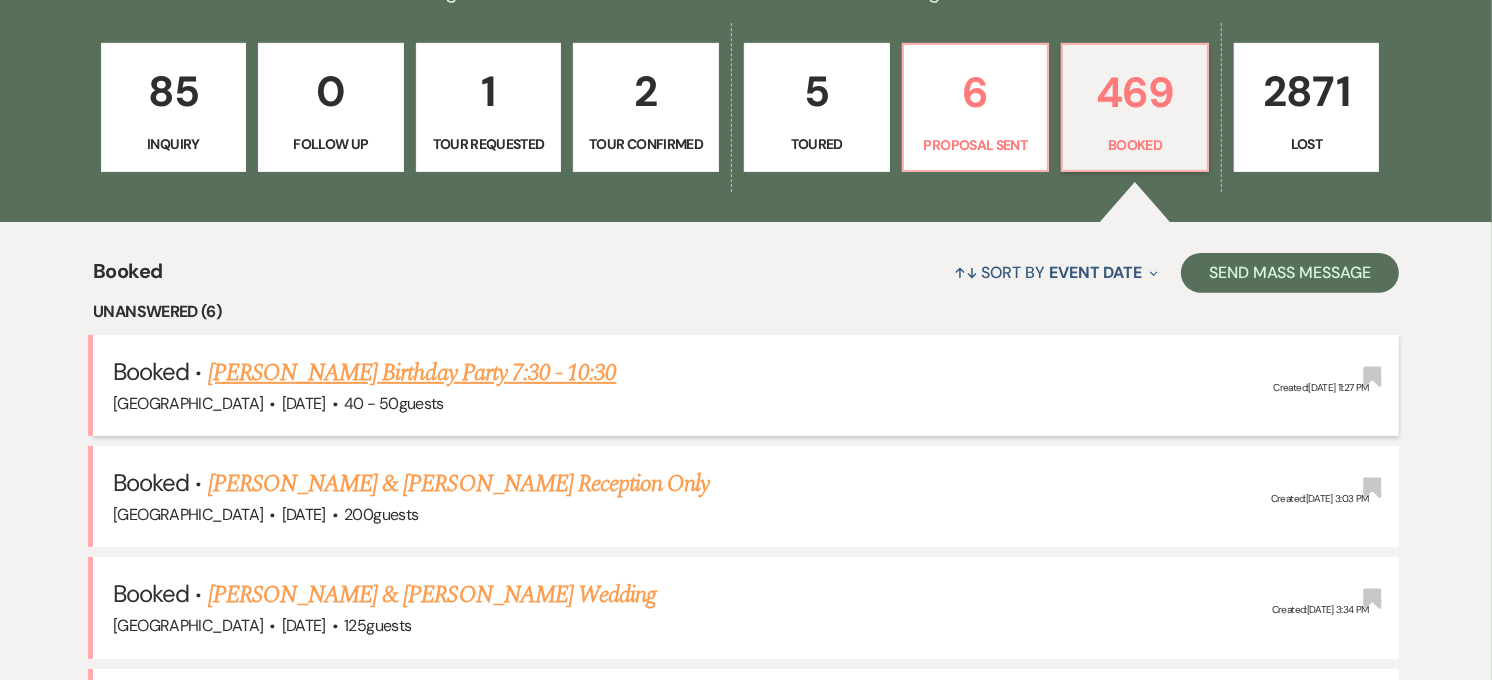 click on "[PERSON_NAME] Birthday Party 7:30 - 10:30" at bounding box center (412, 373) 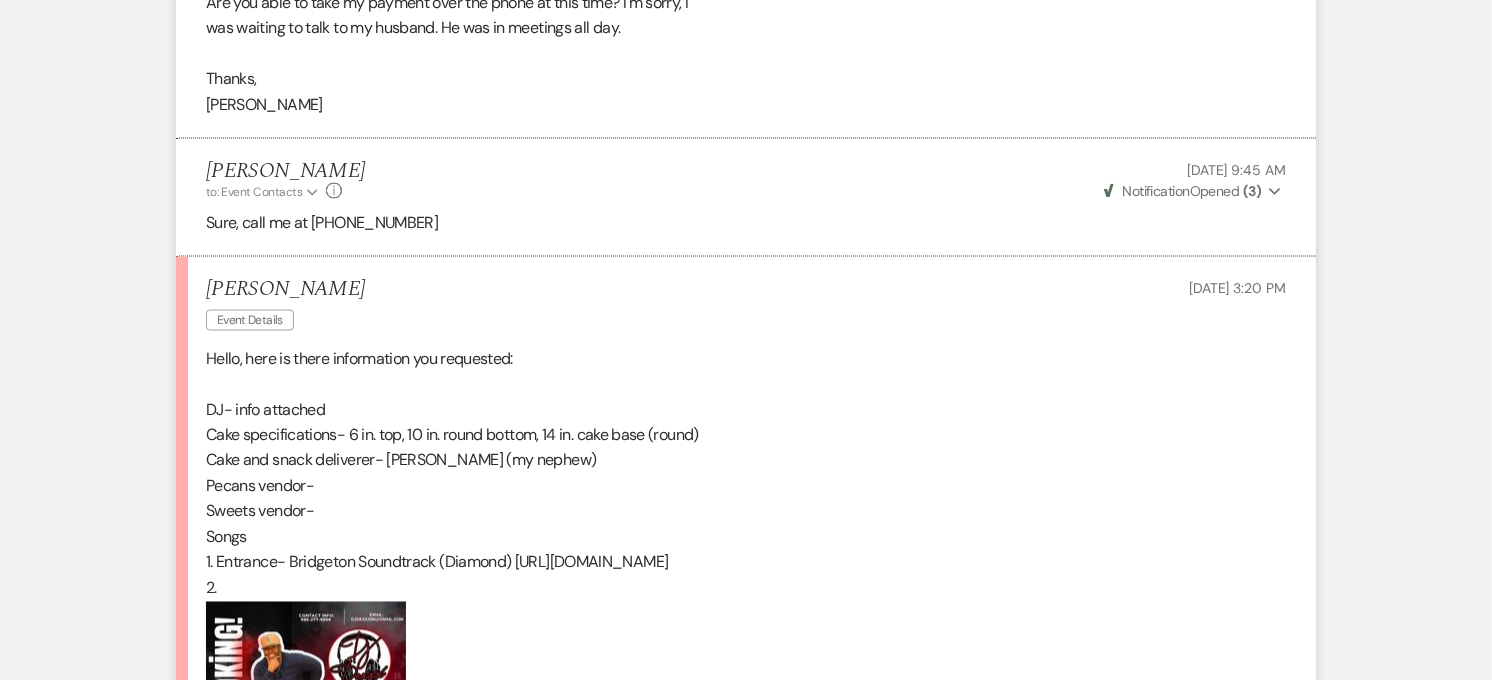 scroll, scrollTop: 2888, scrollLeft: 0, axis: vertical 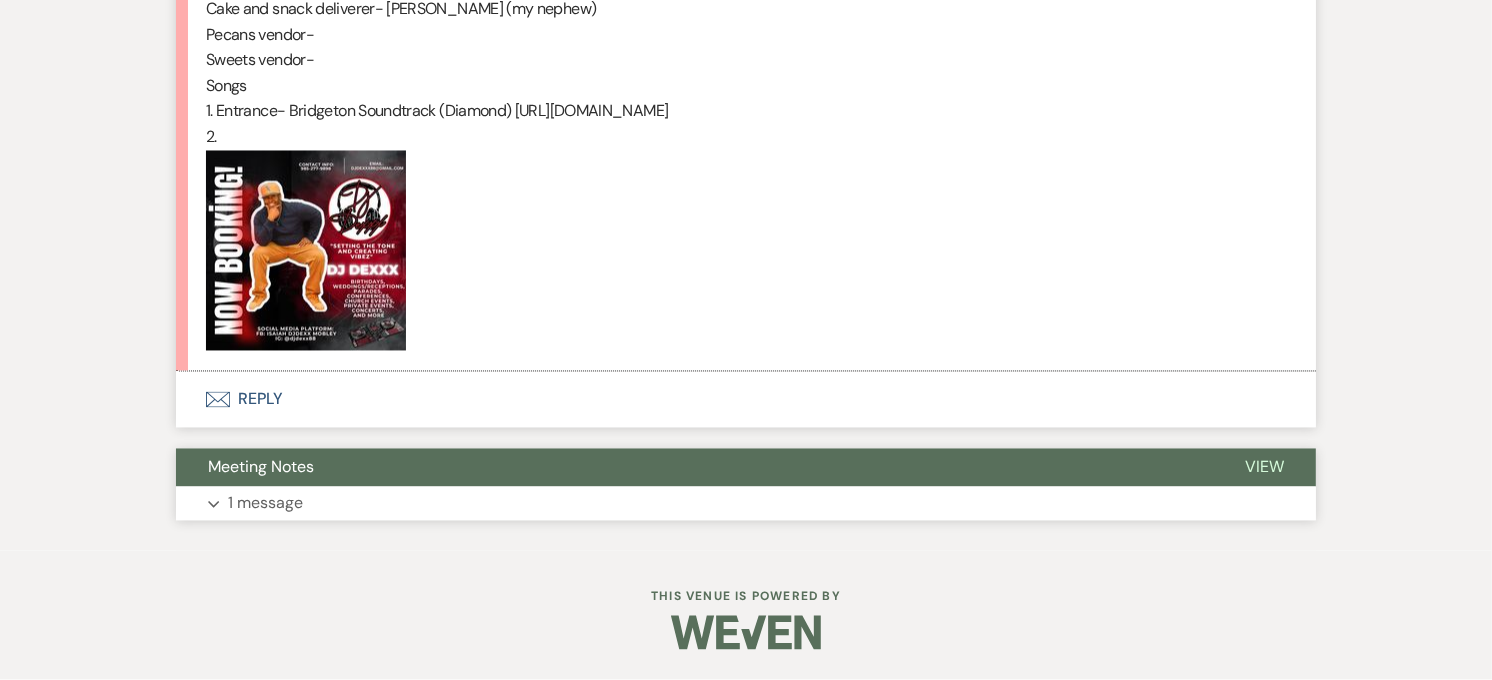 click on "Meeting Notes" at bounding box center [694, 468] 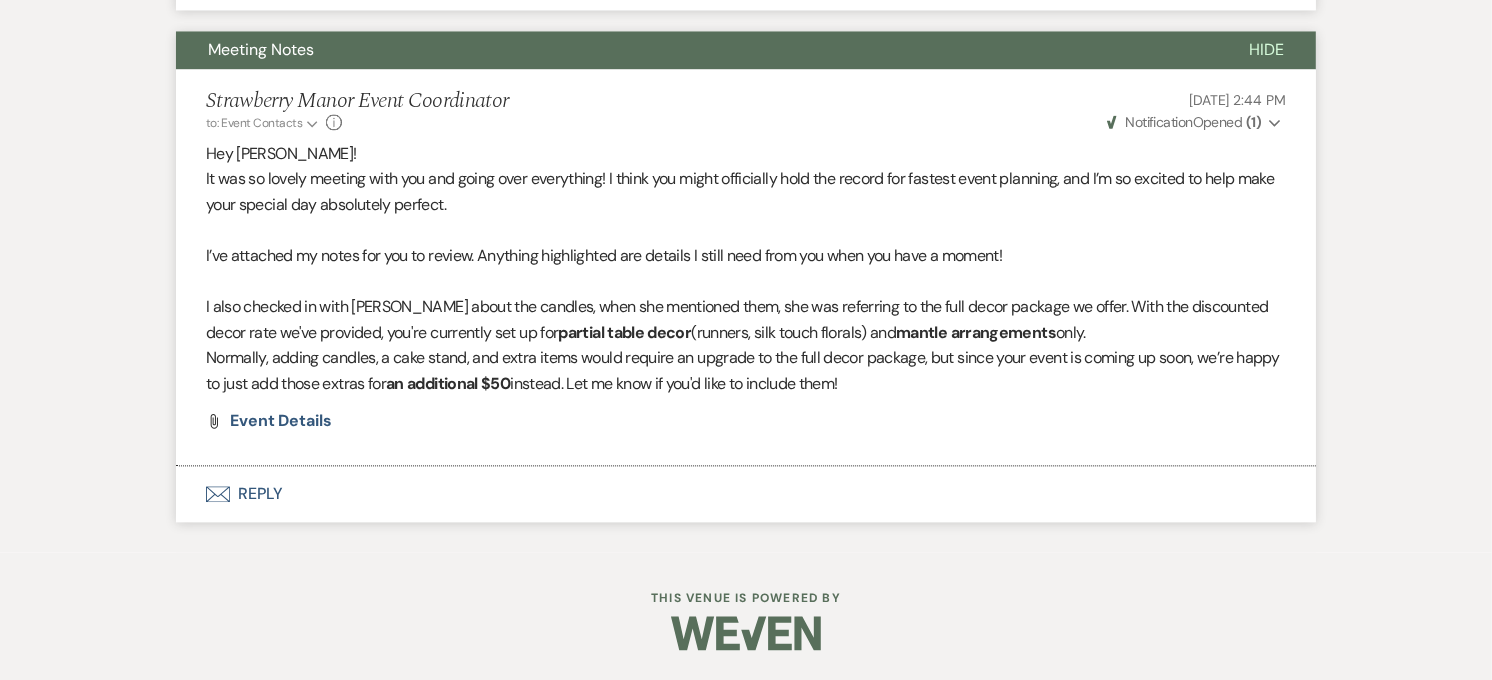 scroll, scrollTop: 3107, scrollLeft: 0, axis: vertical 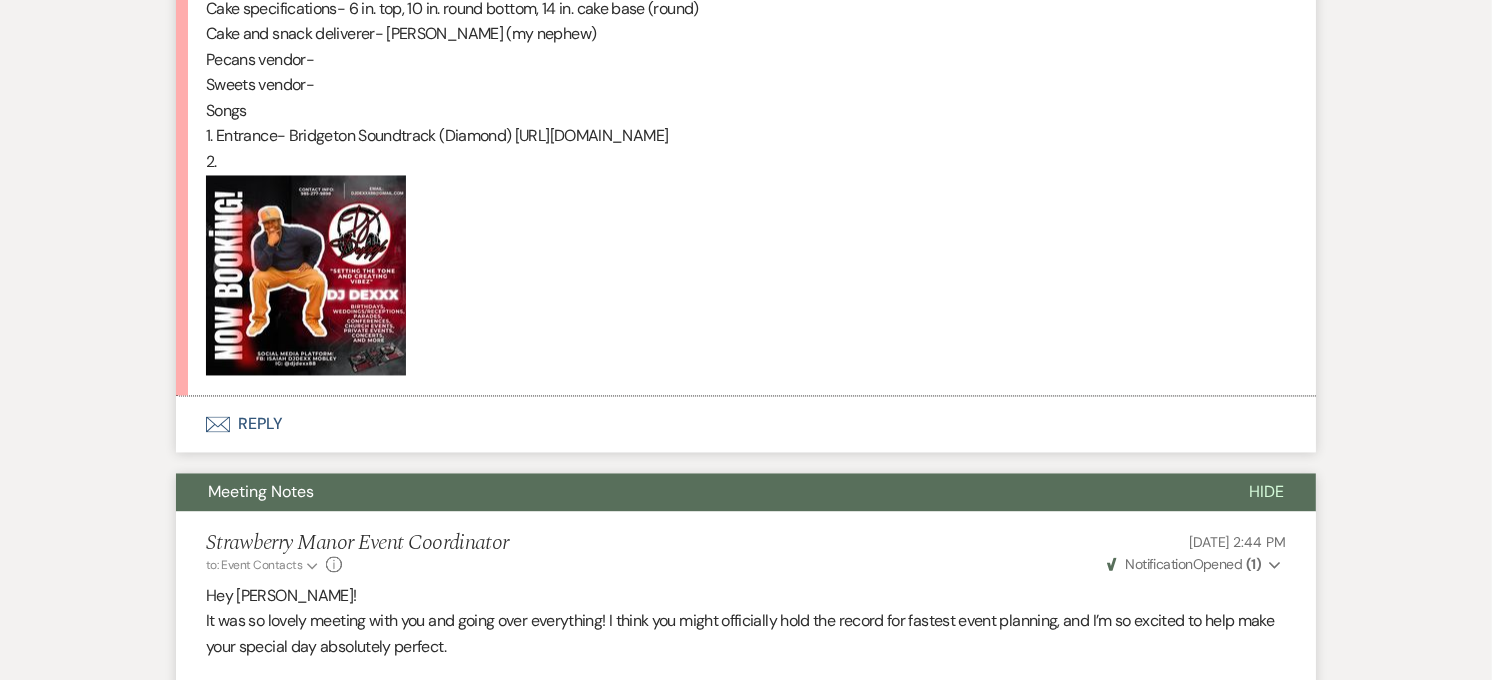 click on "Envelope Reply" at bounding box center [746, 425] 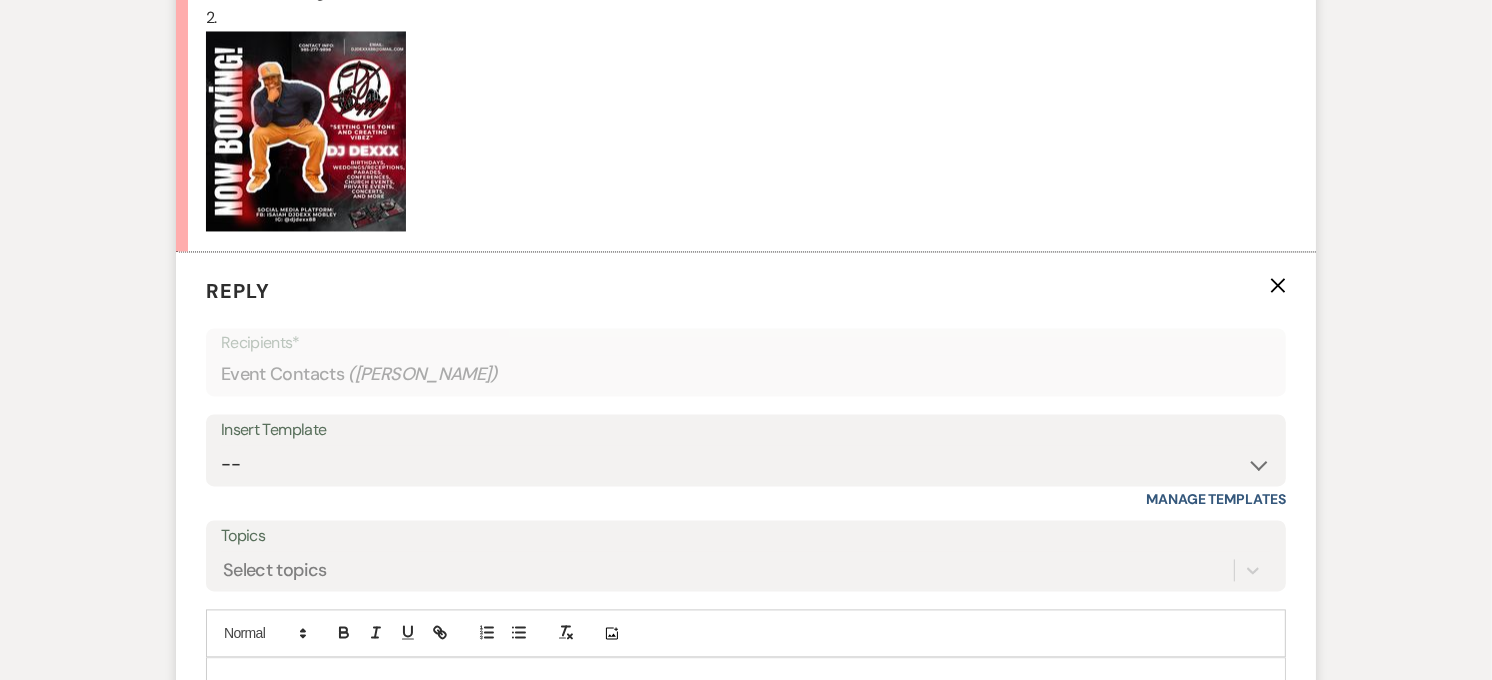 scroll, scrollTop: 3685, scrollLeft: 0, axis: vertical 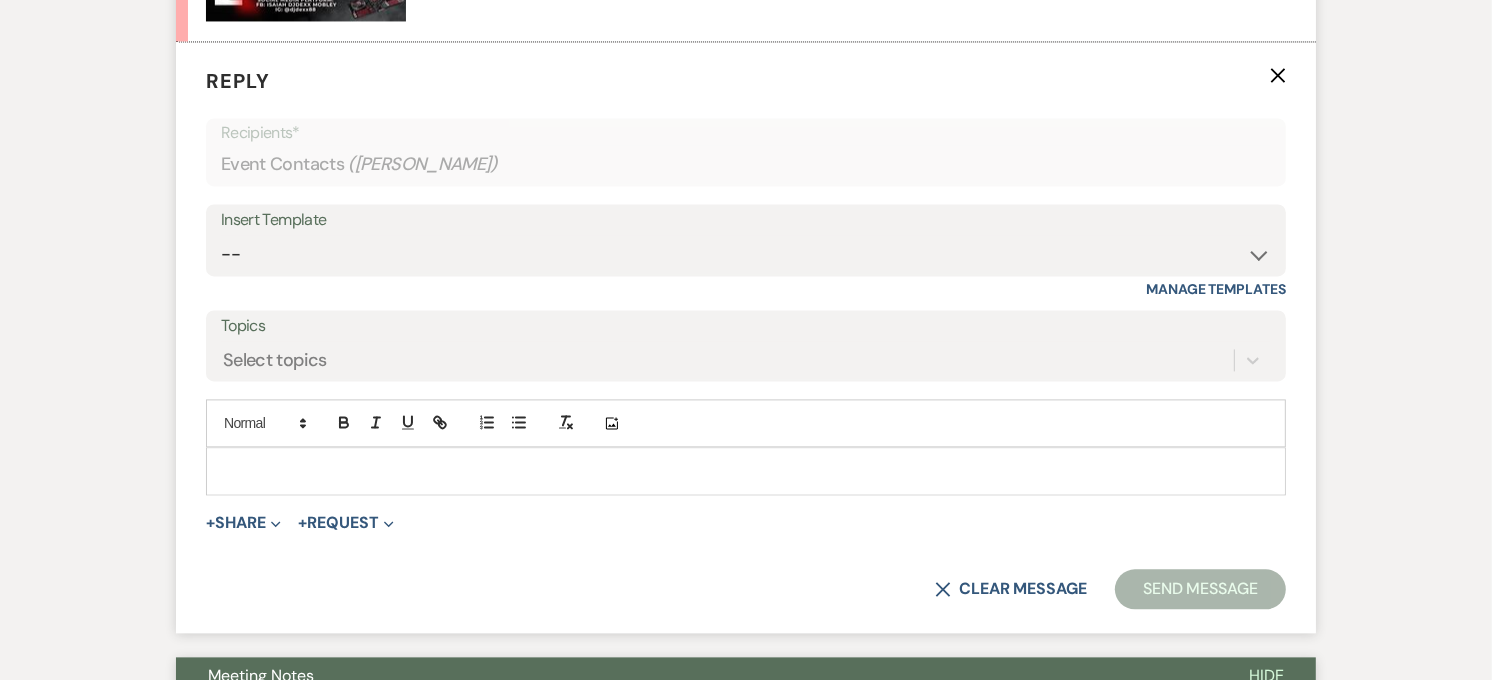 click at bounding box center (746, 471) 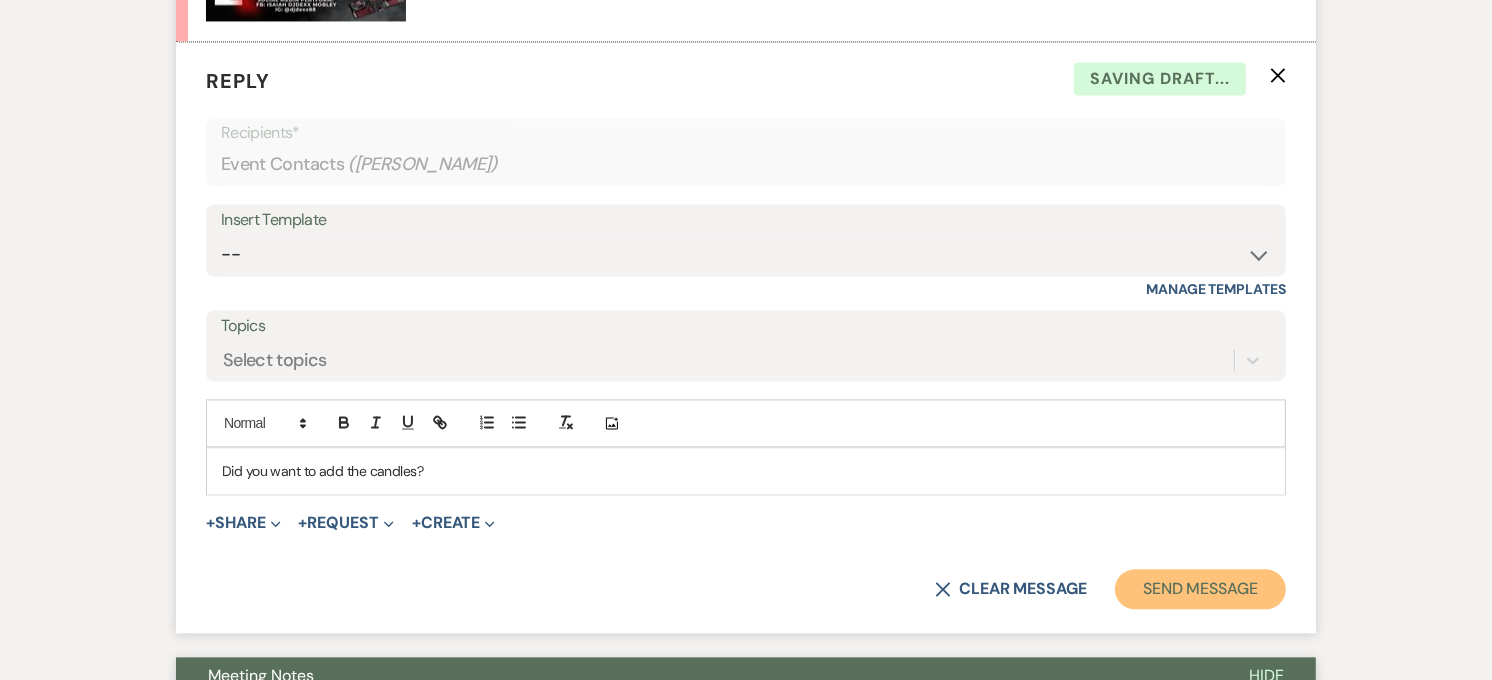 click on "Send Message" at bounding box center [1200, 589] 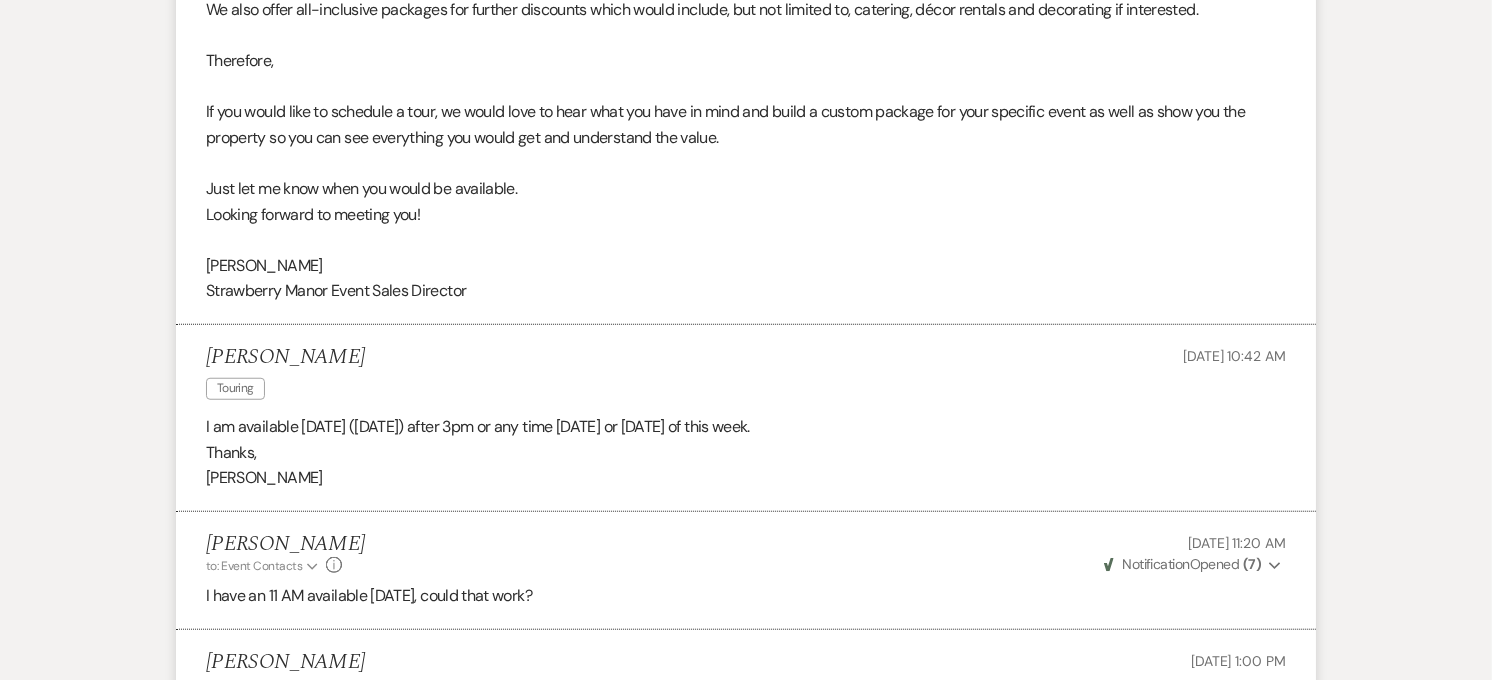 scroll, scrollTop: 0, scrollLeft: 0, axis: both 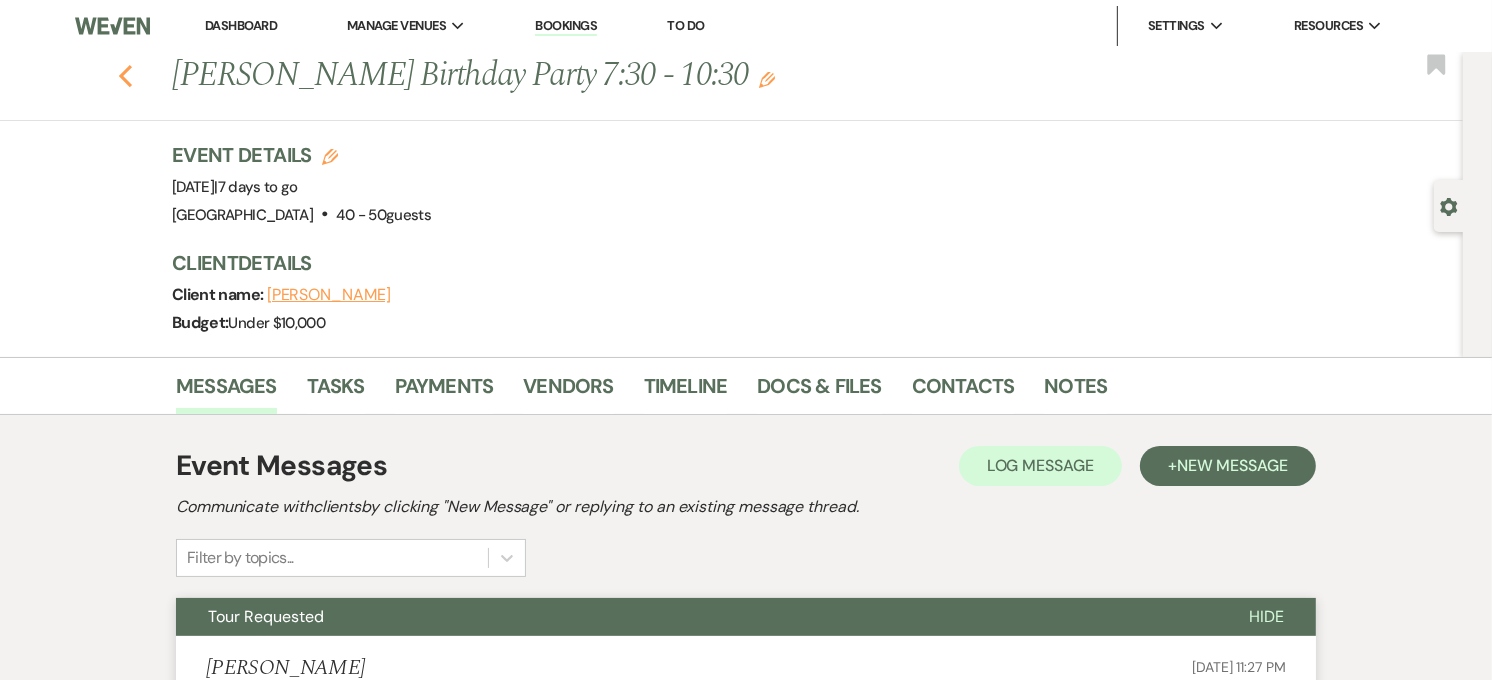 click 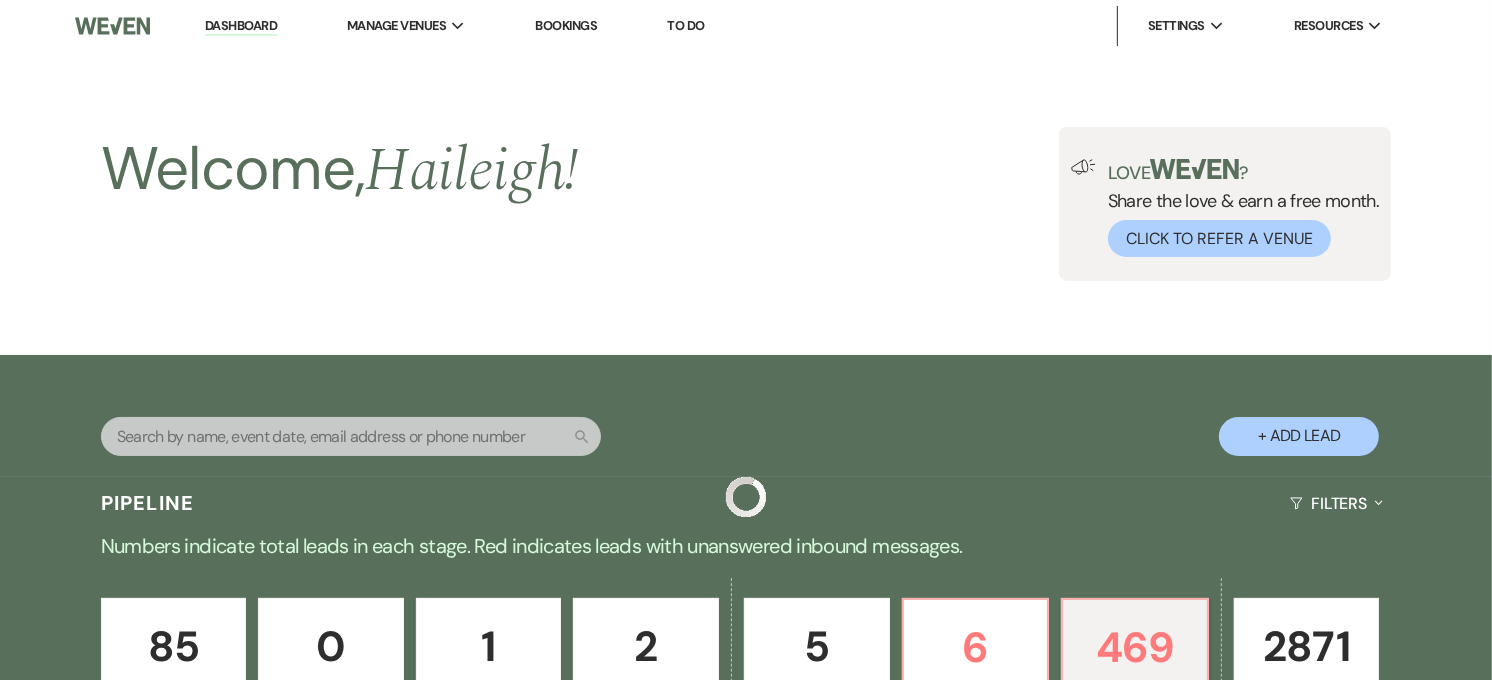 scroll, scrollTop: 555, scrollLeft: 0, axis: vertical 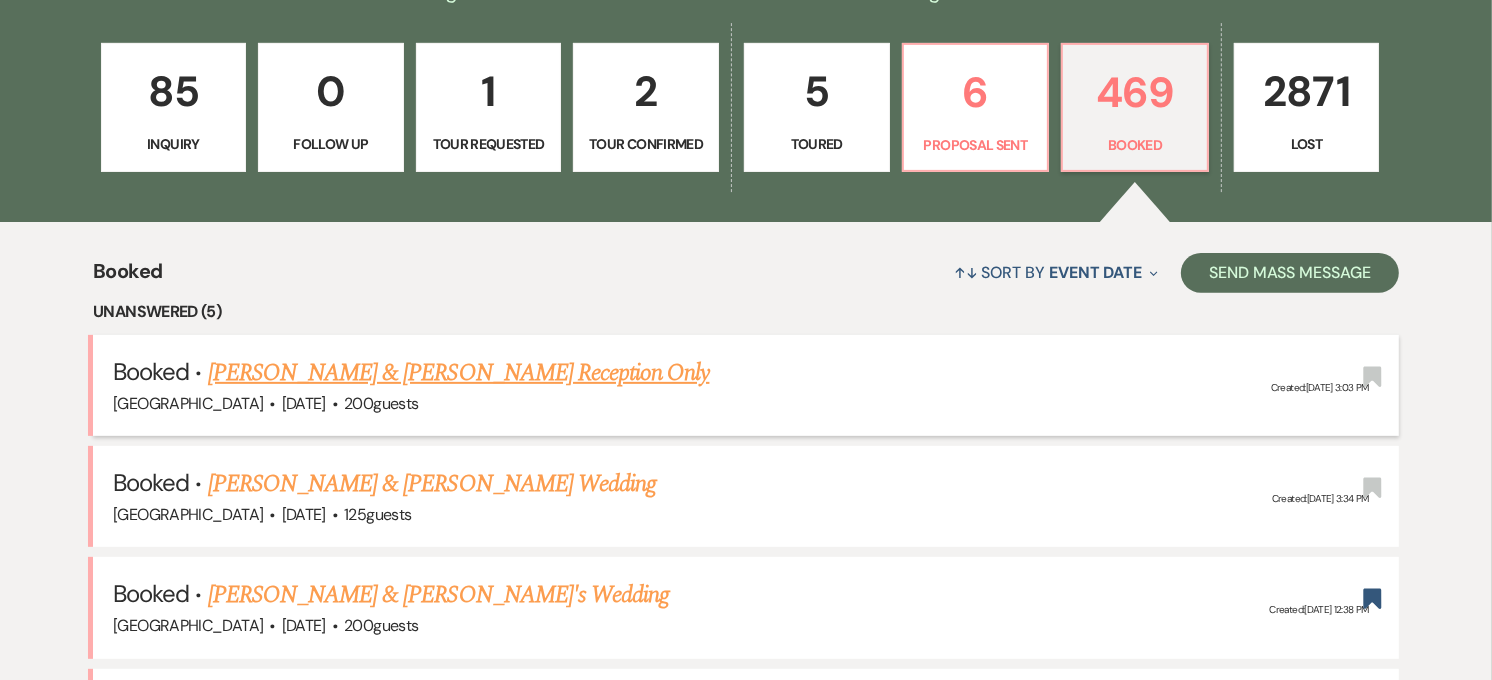 click on "[PERSON_NAME] & [PERSON_NAME] Reception Only" at bounding box center (459, 373) 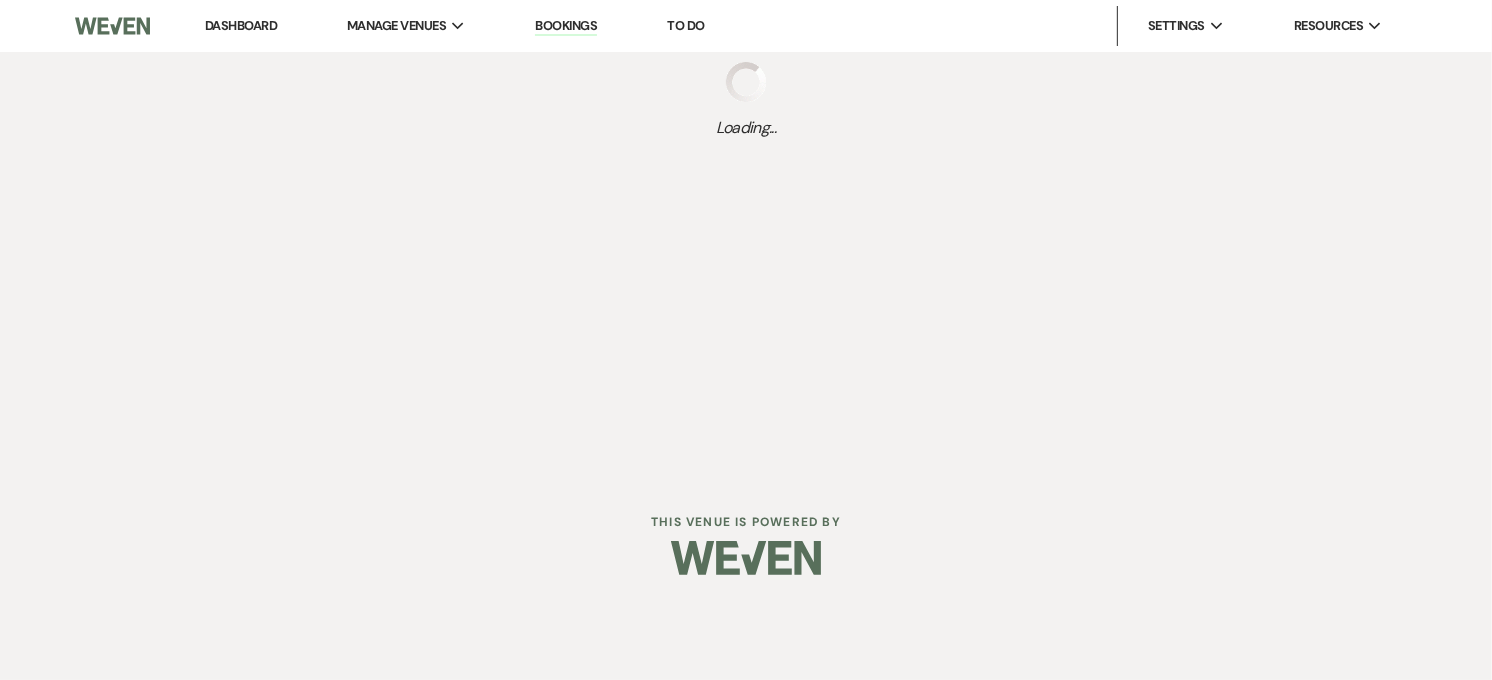 scroll, scrollTop: 0, scrollLeft: 0, axis: both 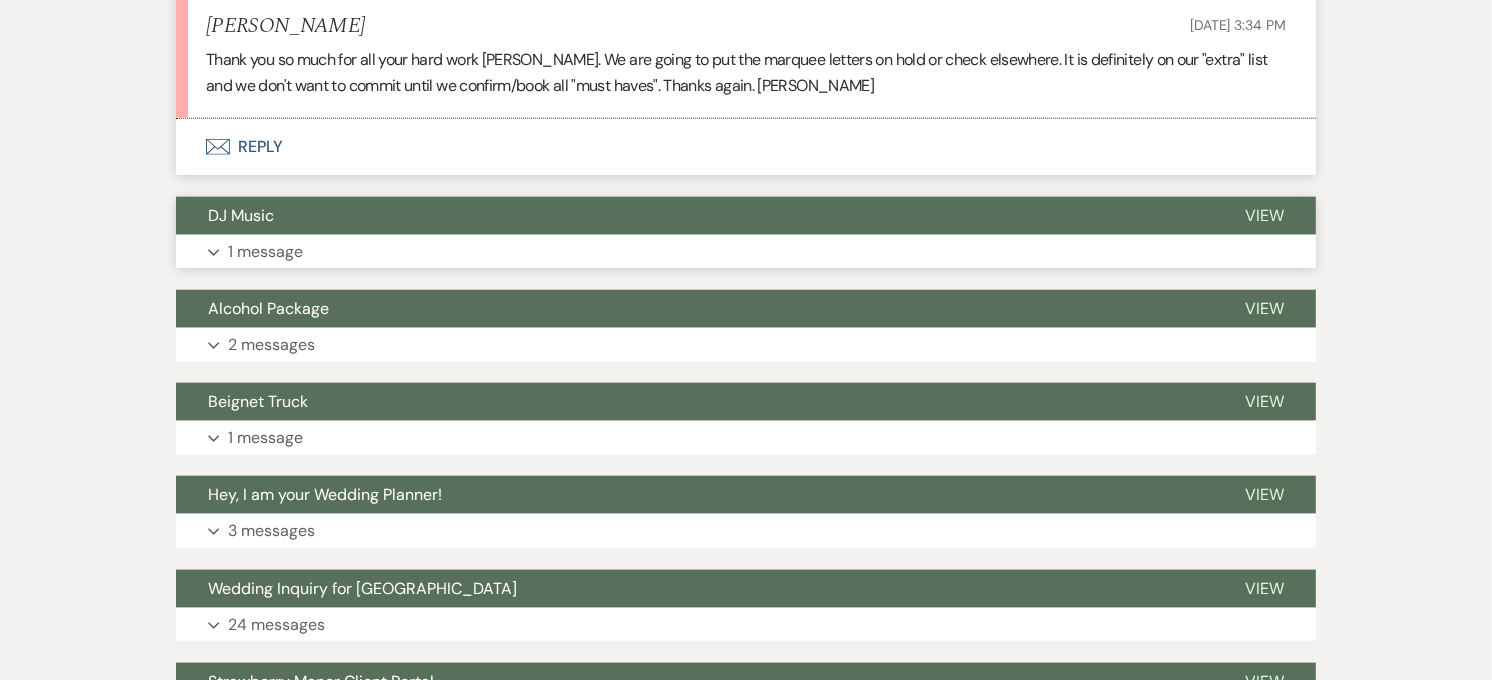 click on "Expand 1 message" at bounding box center (746, 252) 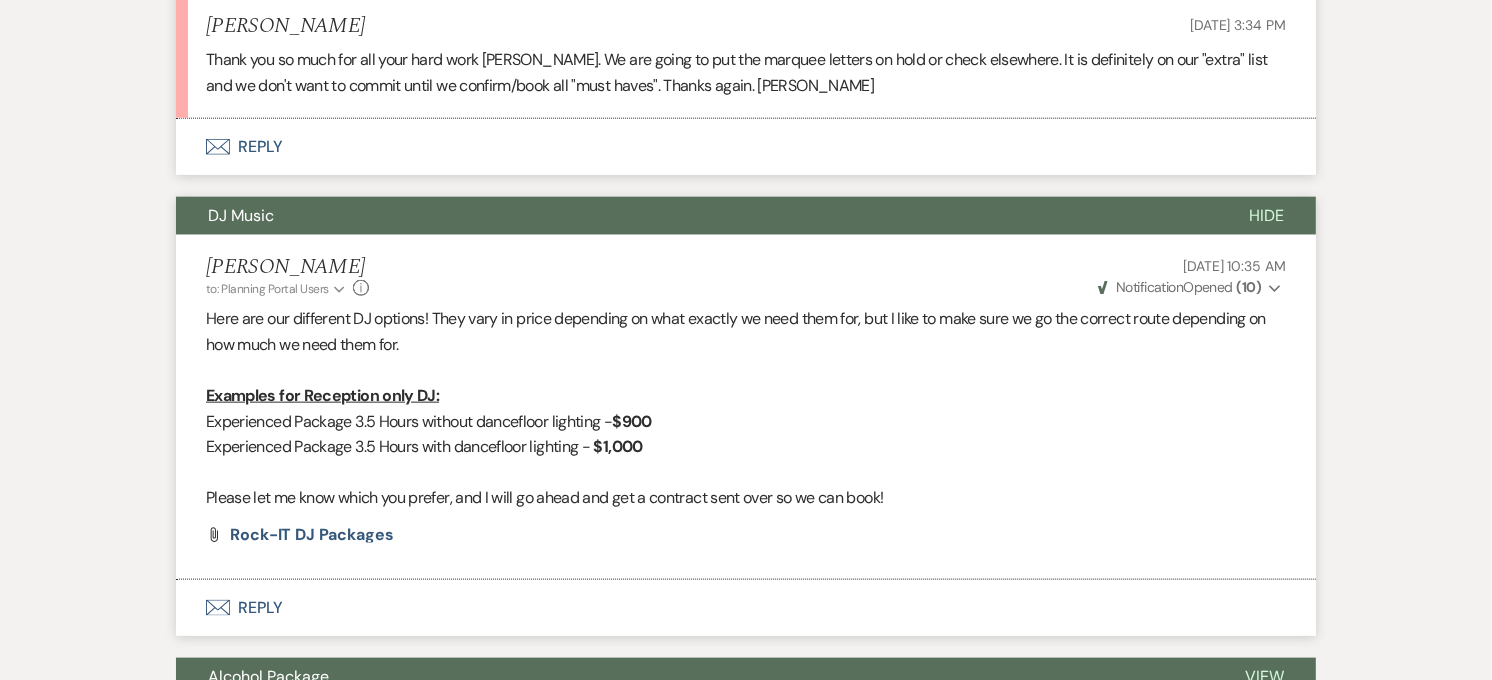 click on "Envelope Reply" at bounding box center (746, 147) 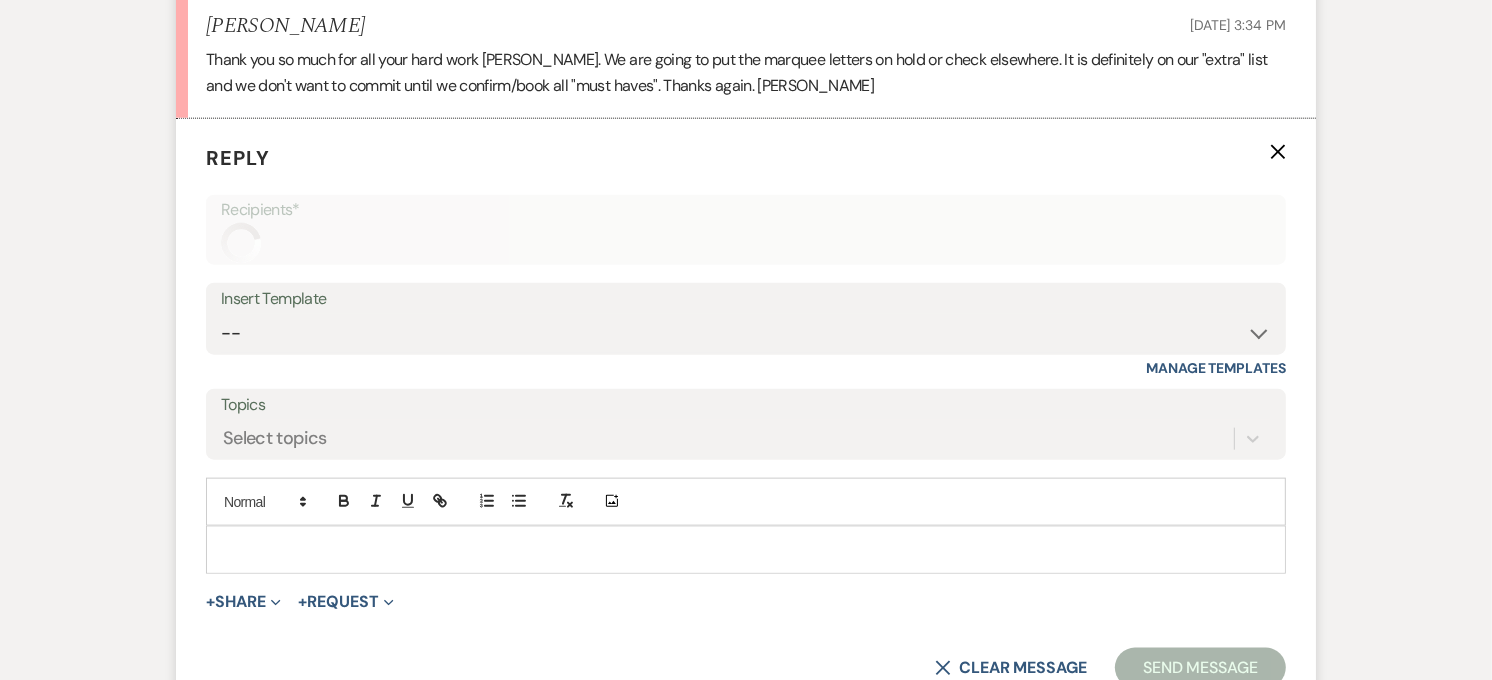 scroll, scrollTop: 2077, scrollLeft: 0, axis: vertical 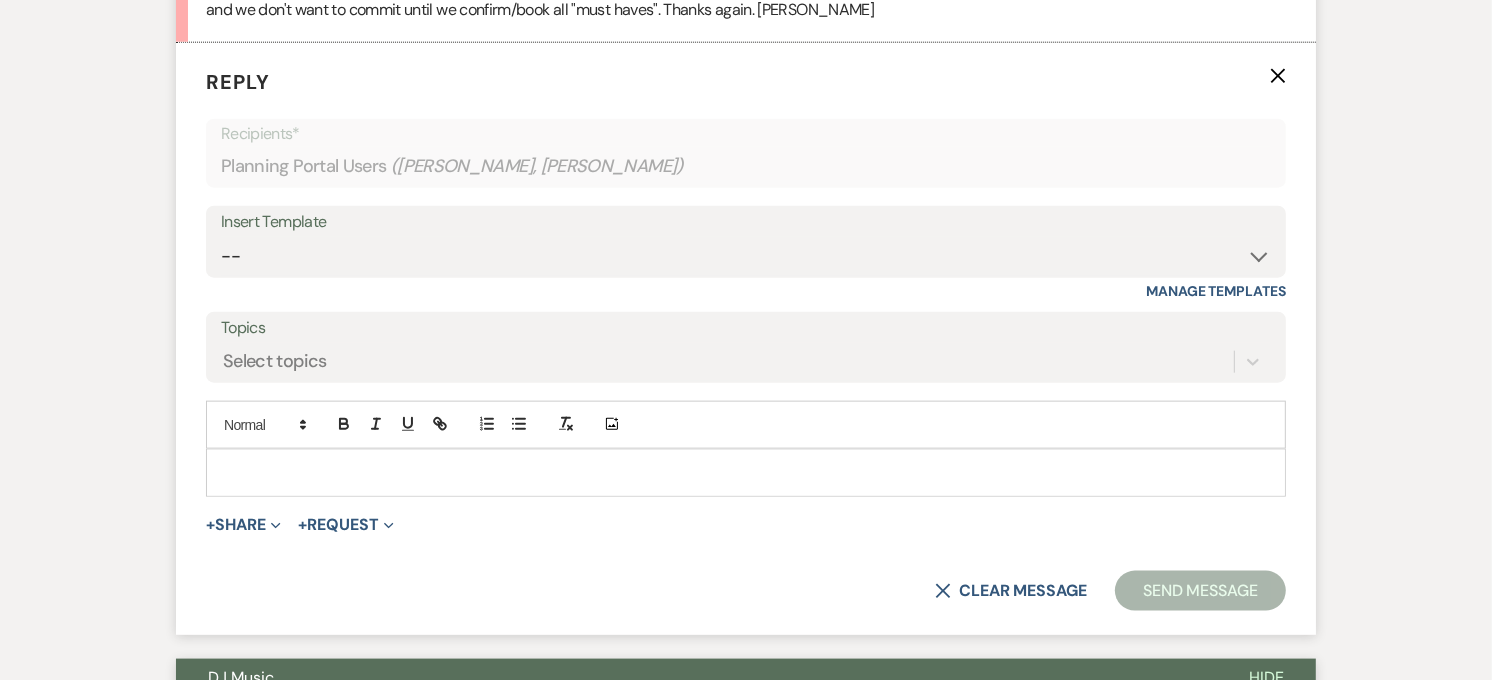 click at bounding box center (746, 473) 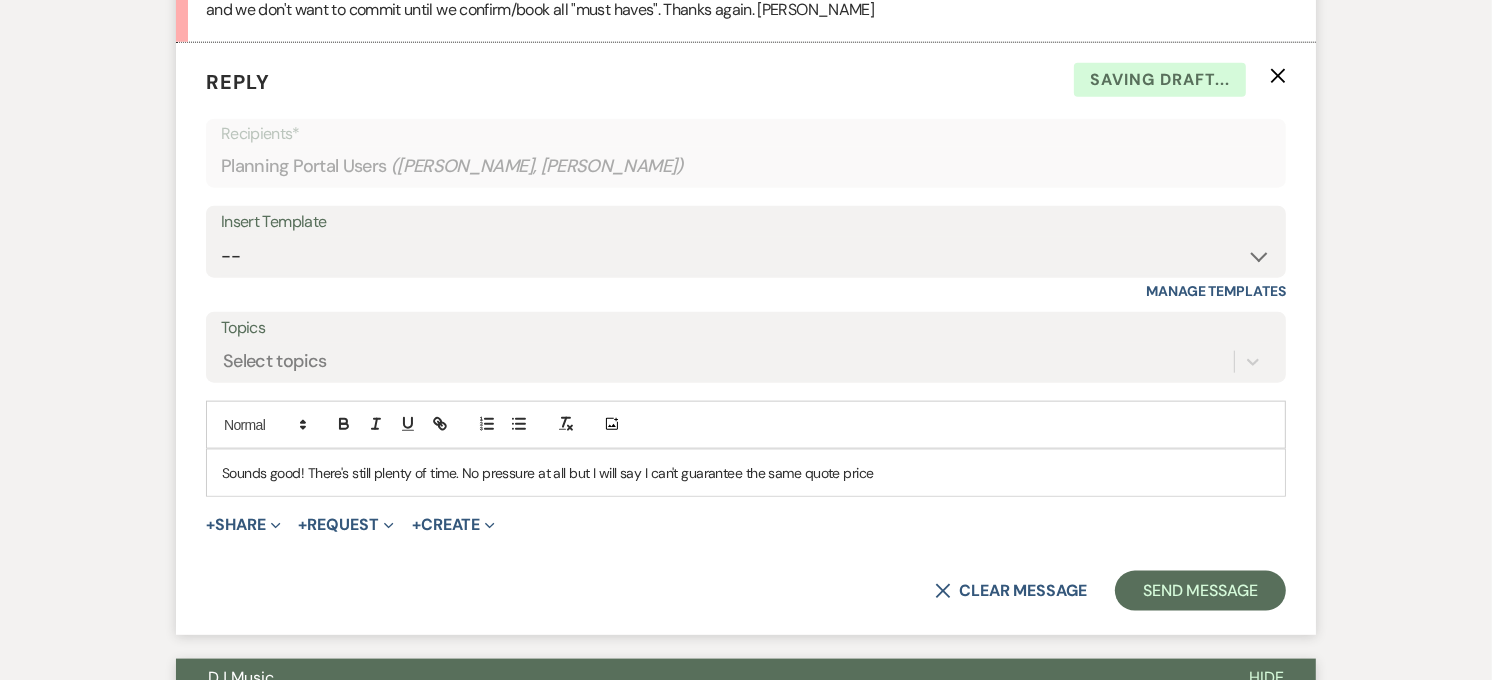 click on "Sounds good! There's still plenty of time. No pressure at all but I will say I can't guarantee the same quote price" at bounding box center (746, 473) 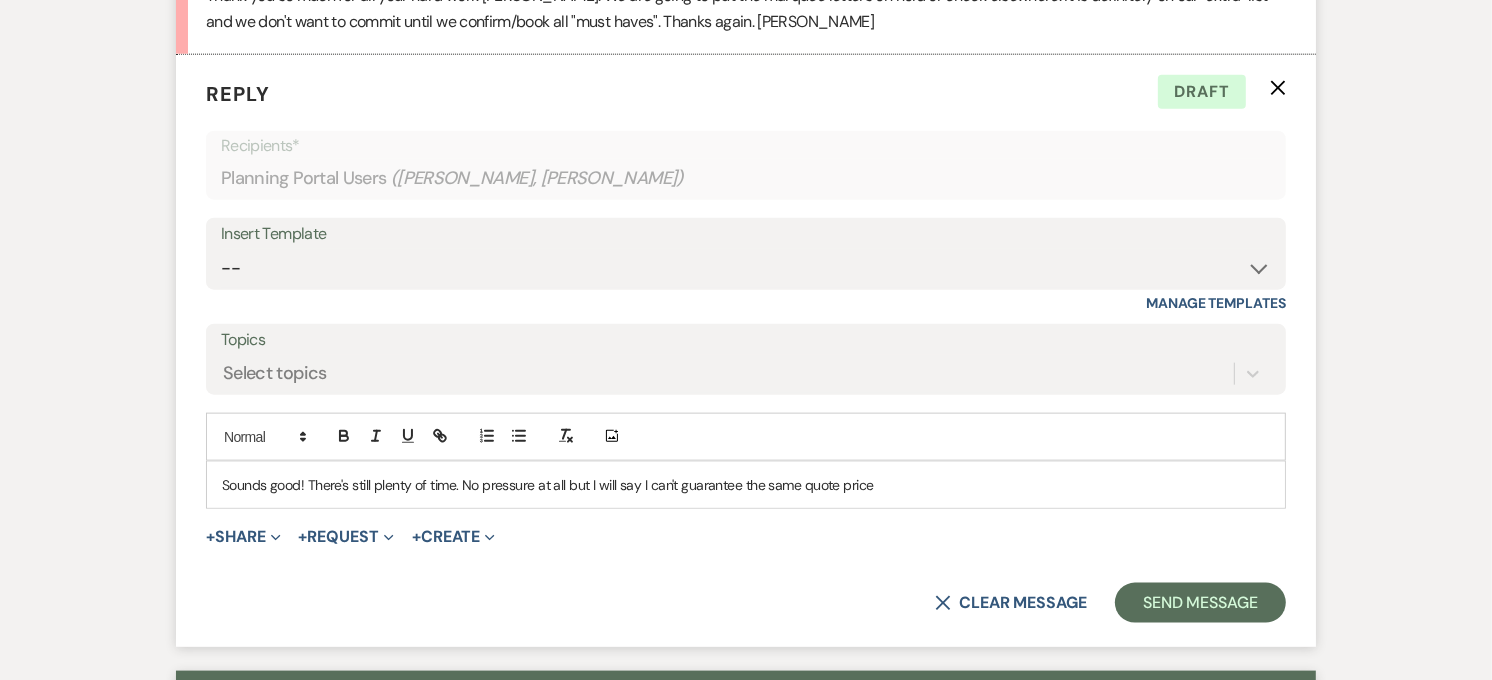 scroll, scrollTop: 2188, scrollLeft: 0, axis: vertical 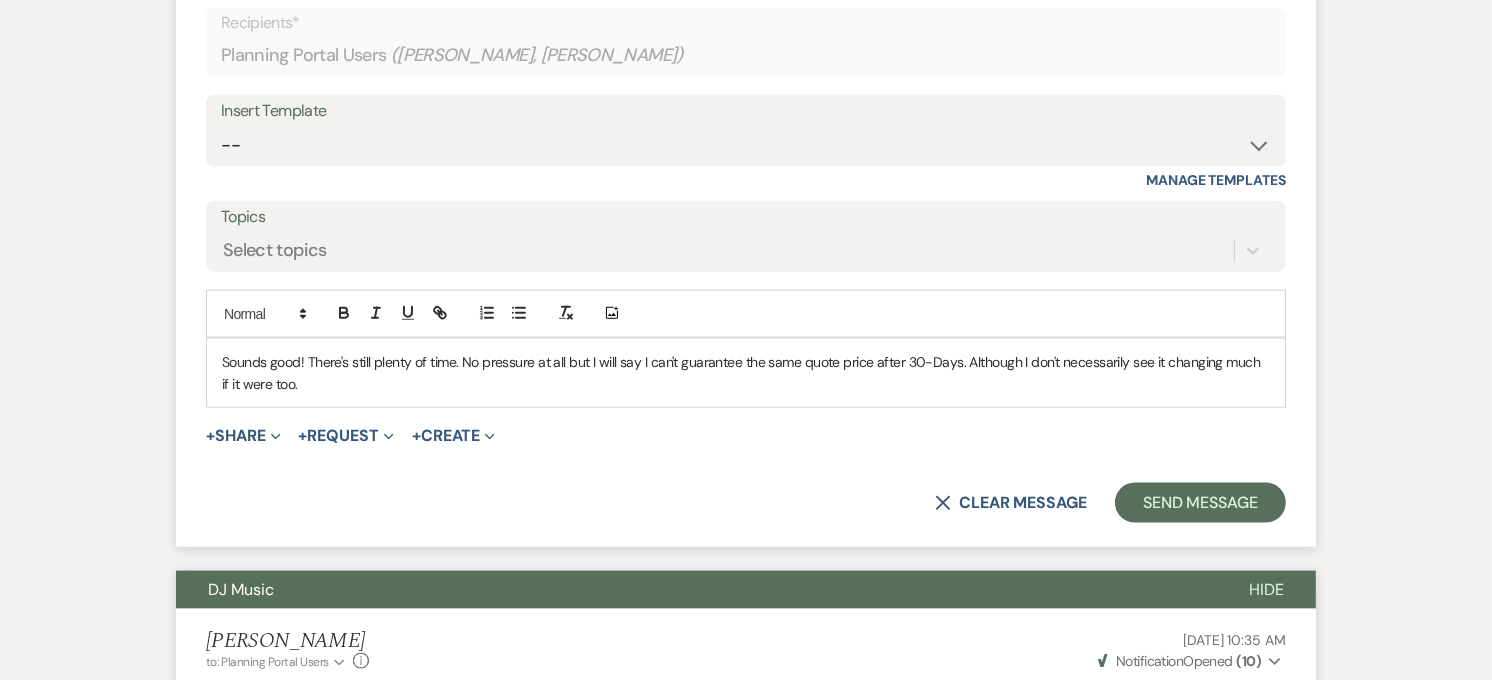 click on "Sounds good! There's still plenty of time. No pressure at all but I will say I can't guarantee the same quote price after 30-Days. Although I don't necessarily see it changing much if it were too." at bounding box center [746, 373] 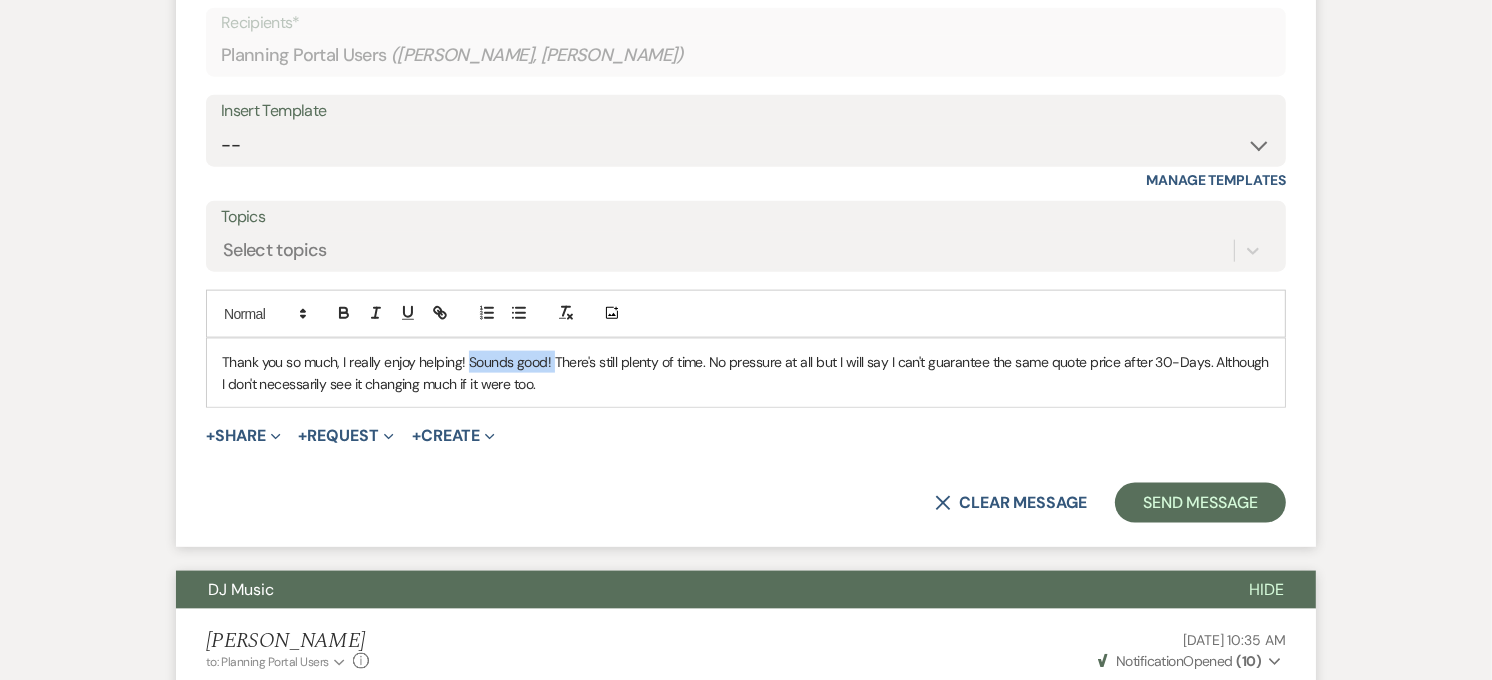 drag, startPoint x: 471, startPoint y: 364, endPoint x: 552, endPoint y: 361, distance: 81.055534 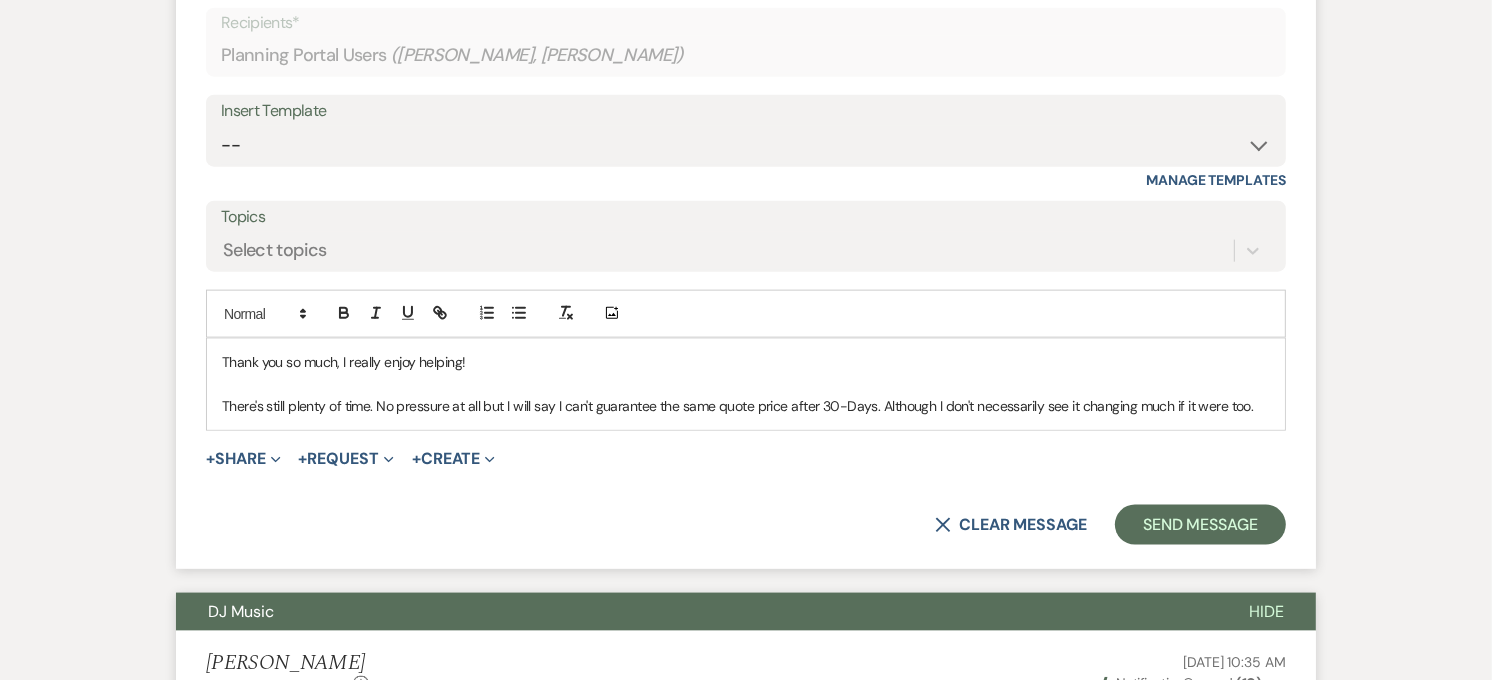 click on "There's still plenty of time. No pressure at all but I will say I can't guarantee the same quote price after 30-Days. Although I don't necessarily see it changing much if it were too." at bounding box center [746, 406] 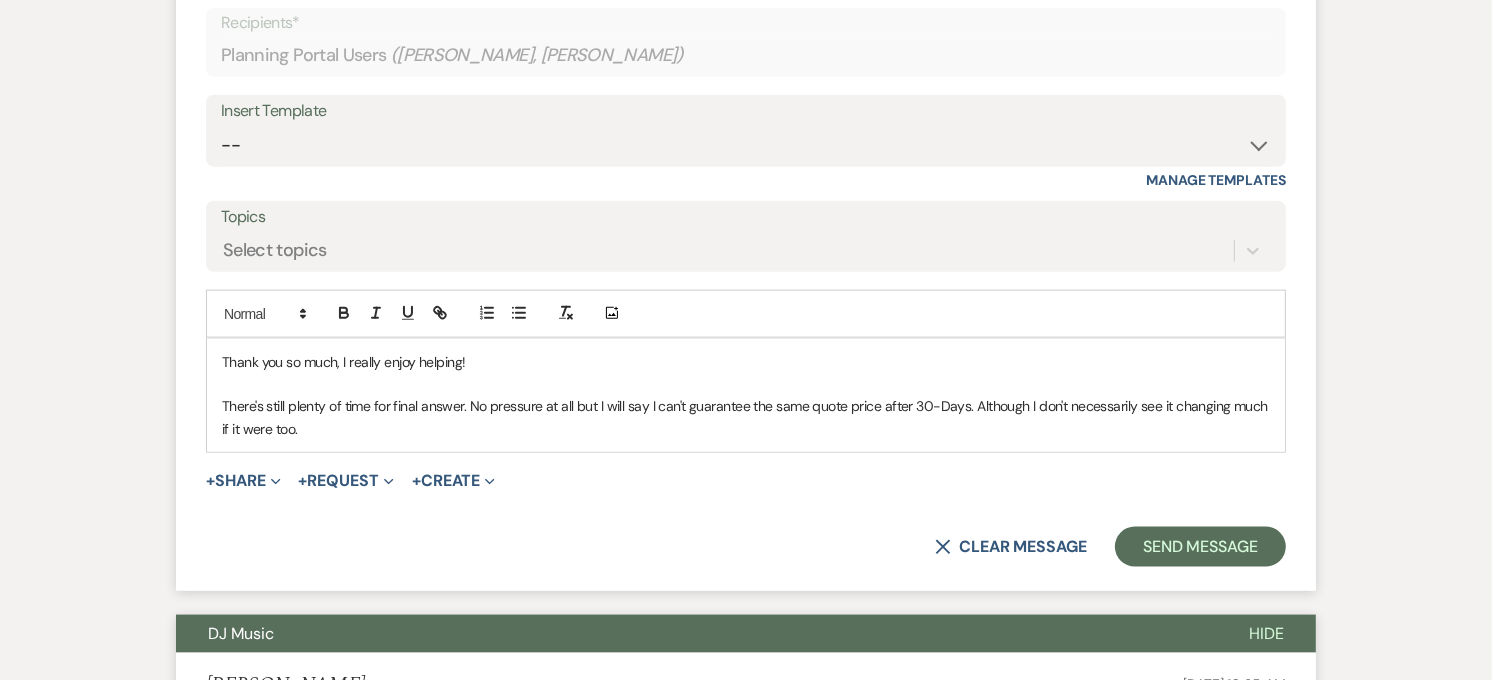 click on "There's still plenty of time for final answer. No pressure at all but I will say I can't guarantee the same quote price after 30-Days. Although I don't necessarily see it changing much if it were too." at bounding box center (746, 417) 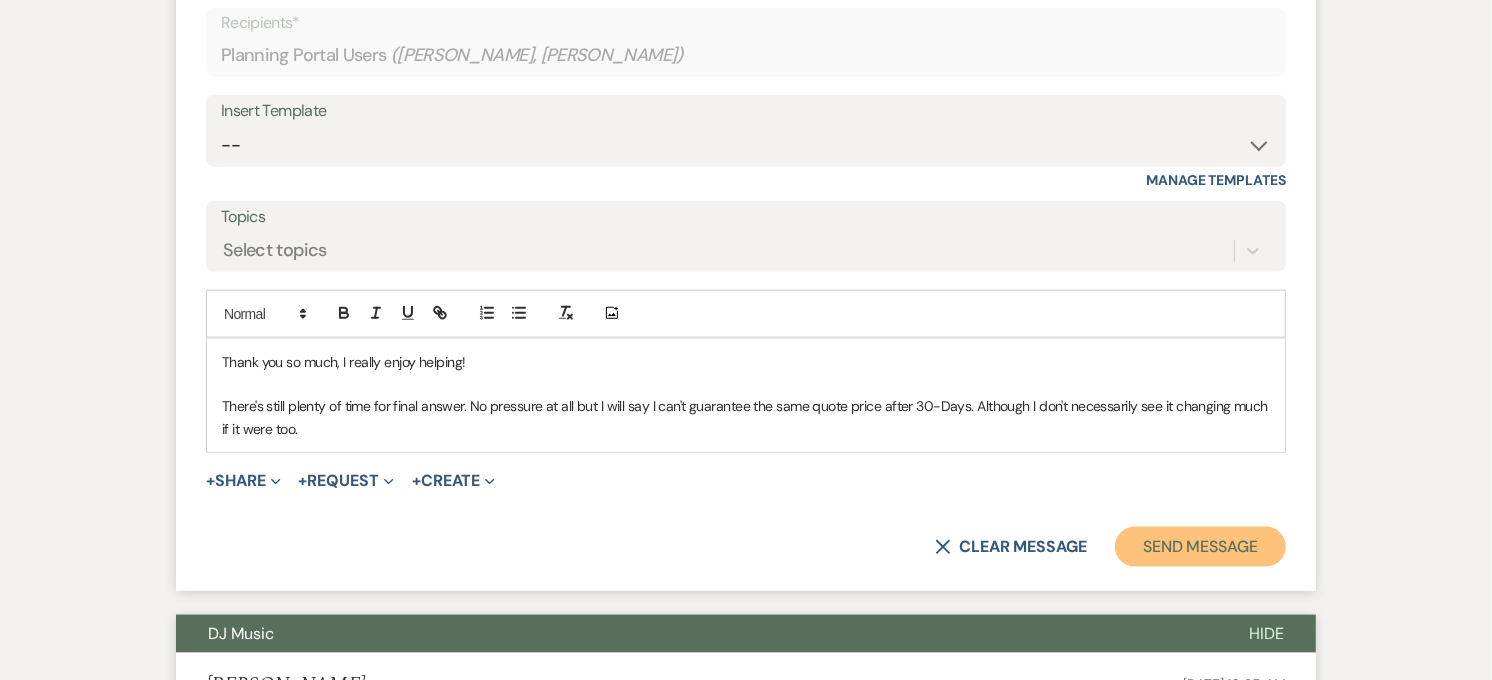 click on "Send Message" at bounding box center [1200, 547] 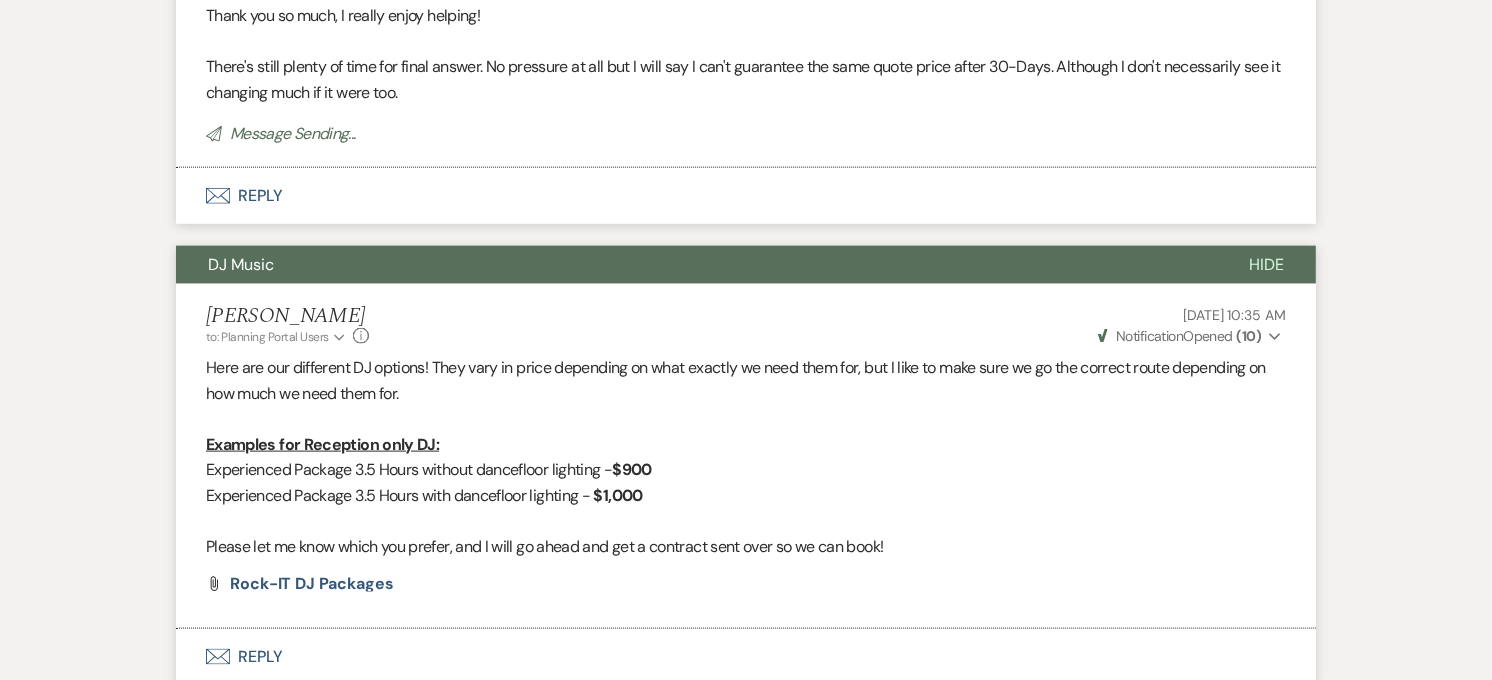 scroll, scrollTop: 2425, scrollLeft: 0, axis: vertical 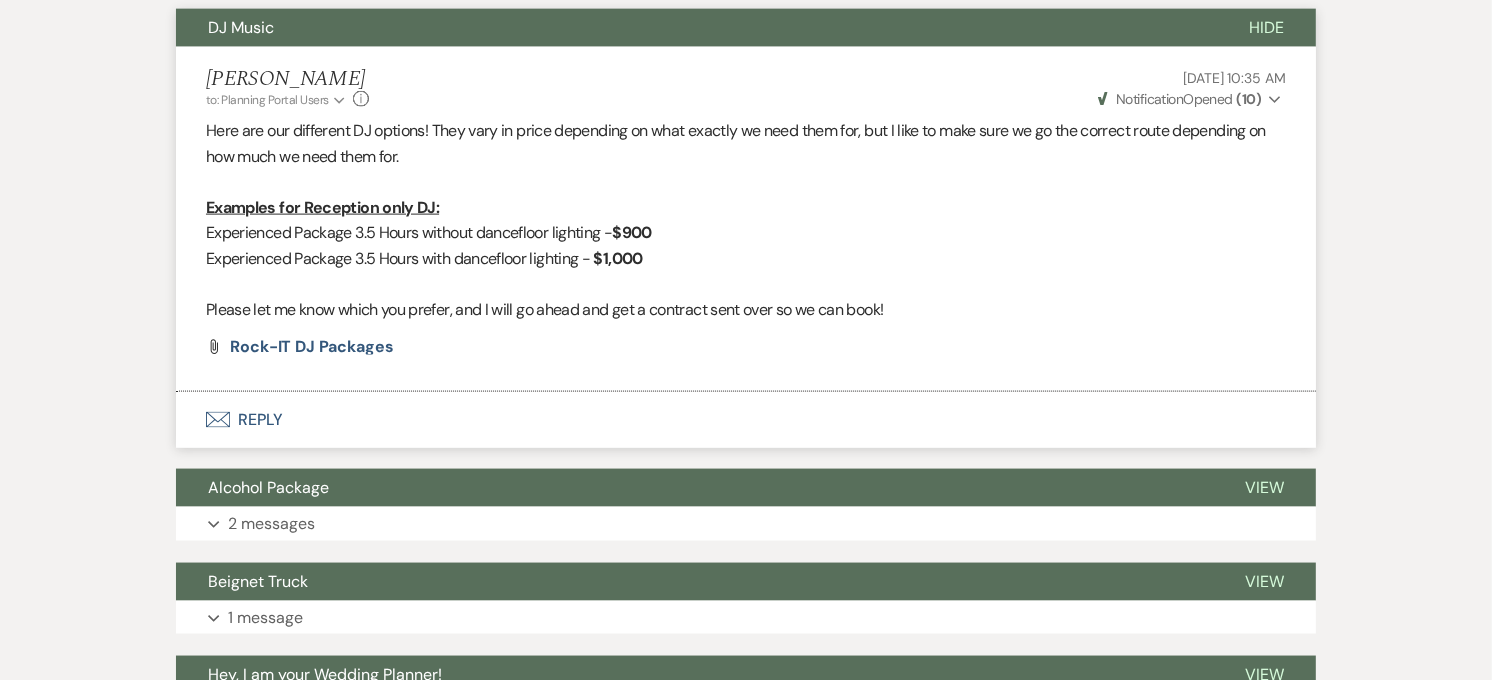click on "Envelope Reply" at bounding box center [746, 420] 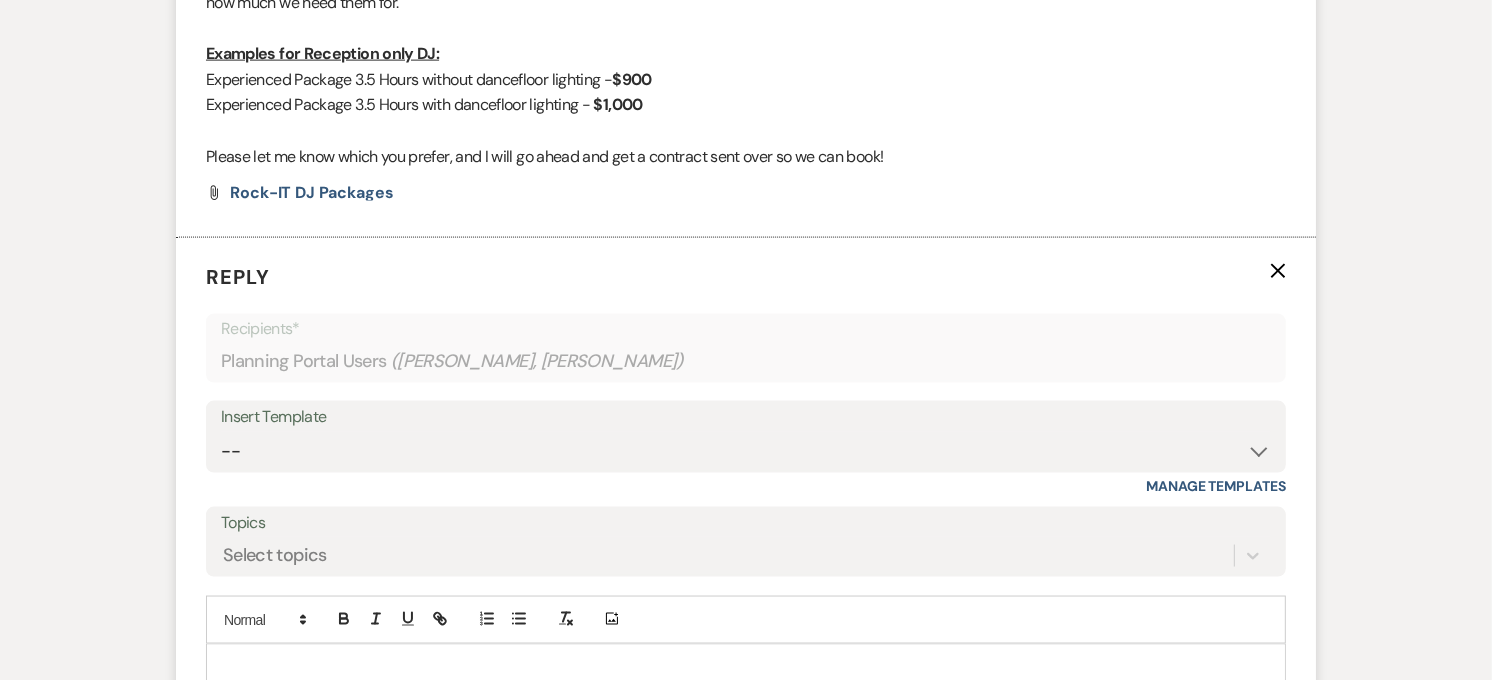 scroll, scrollTop: 2288, scrollLeft: 0, axis: vertical 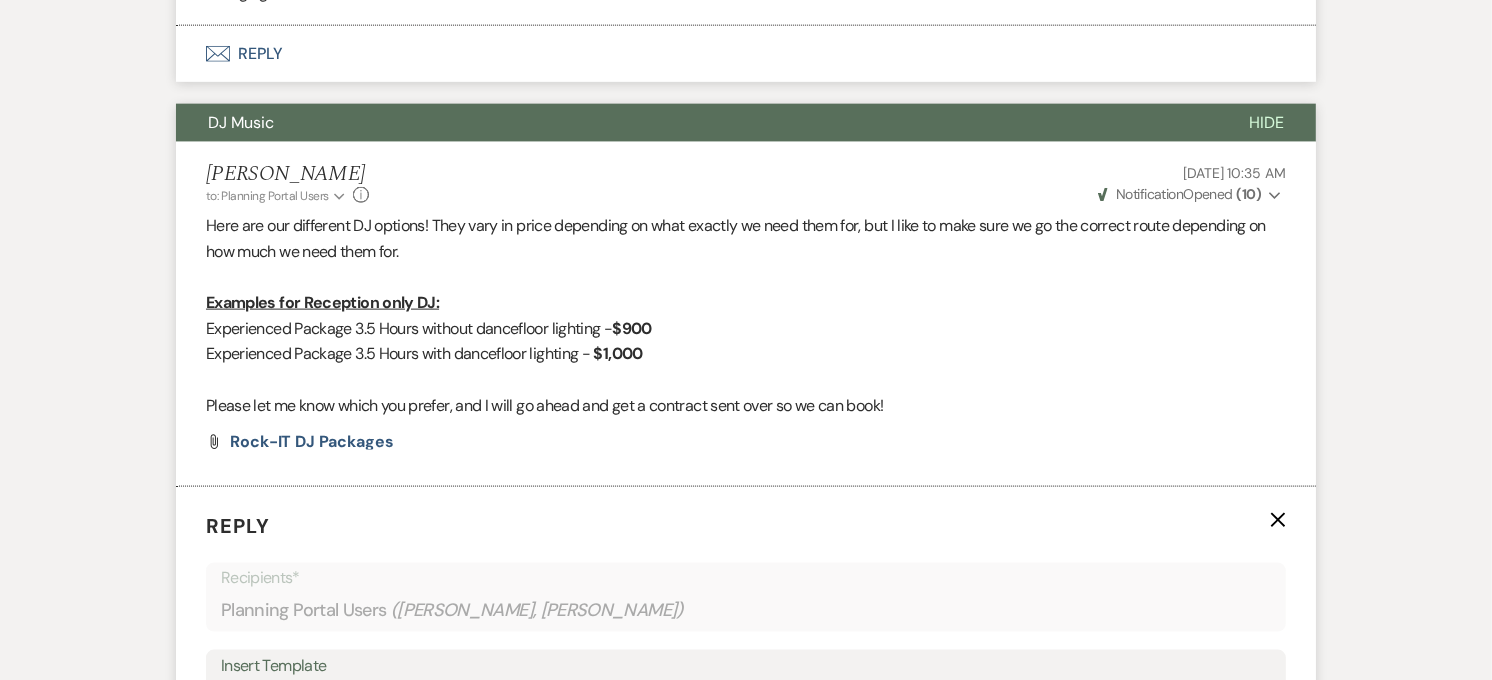 click on "DJ Music" at bounding box center [696, 123] 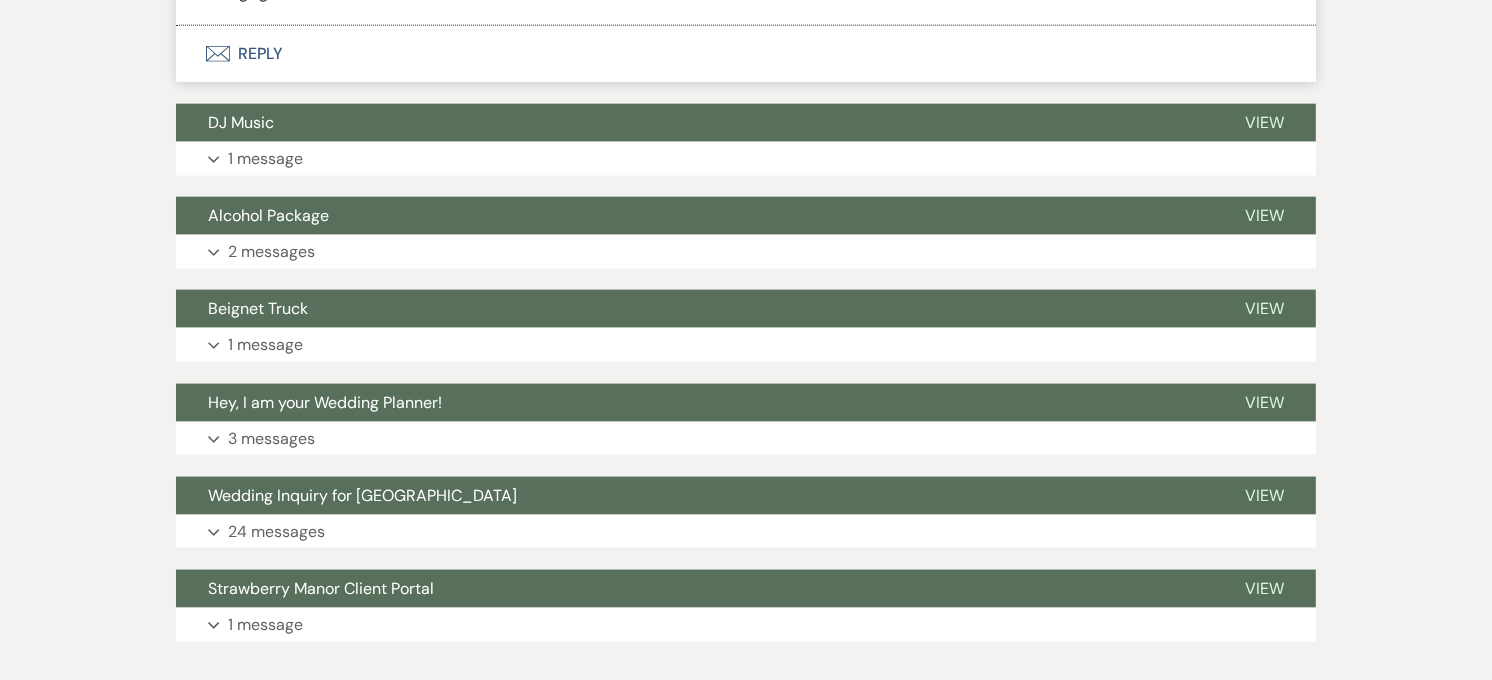click on "DJ Music" at bounding box center [694, 123] 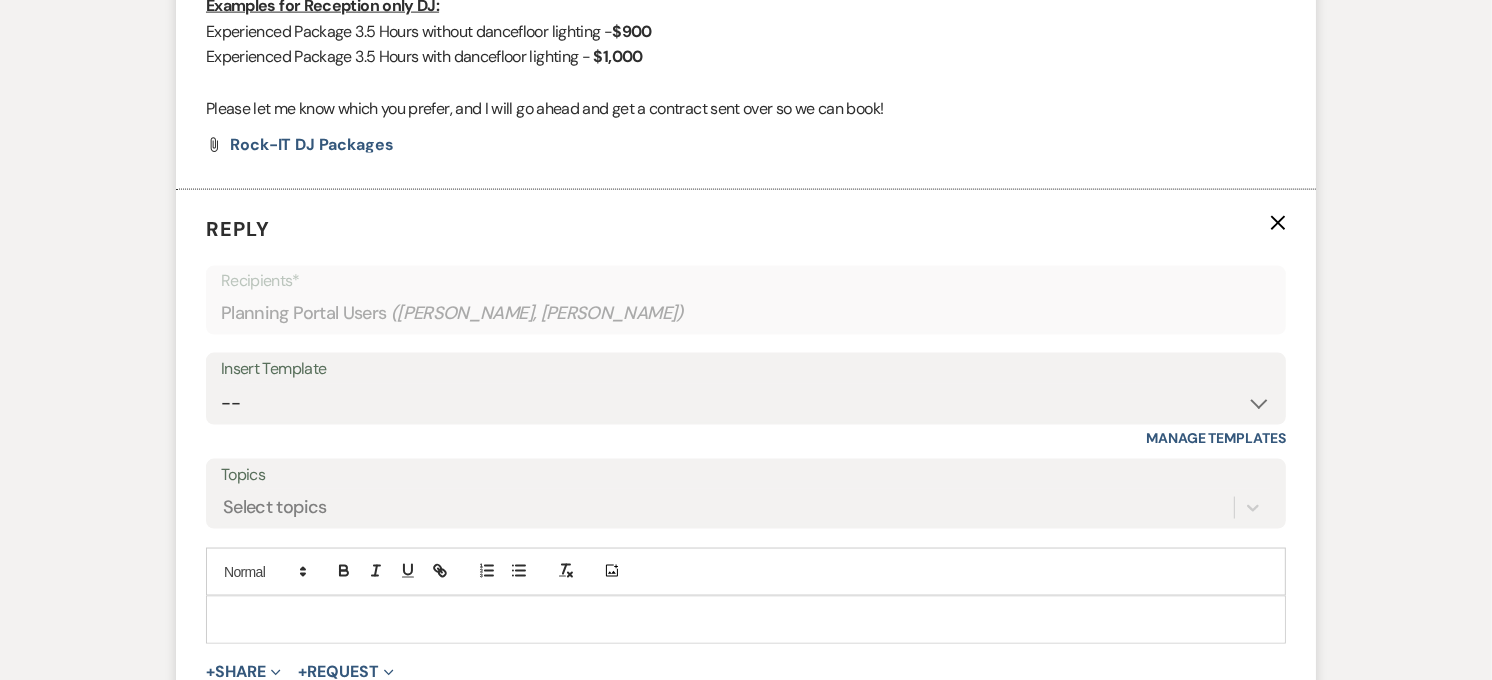 scroll, scrollTop: 2732, scrollLeft: 0, axis: vertical 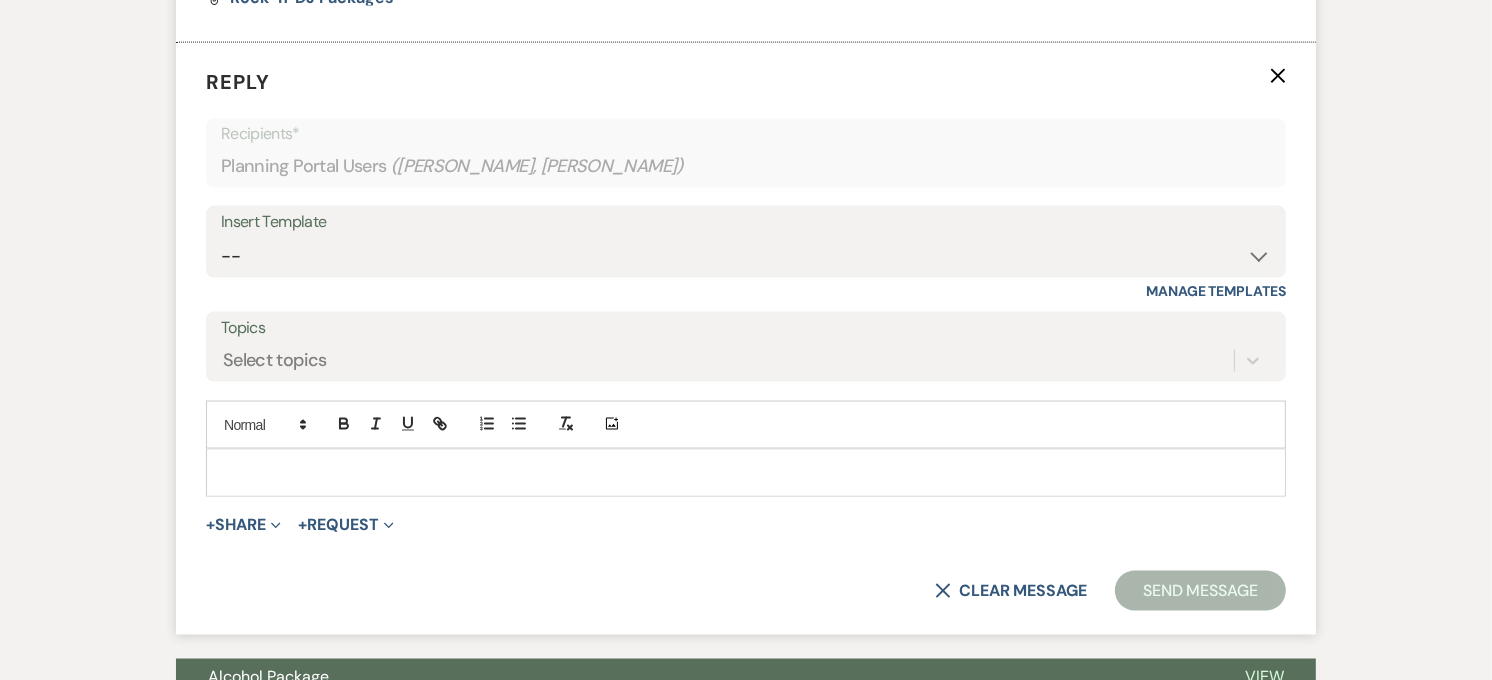click at bounding box center [746, 473] 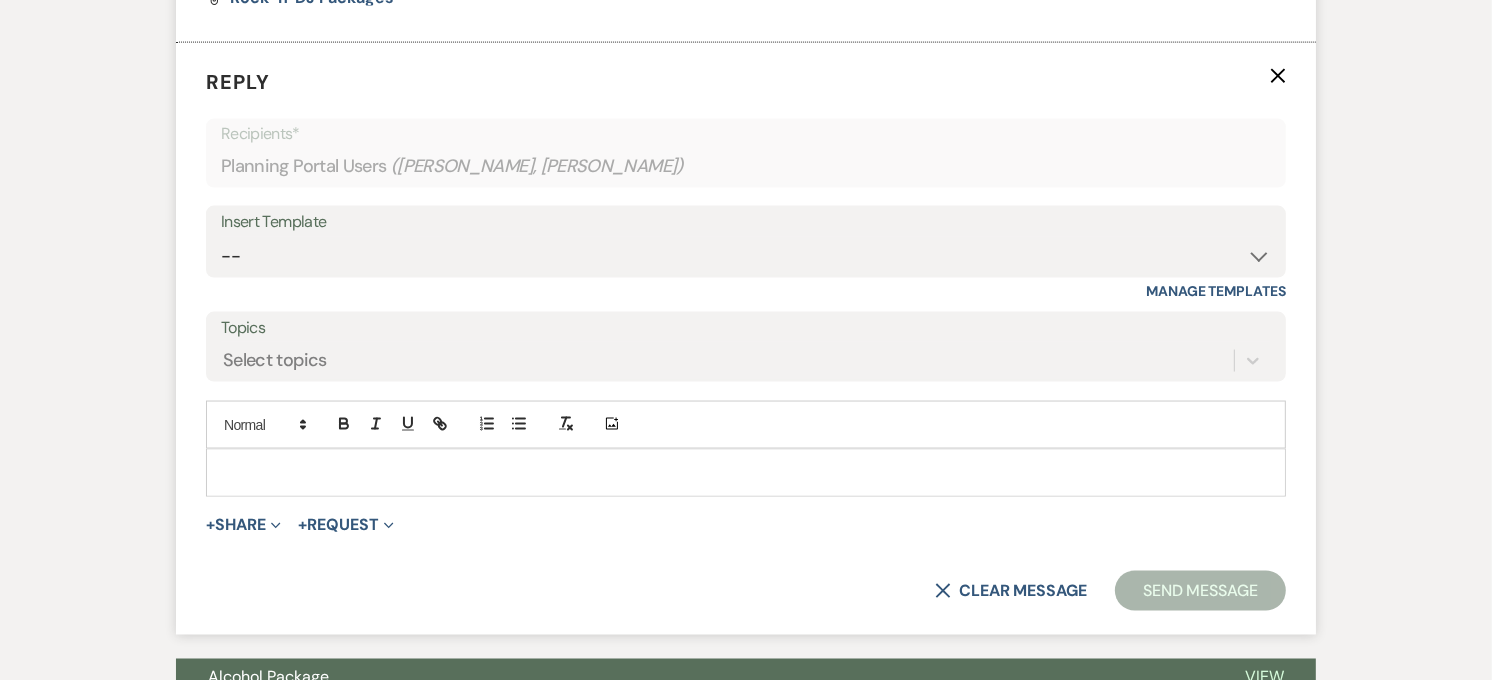 type 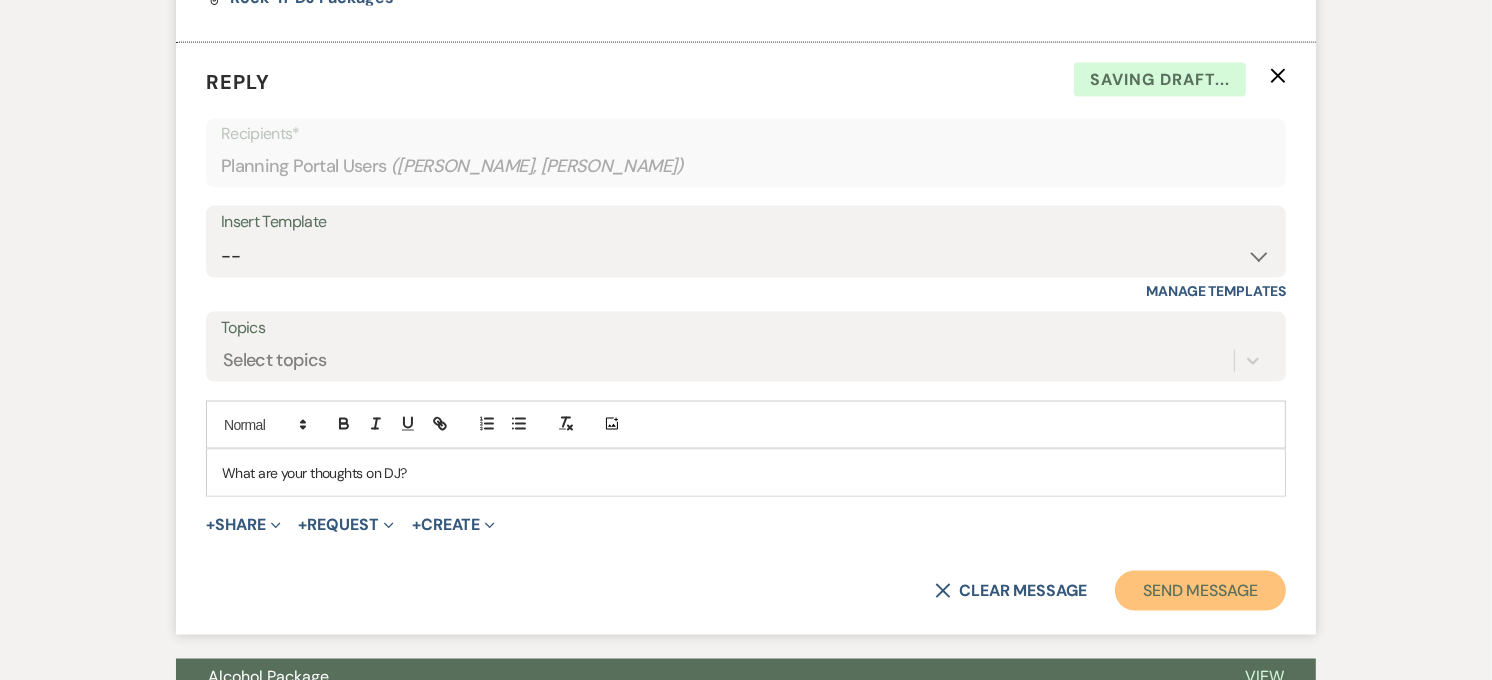 click on "Send Message" at bounding box center (1200, 591) 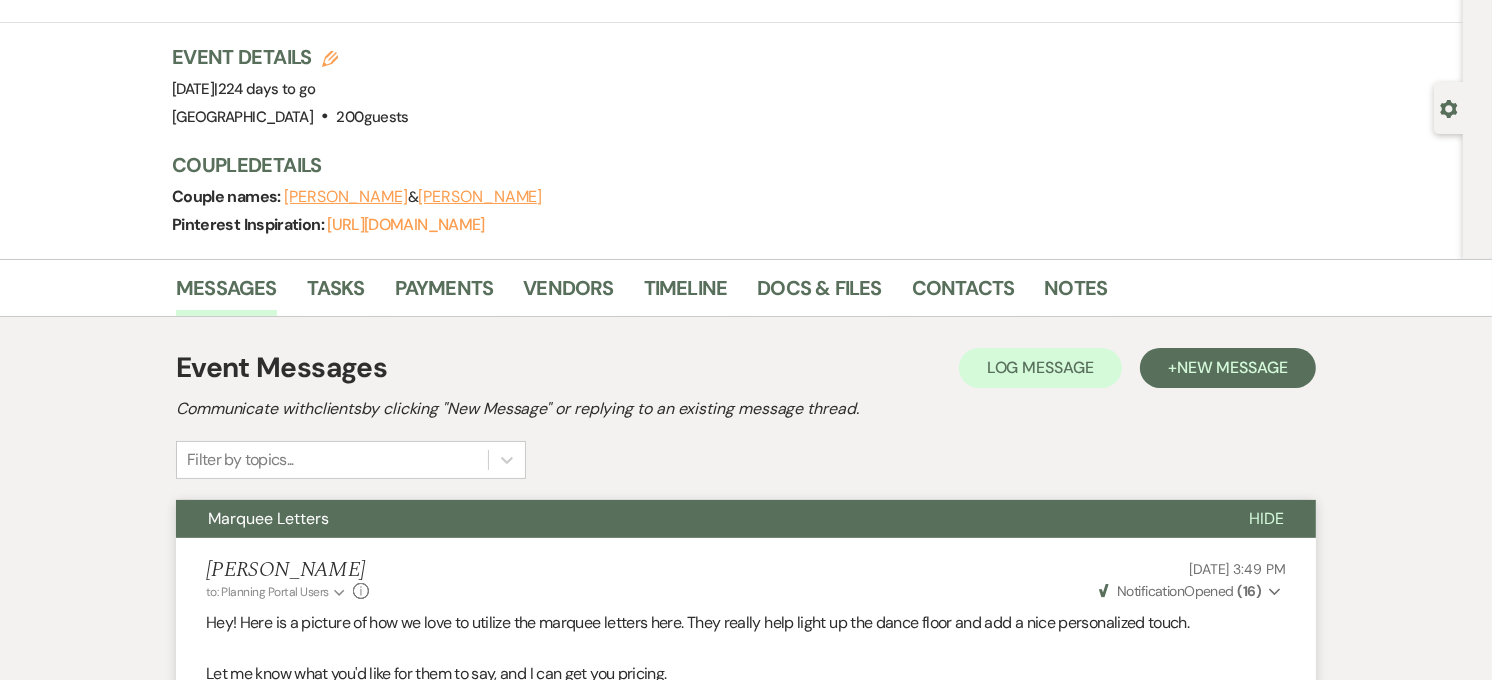 scroll, scrollTop: 0, scrollLeft: 0, axis: both 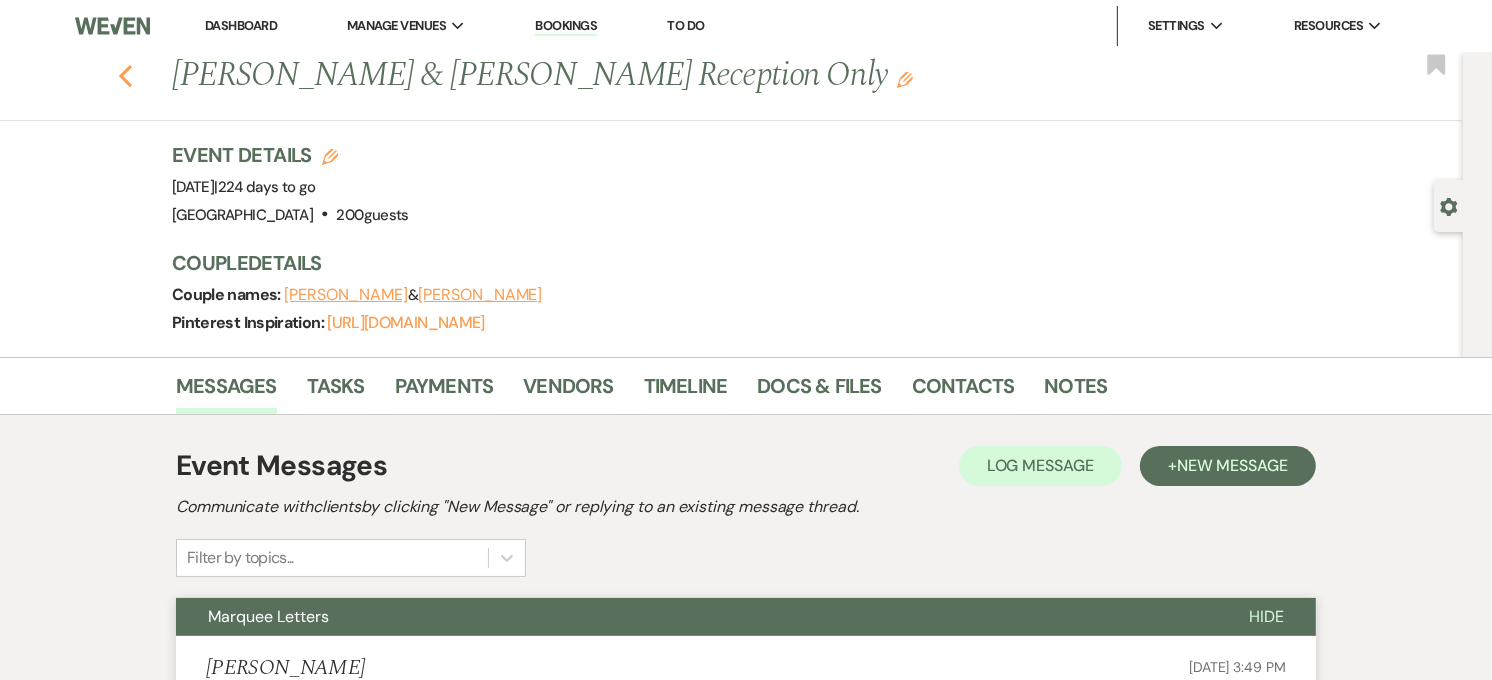 click on "Previous" 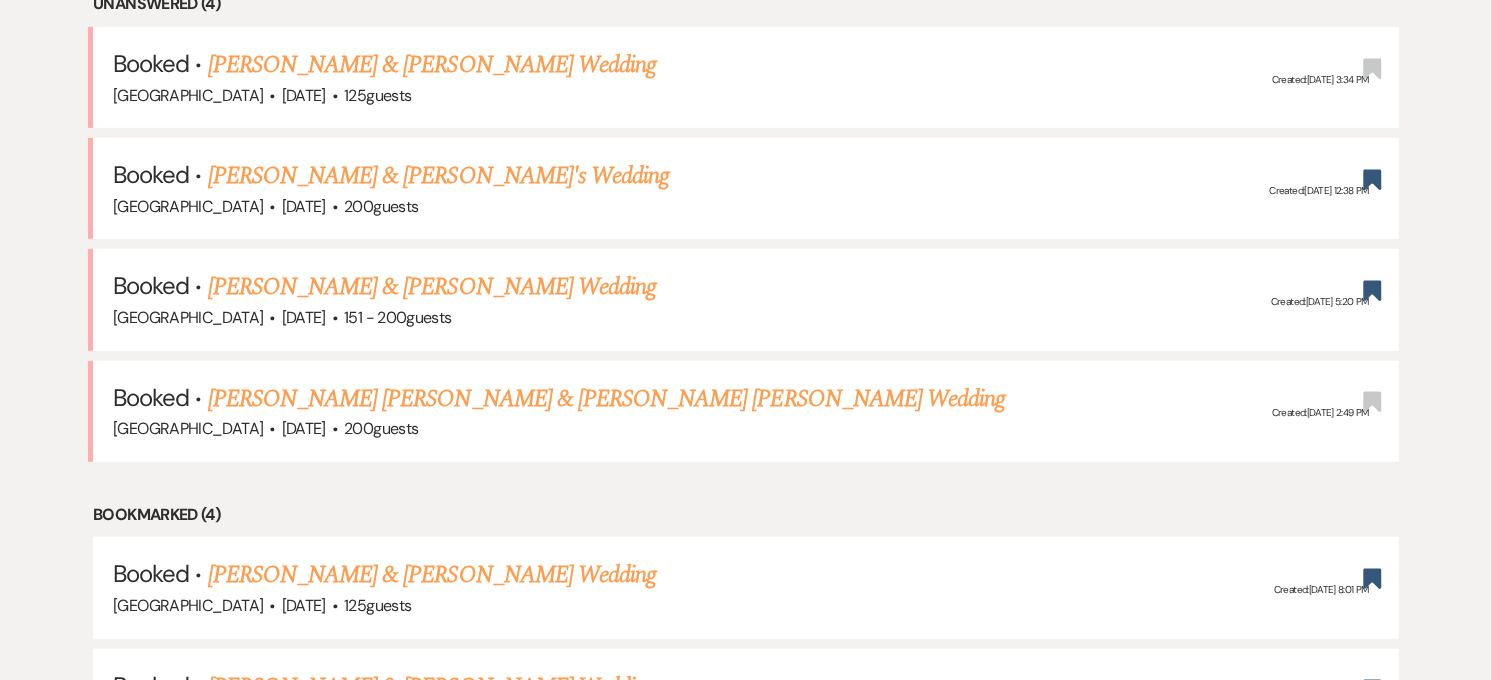 scroll, scrollTop: 888, scrollLeft: 0, axis: vertical 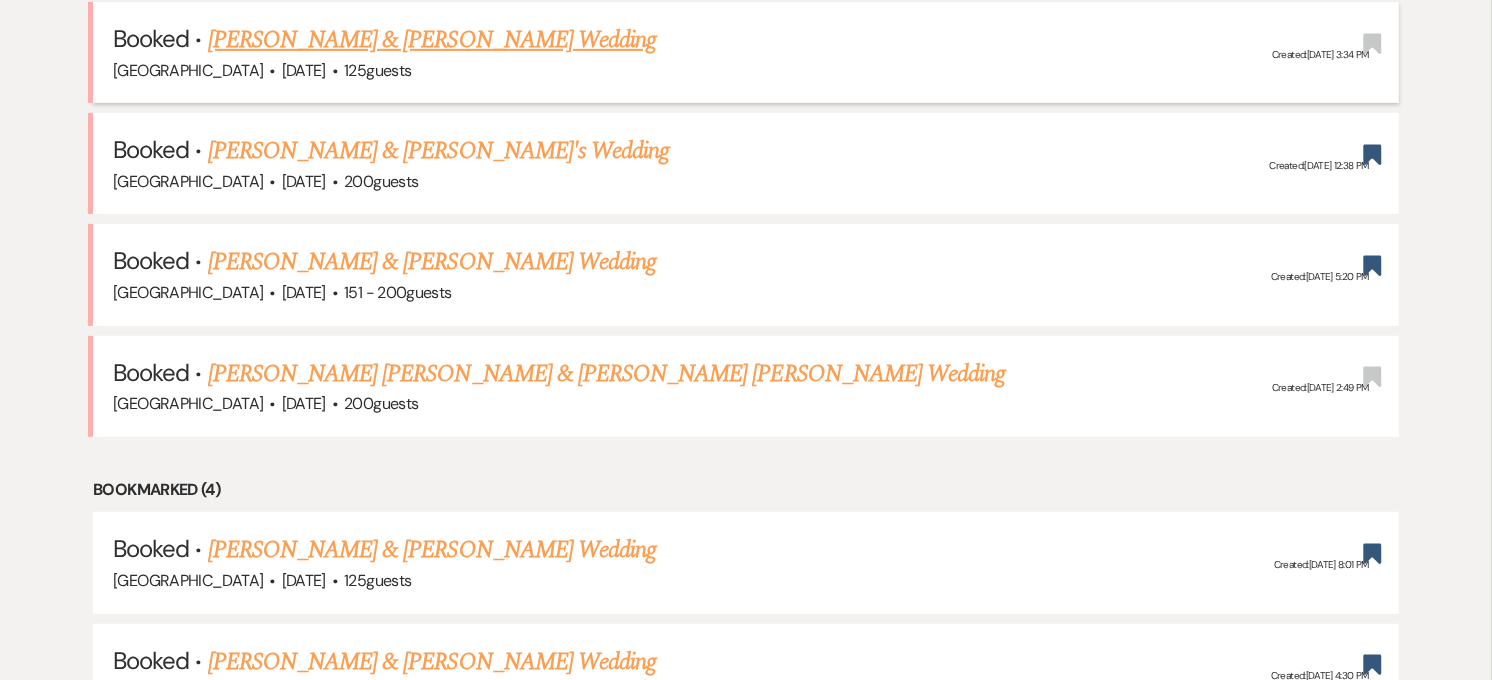 click on "[PERSON_NAME] & [PERSON_NAME] Wedding" at bounding box center (432, 40) 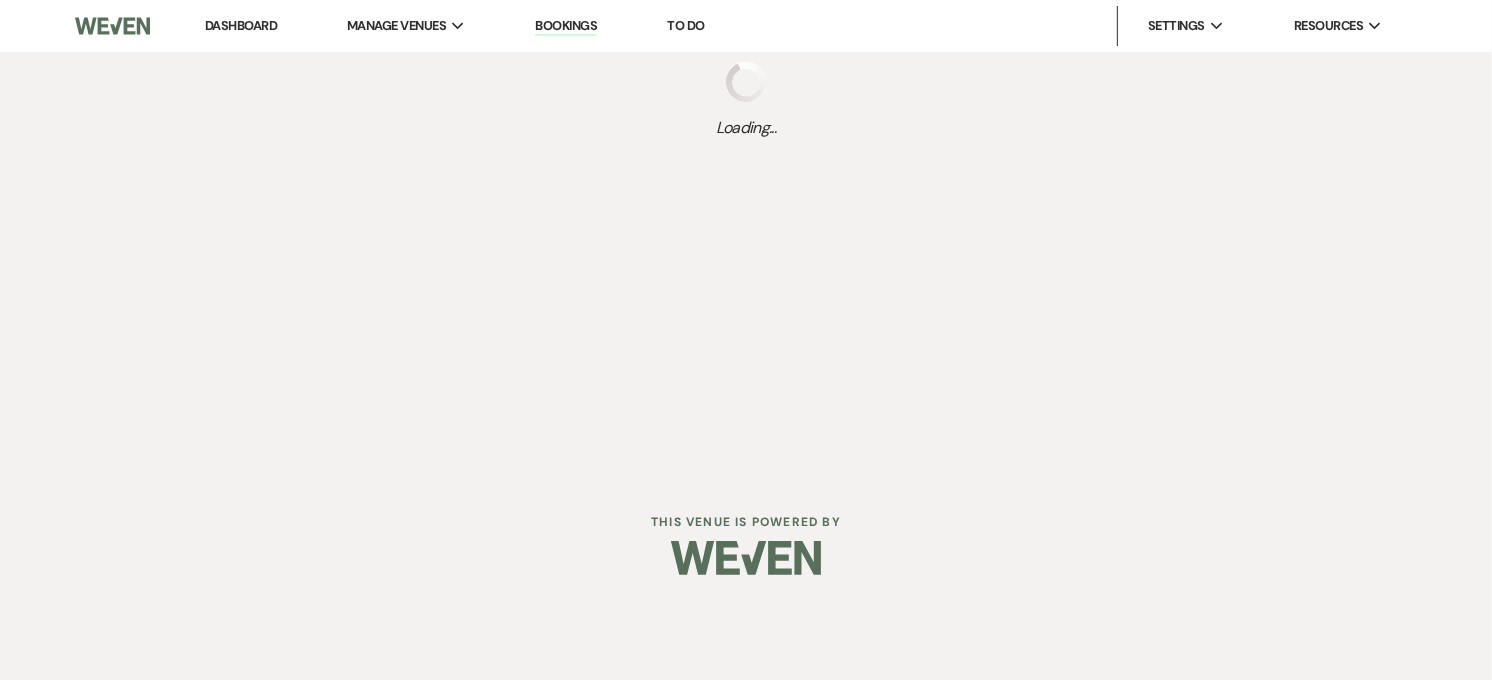 scroll, scrollTop: 0, scrollLeft: 0, axis: both 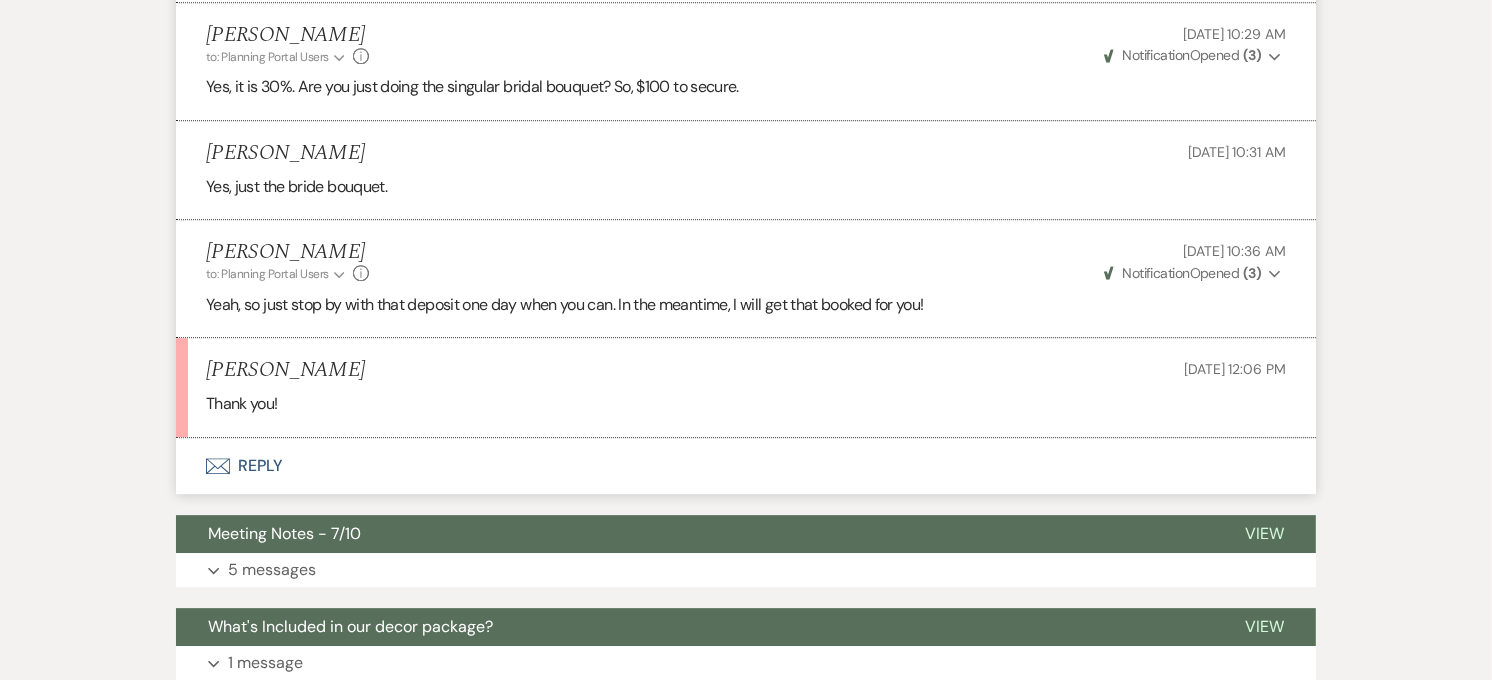 click on "Envelope Reply" at bounding box center [746, 466] 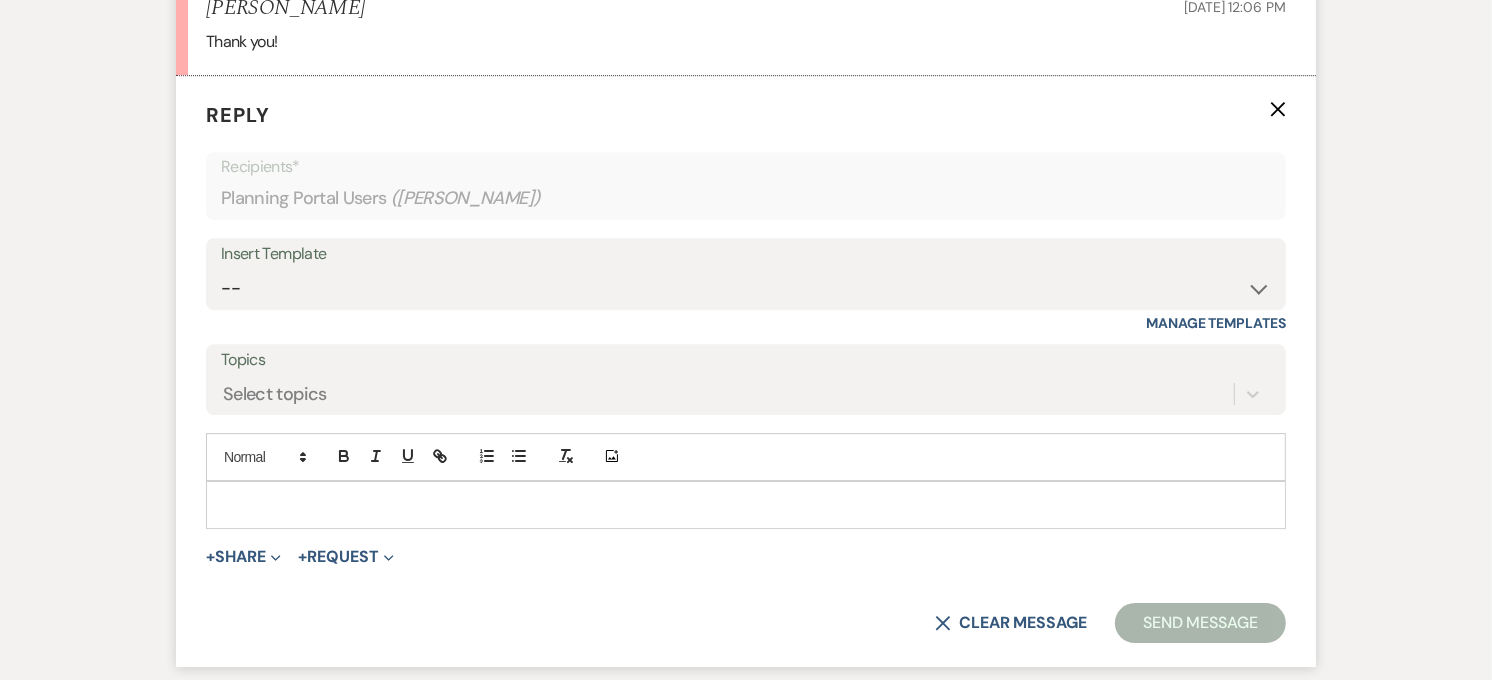 scroll, scrollTop: 5510, scrollLeft: 0, axis: vertical 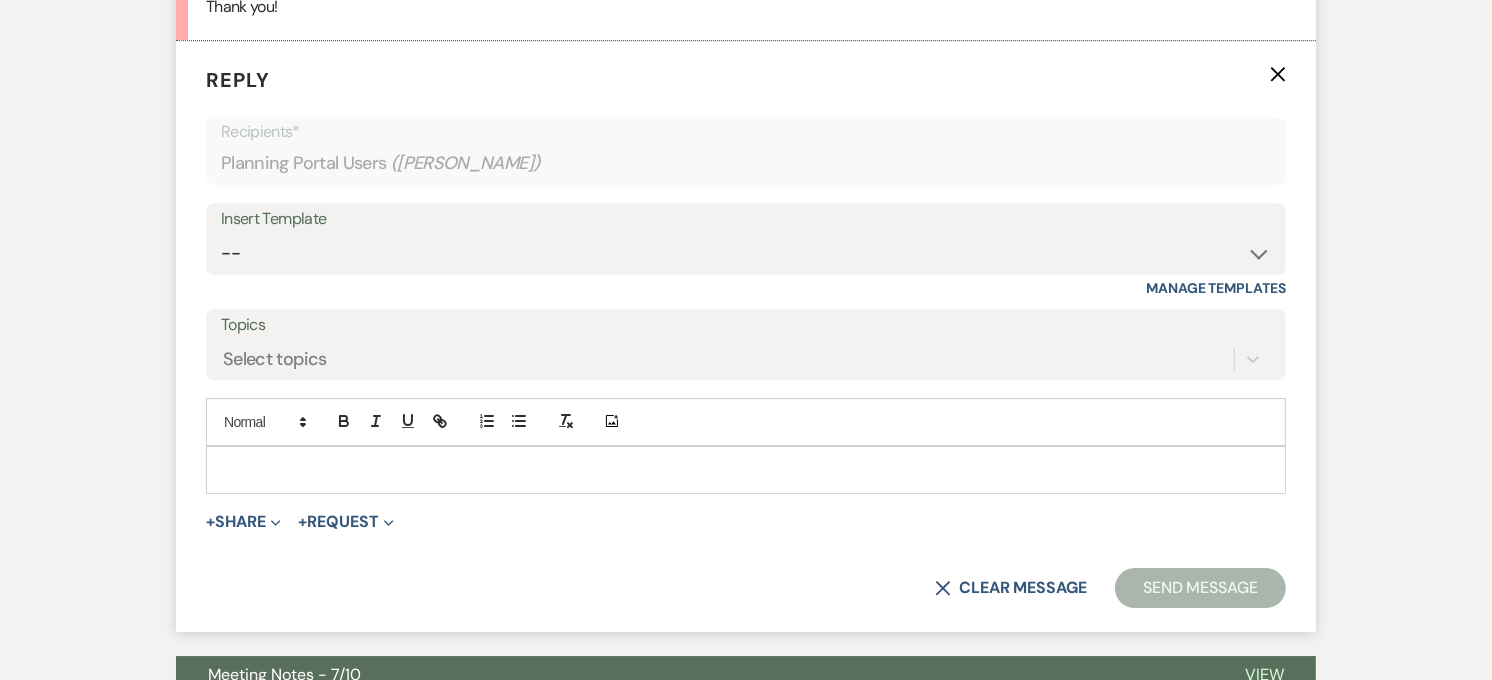 click at bounding box center [746, 470] 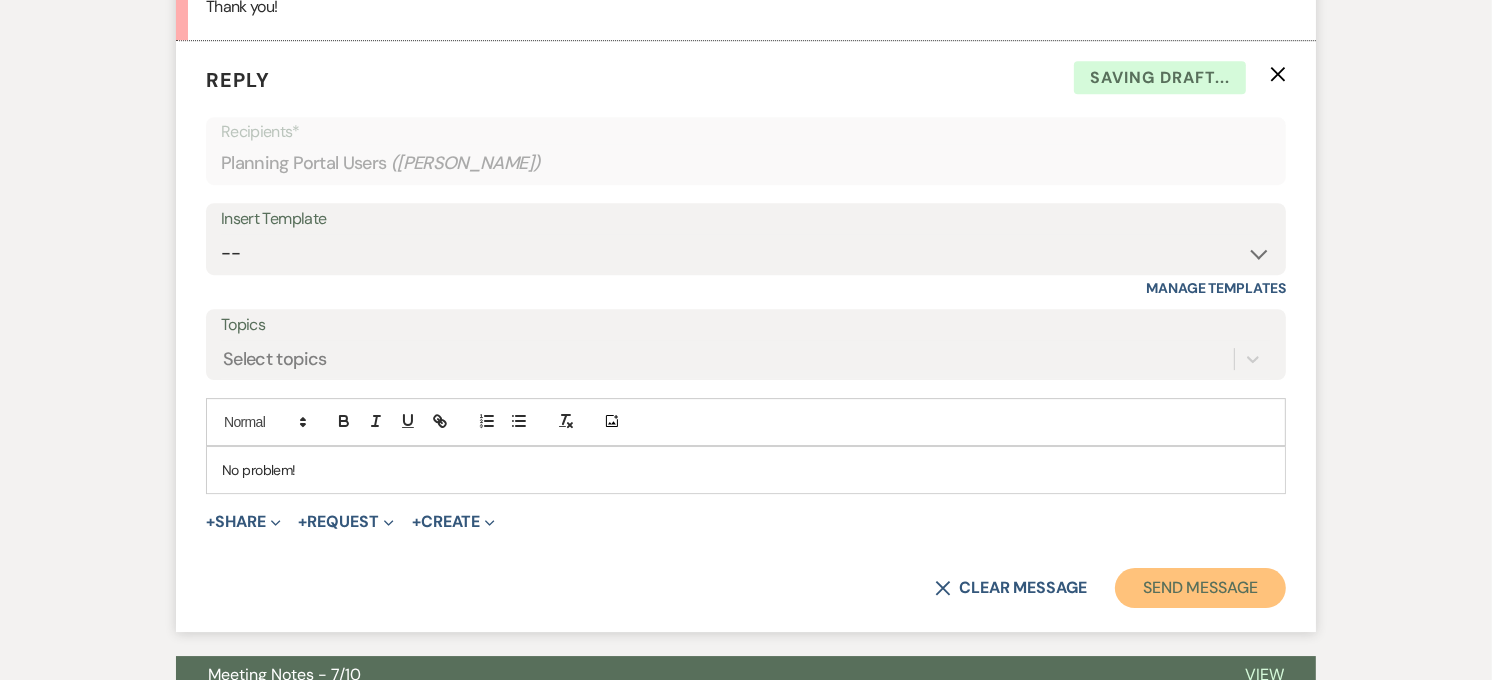 click on "Send Message" at bounding box center [1200, 588] 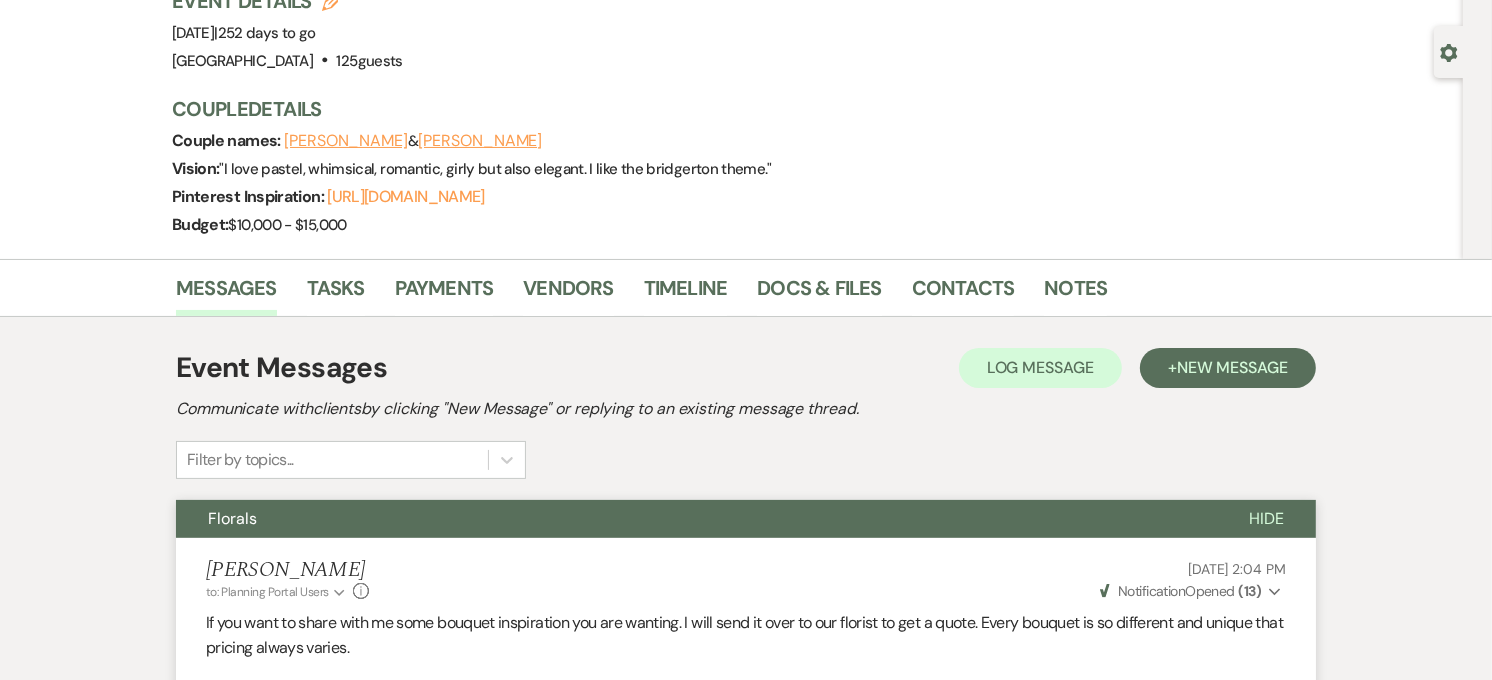 scroll, scrollTop: 0, scrollLeft: 0, axis: both 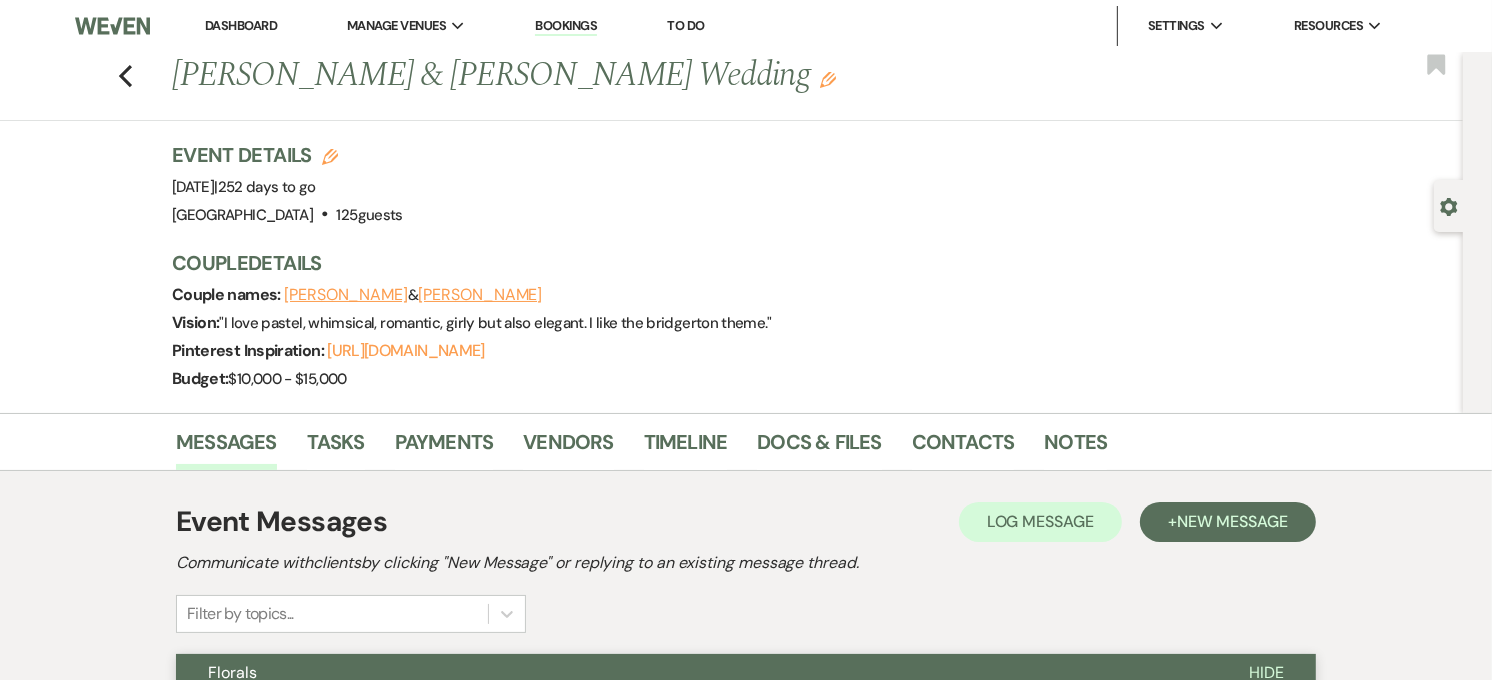 drag, startPoint x: 651, startPoint y: 658, endPoint x: 525, endPoint y: 542, distance: 171.26587 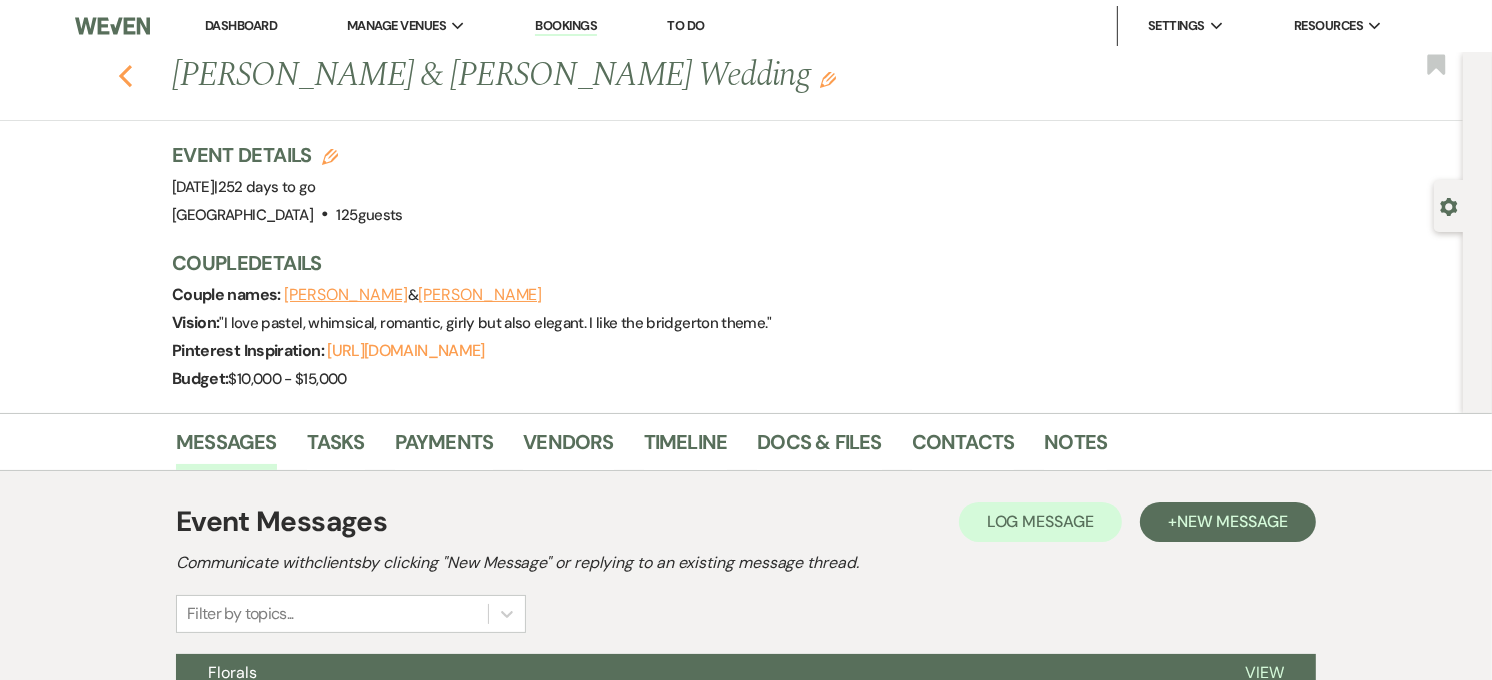 click on "Previous [PERSON_NAME] & [PERSON_NAME] Wedding Edit Bookmark" at bounding box center (726, 86) 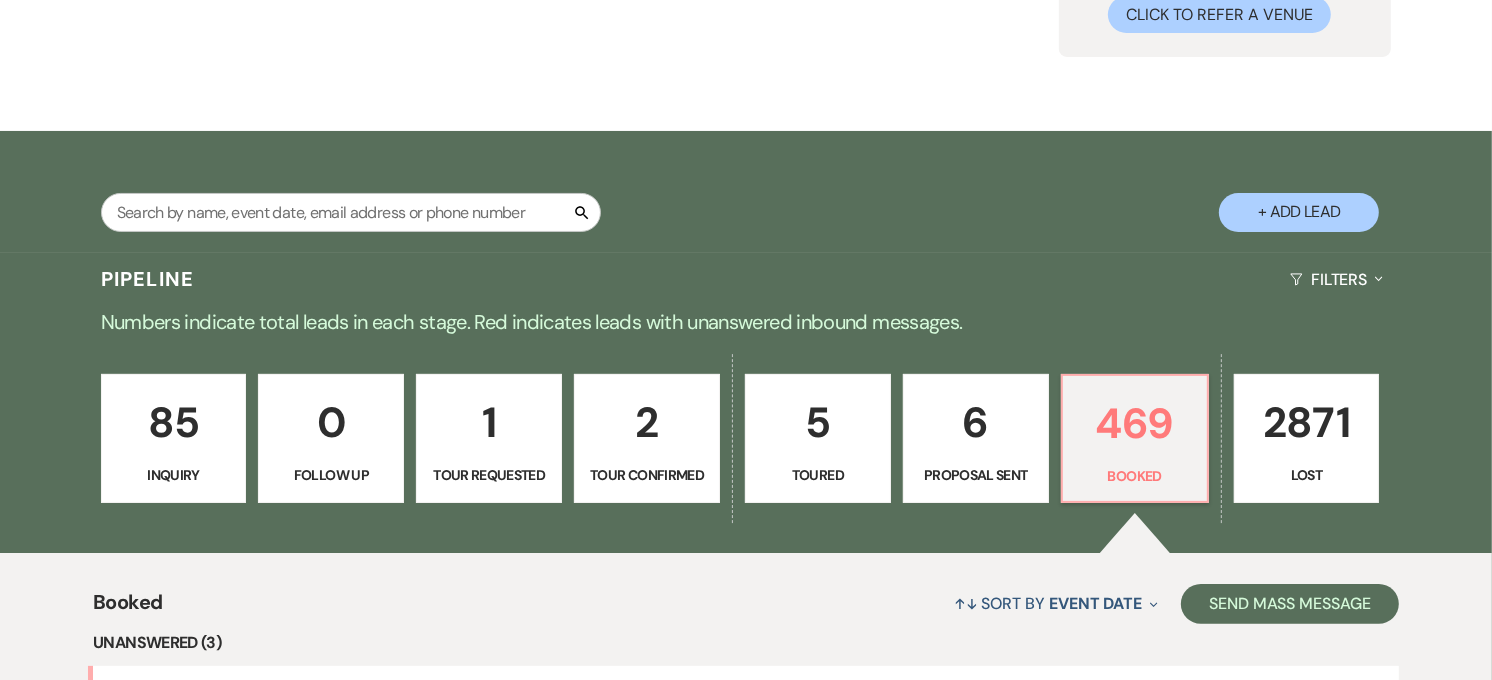 scroll, scrollTop: 222, scrollLeft: 0, axis: vertical 